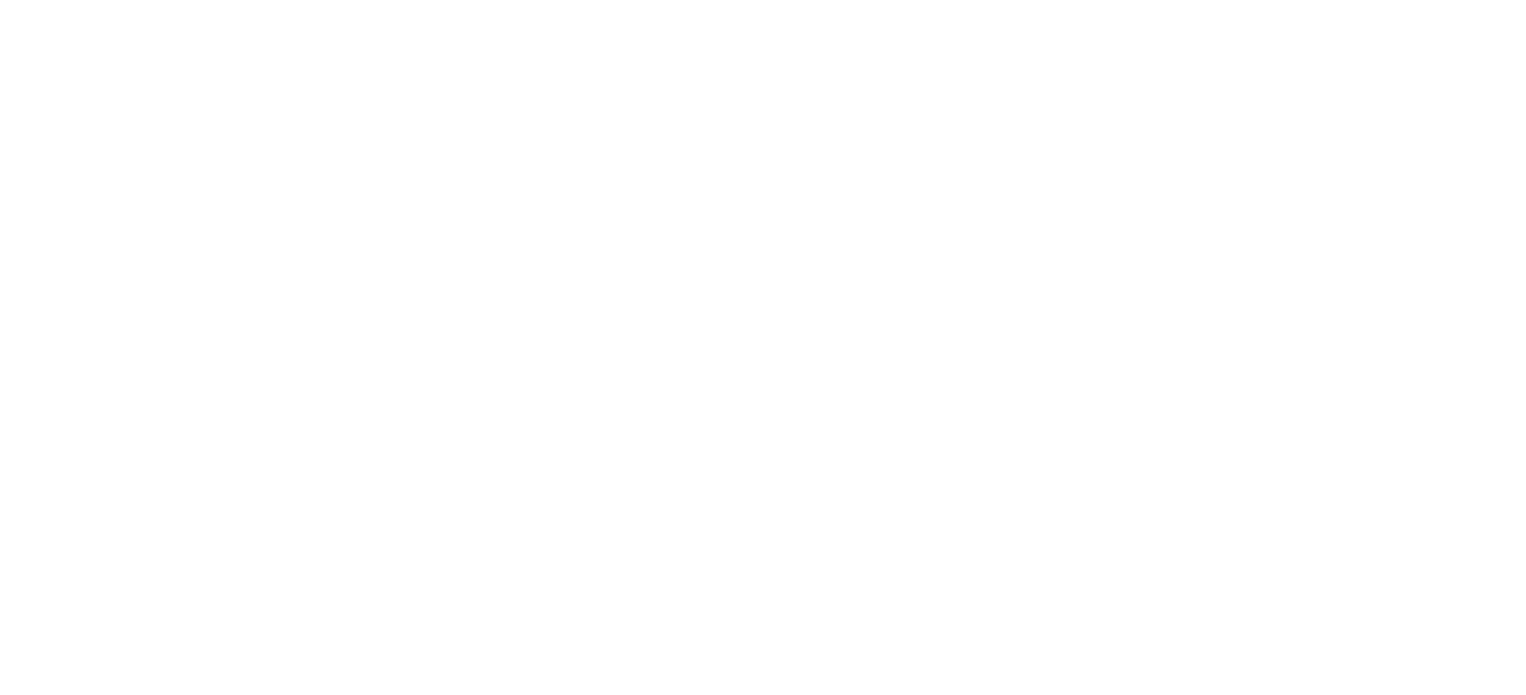 scroll, scrollTop: 0, scrollLeft: 0, axis: both 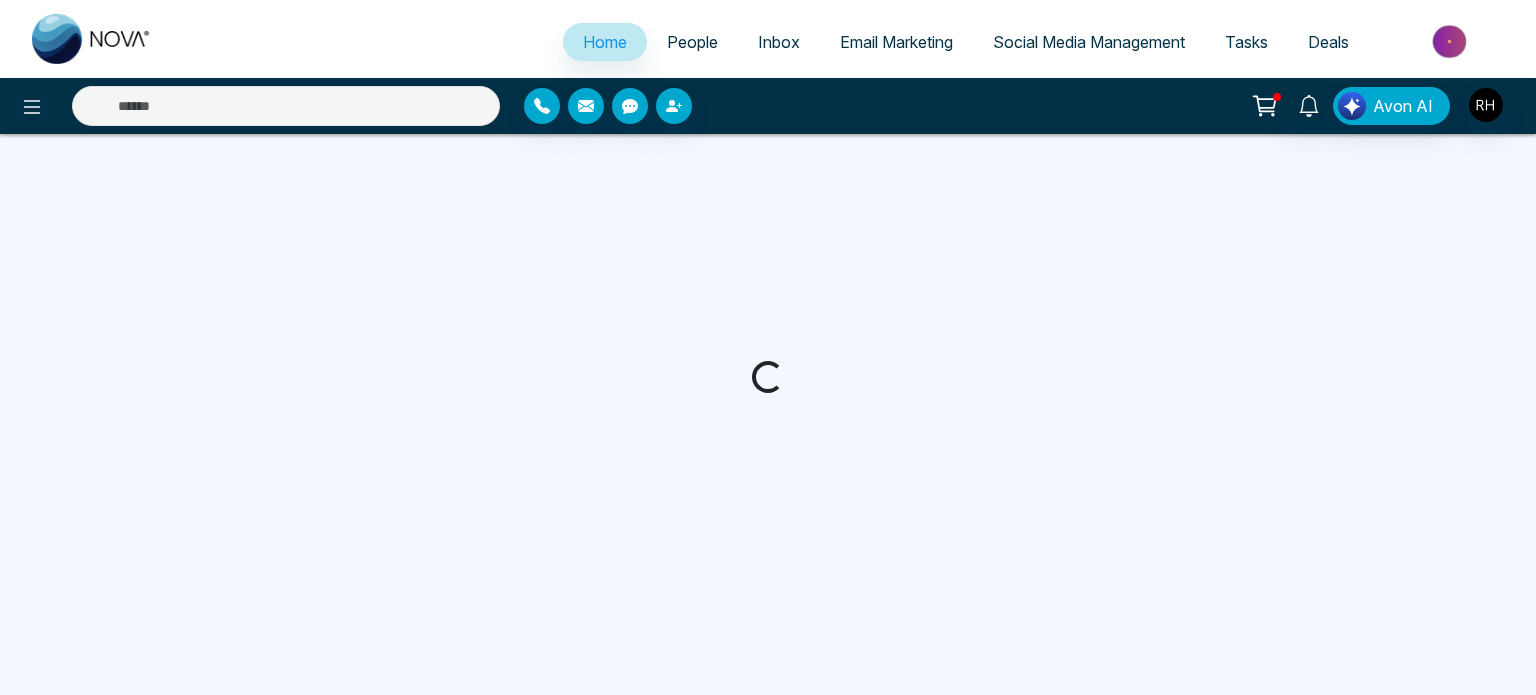 select on "*" 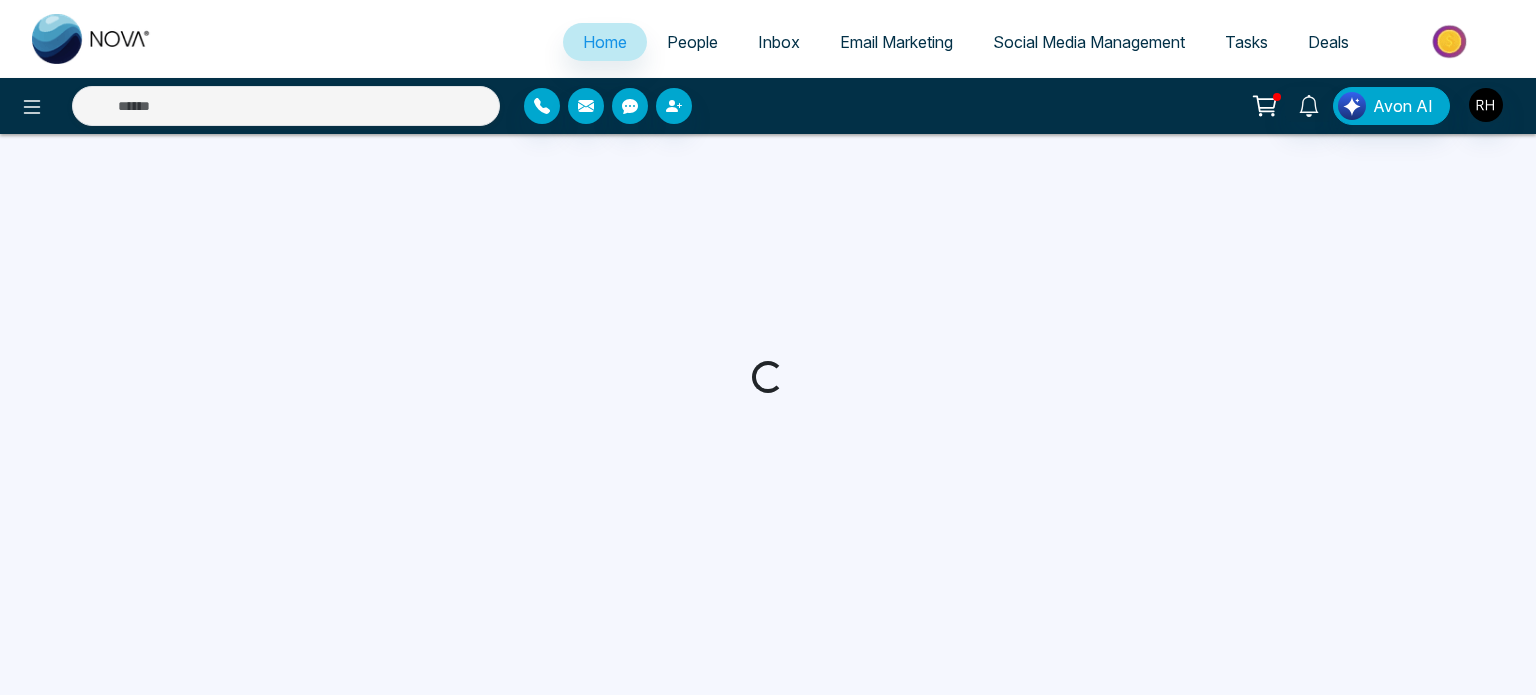 select on "*" 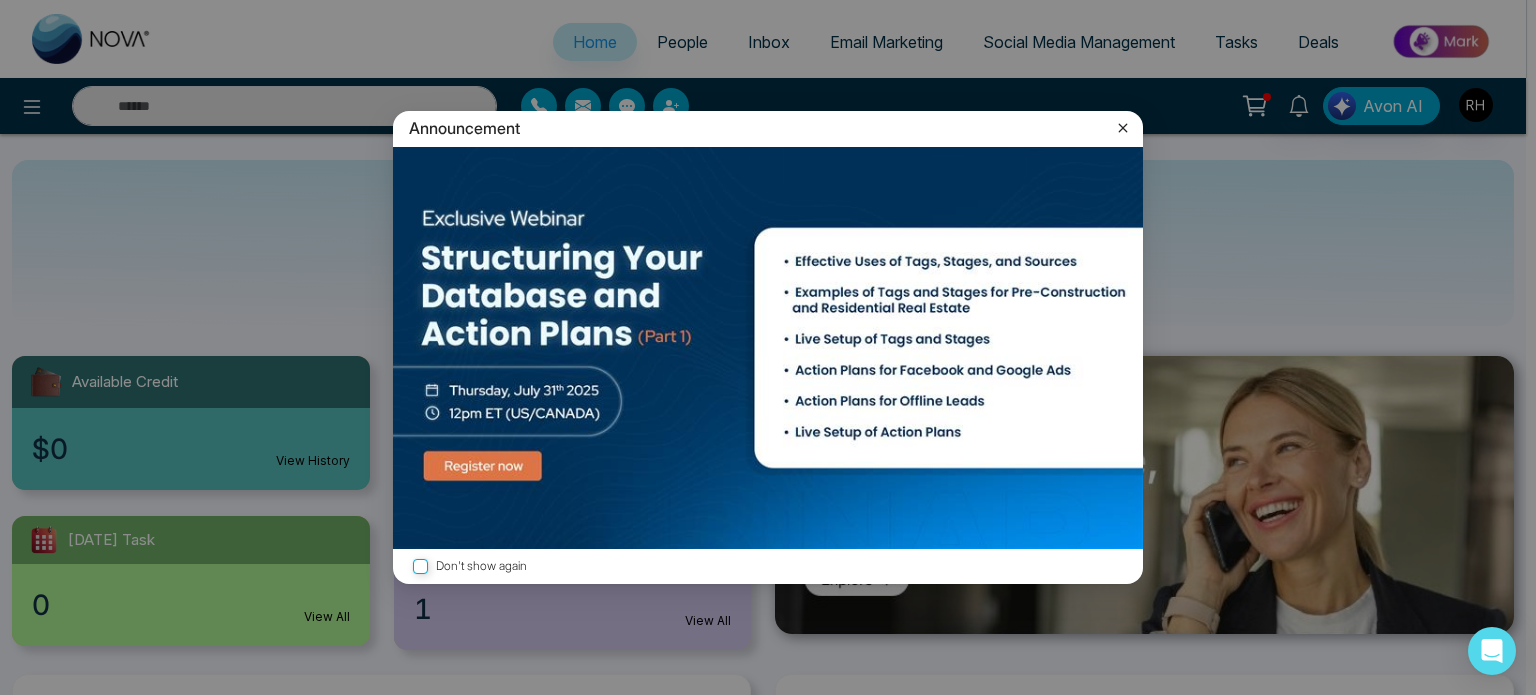 click at bounding box center (768, 348) 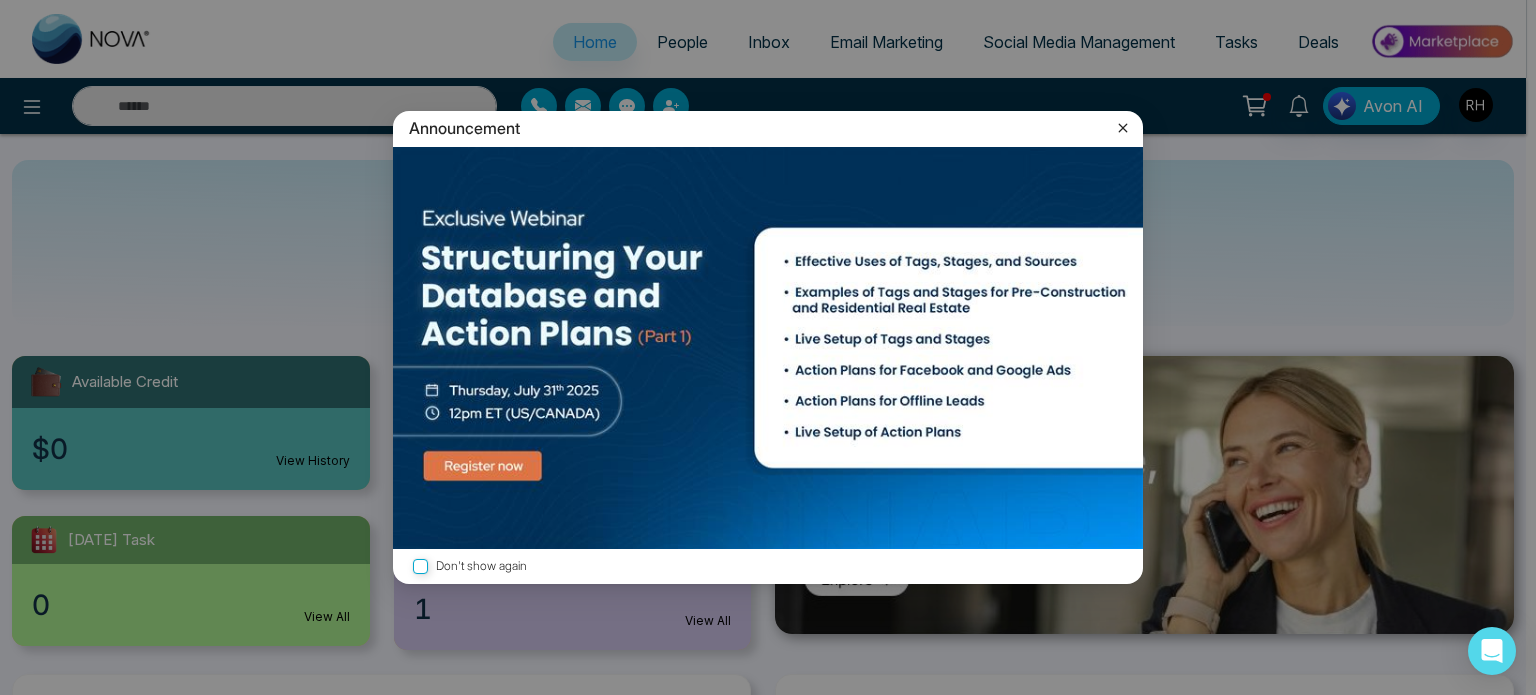 click at bounding box center (768, 348) 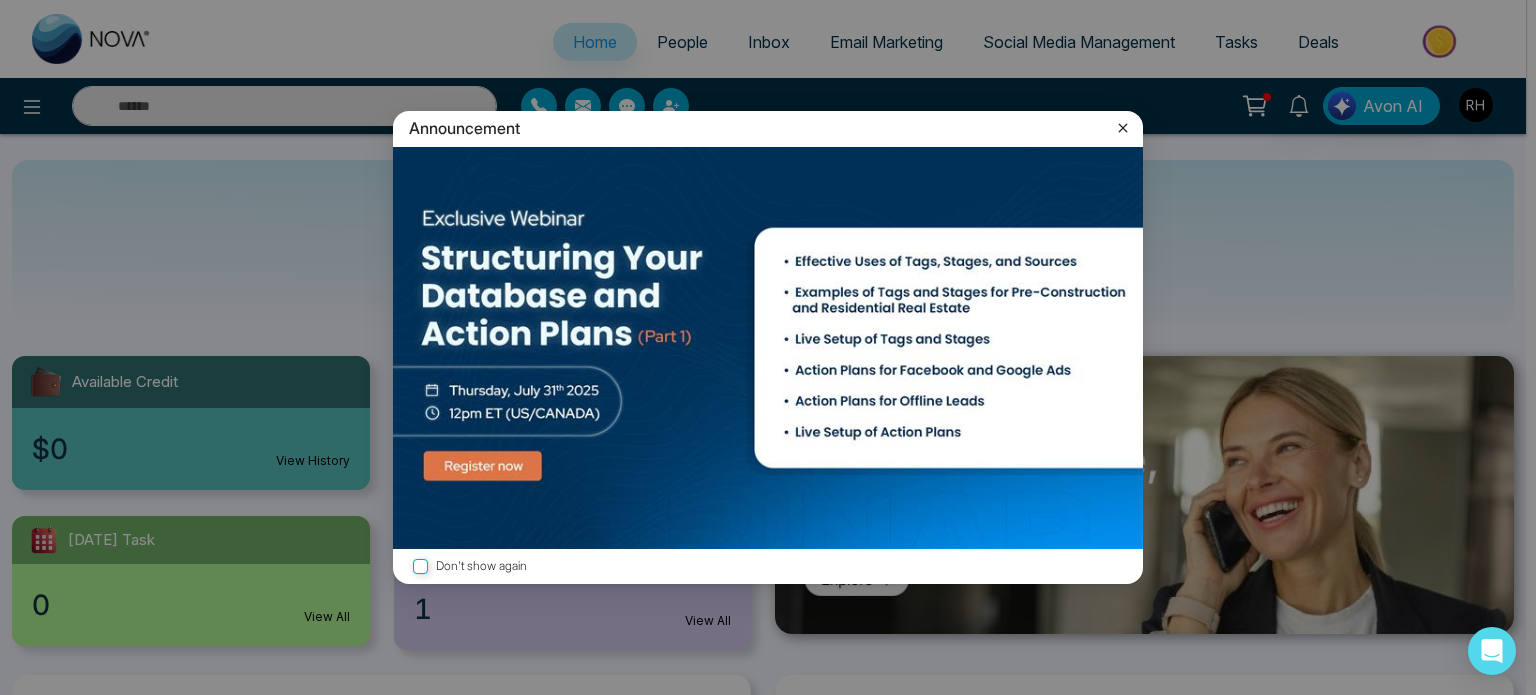click 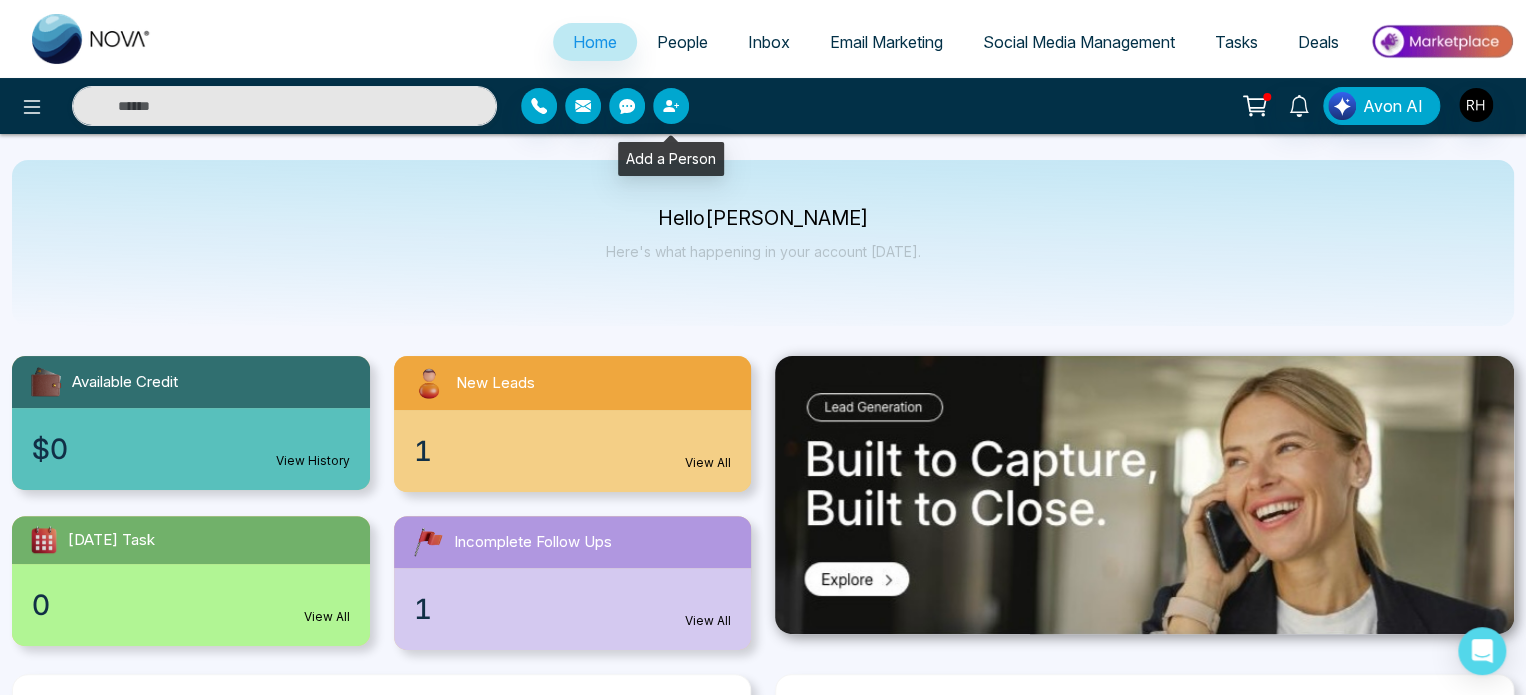 click at bounding box center [671, 106] 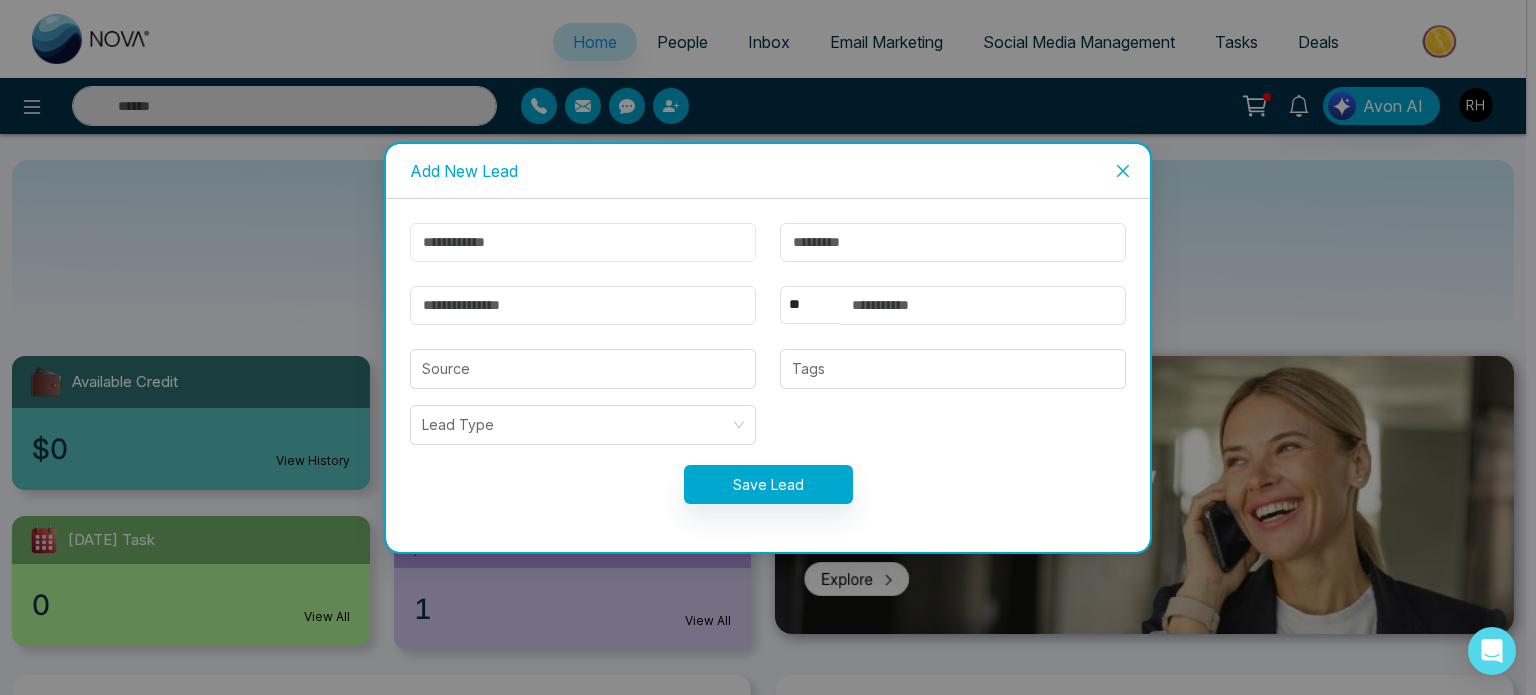 click at bounding box center [583, 242] 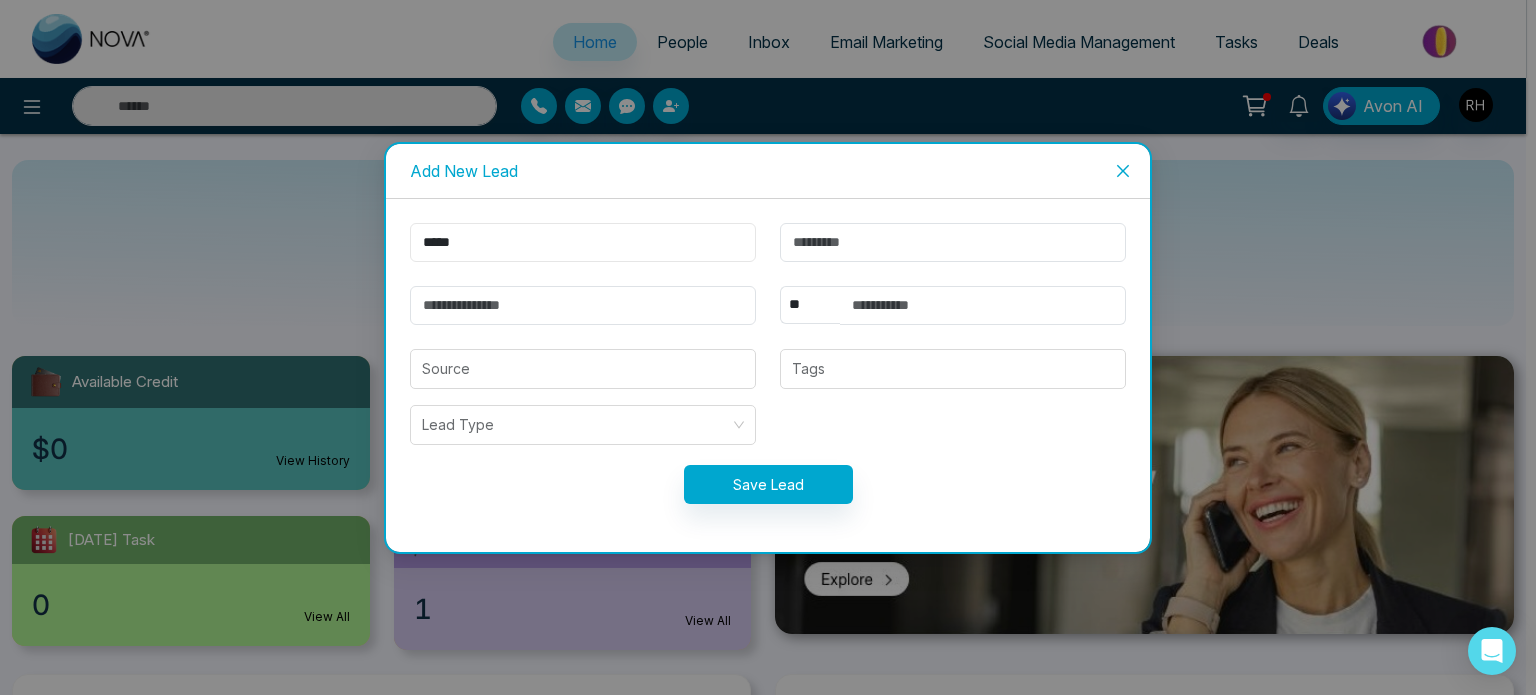 type on "*****" 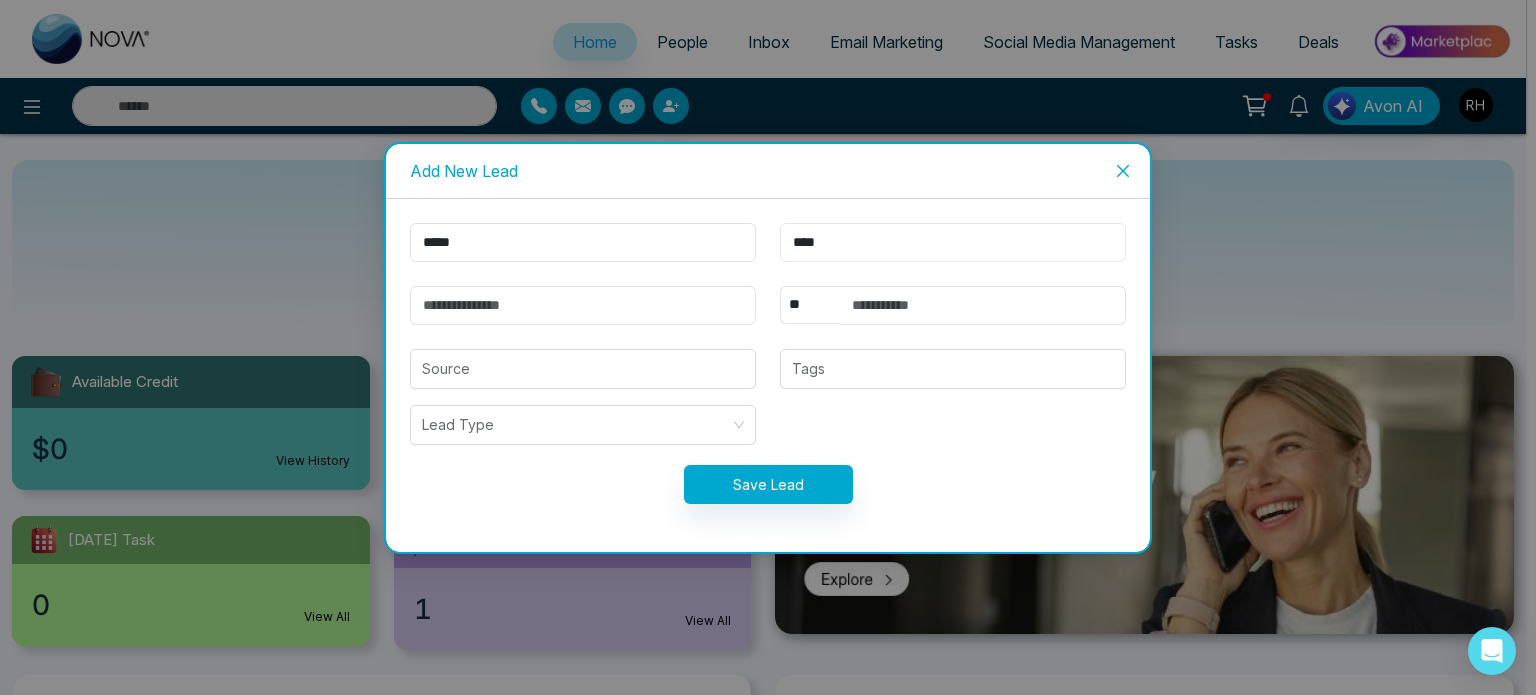 type on "****" 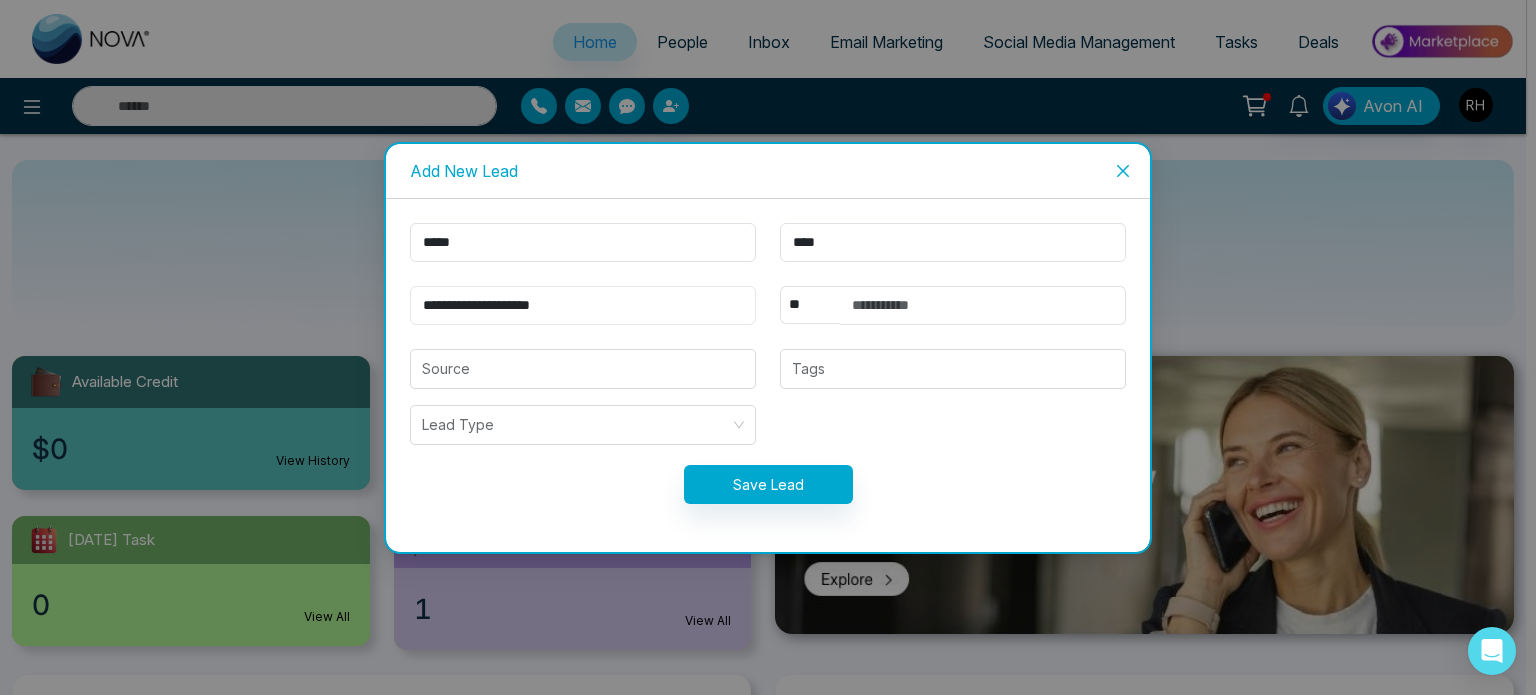 type on "**********" 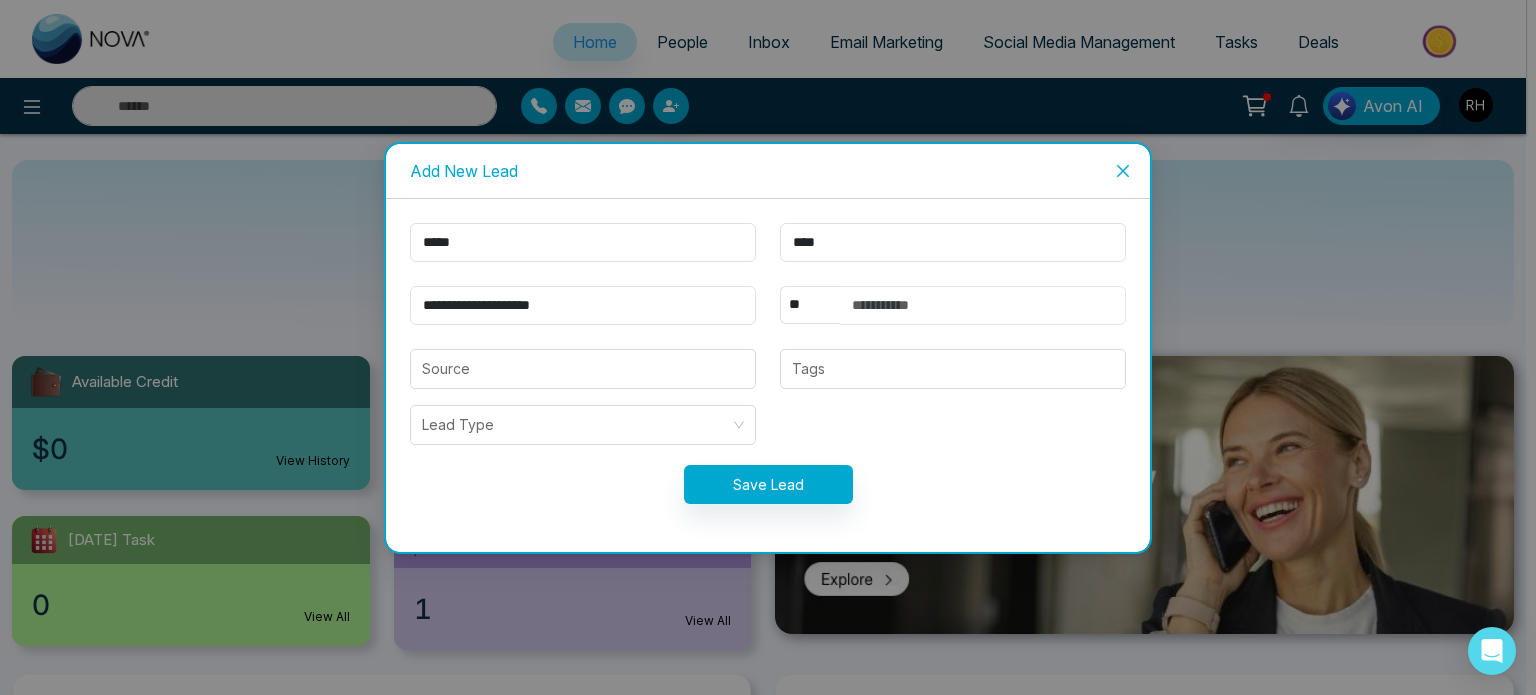 click at bounding box center [983, 305] 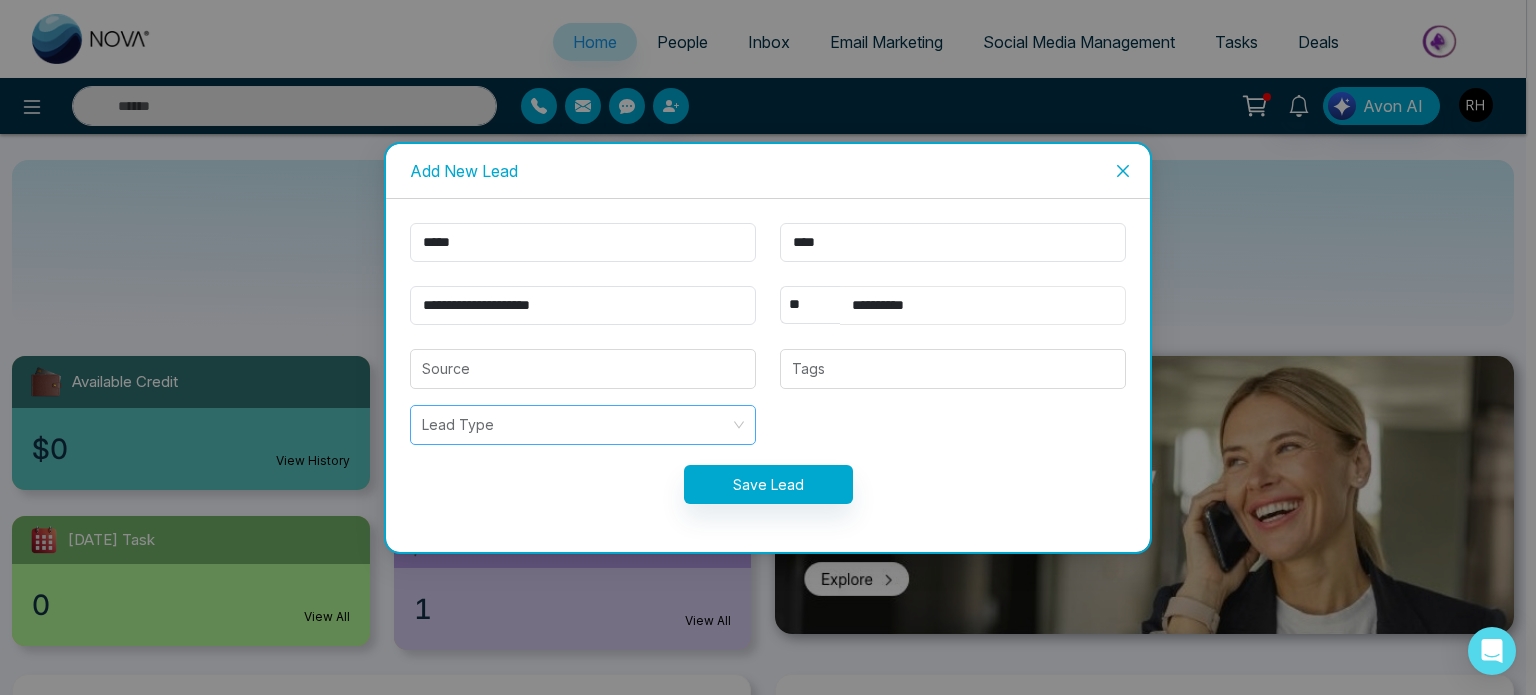 type on "**********" 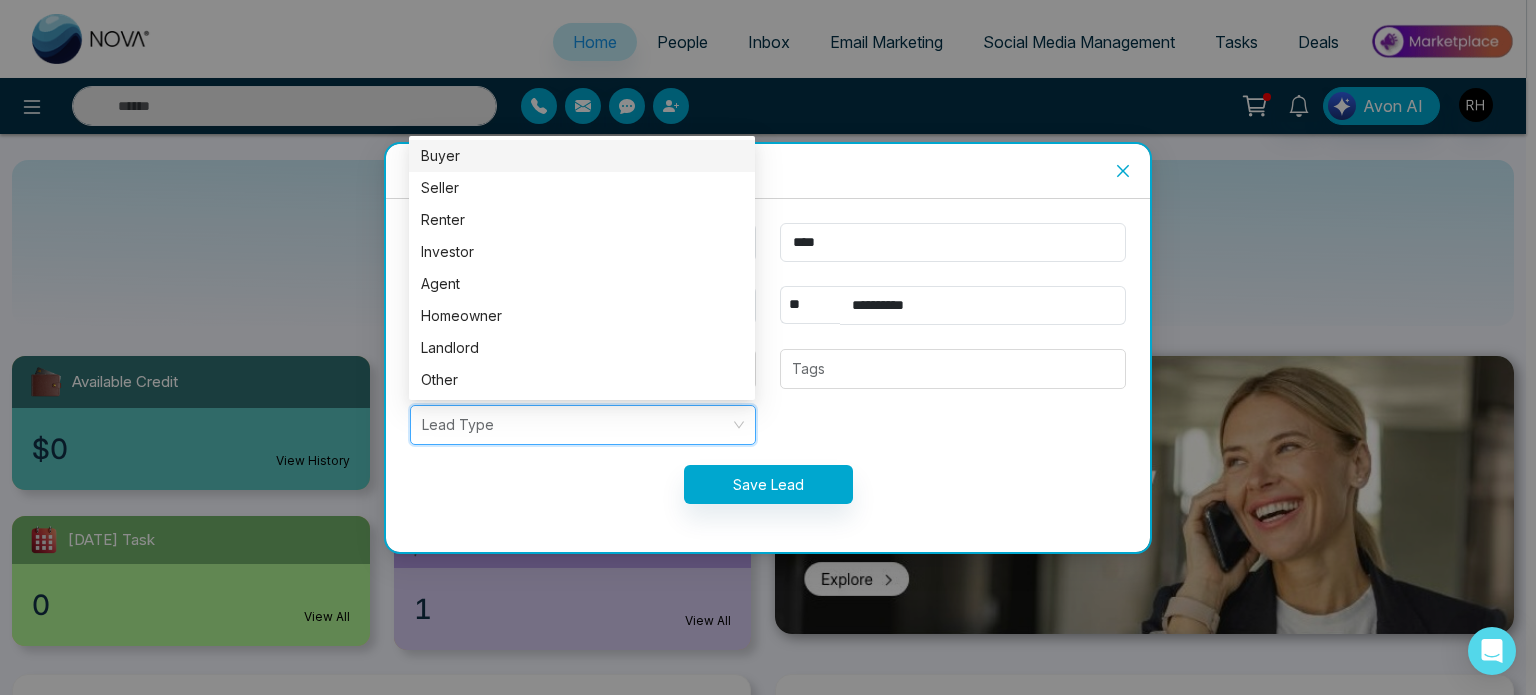 click at bounding box center [576, 425] 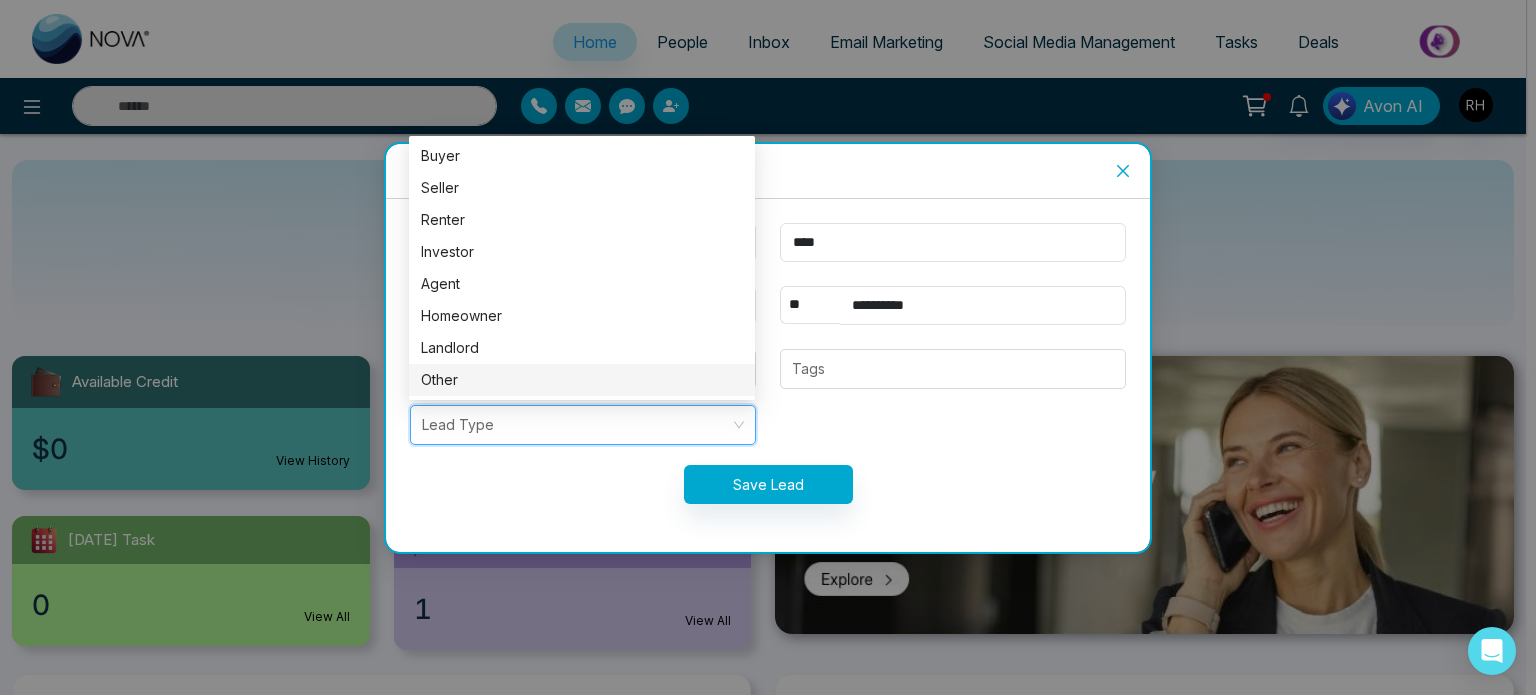 click on "Other" at bounding box center (582, 380) 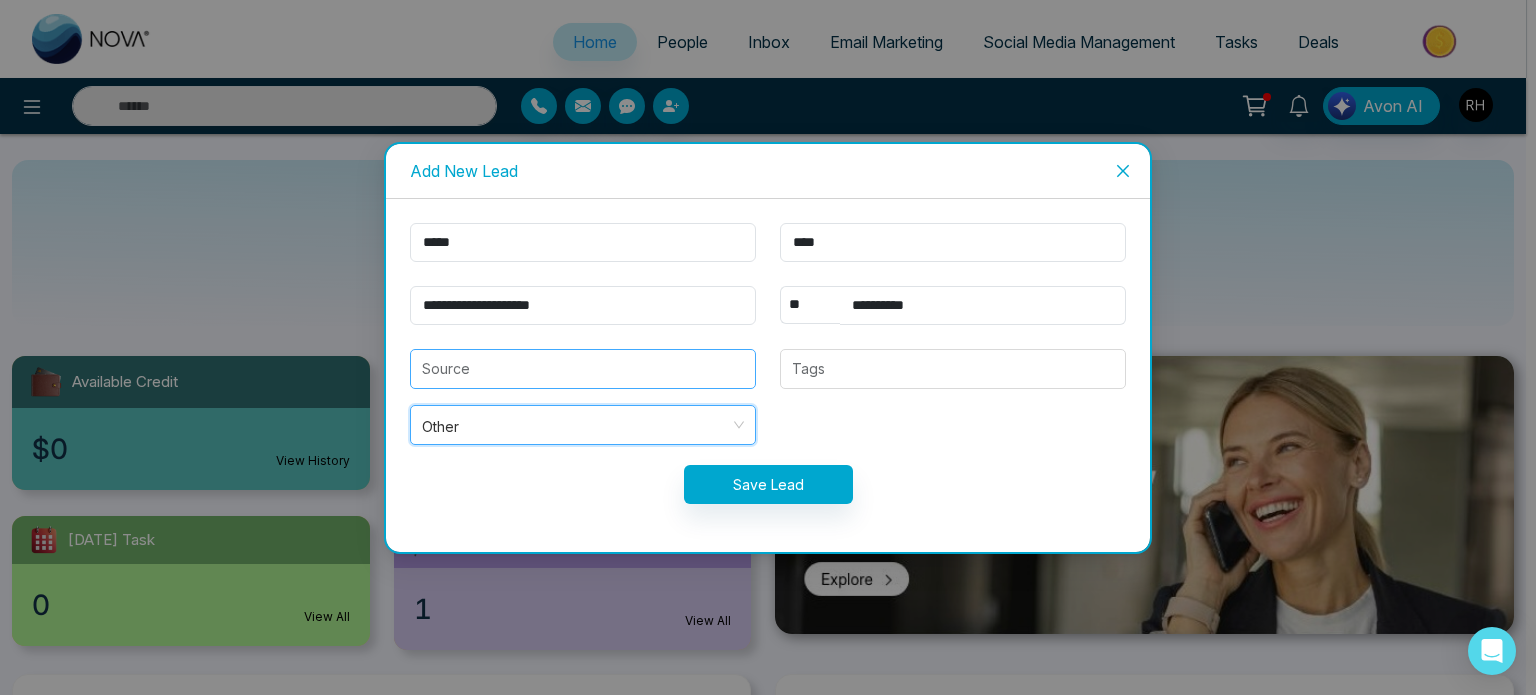 click at bounding box center (583, 369) 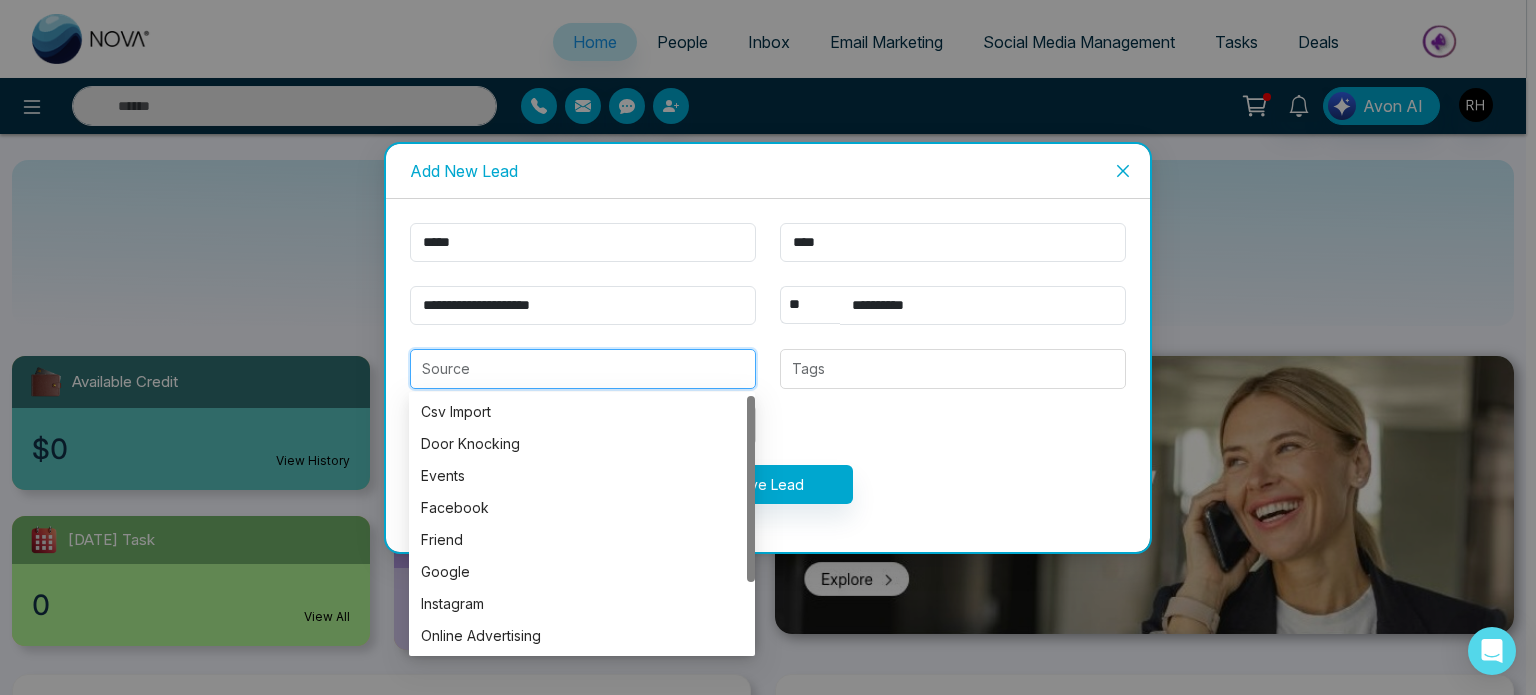 type on "*" 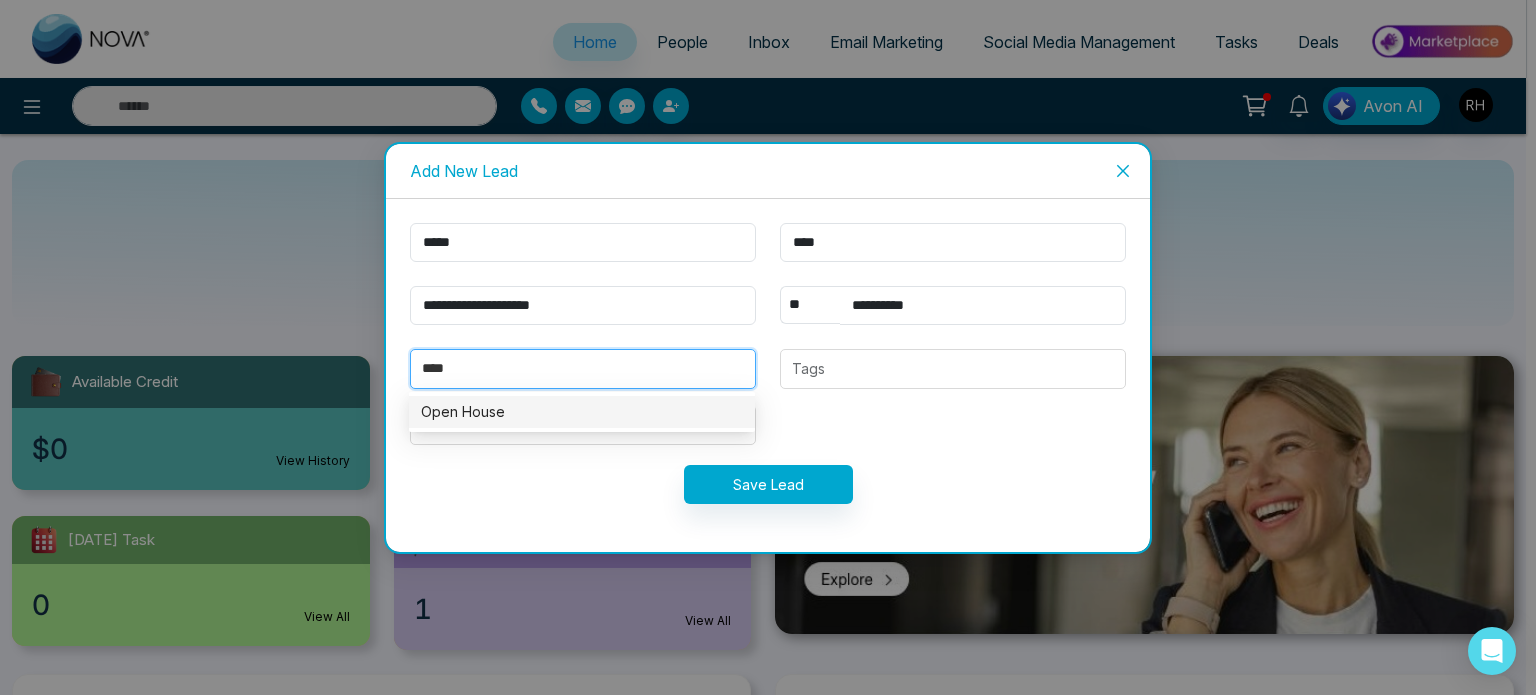 click on "Open House" at bounding box center [582, 412] 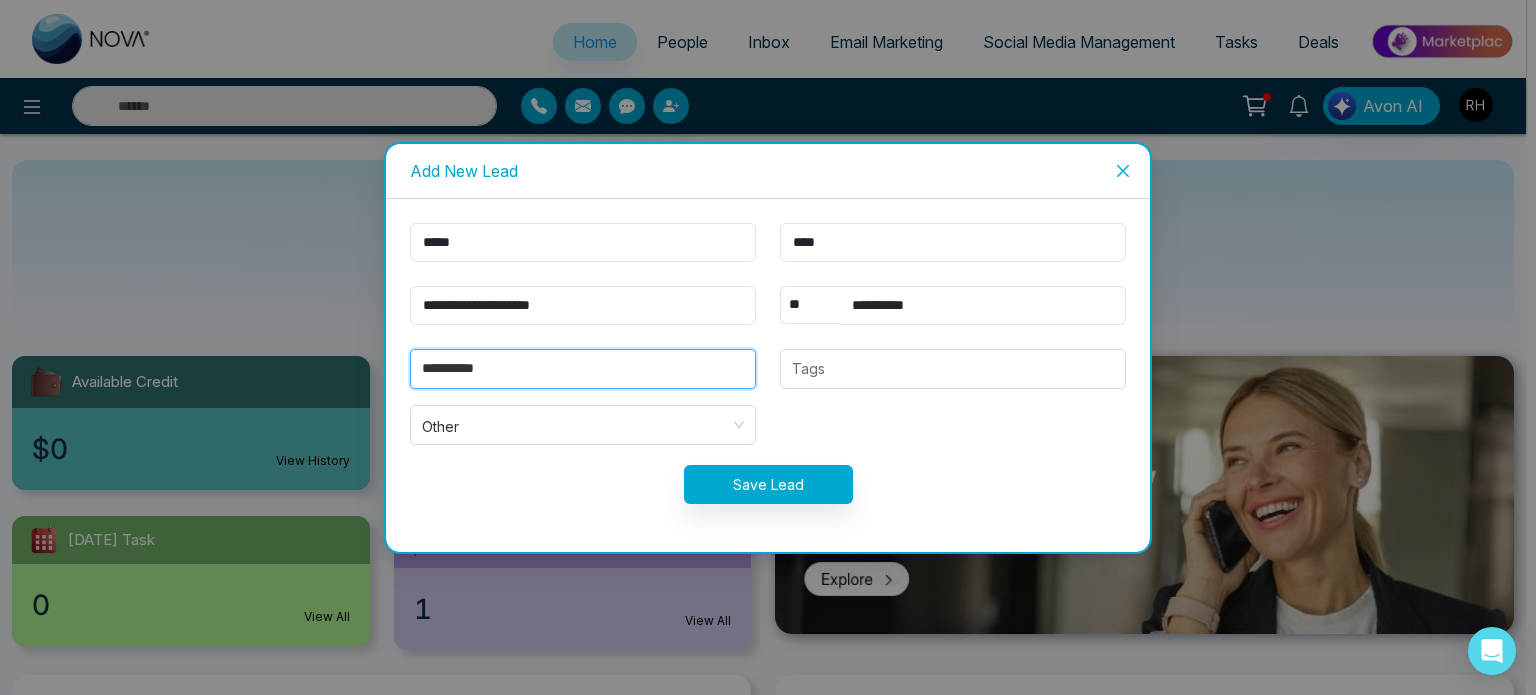 type on "**********" 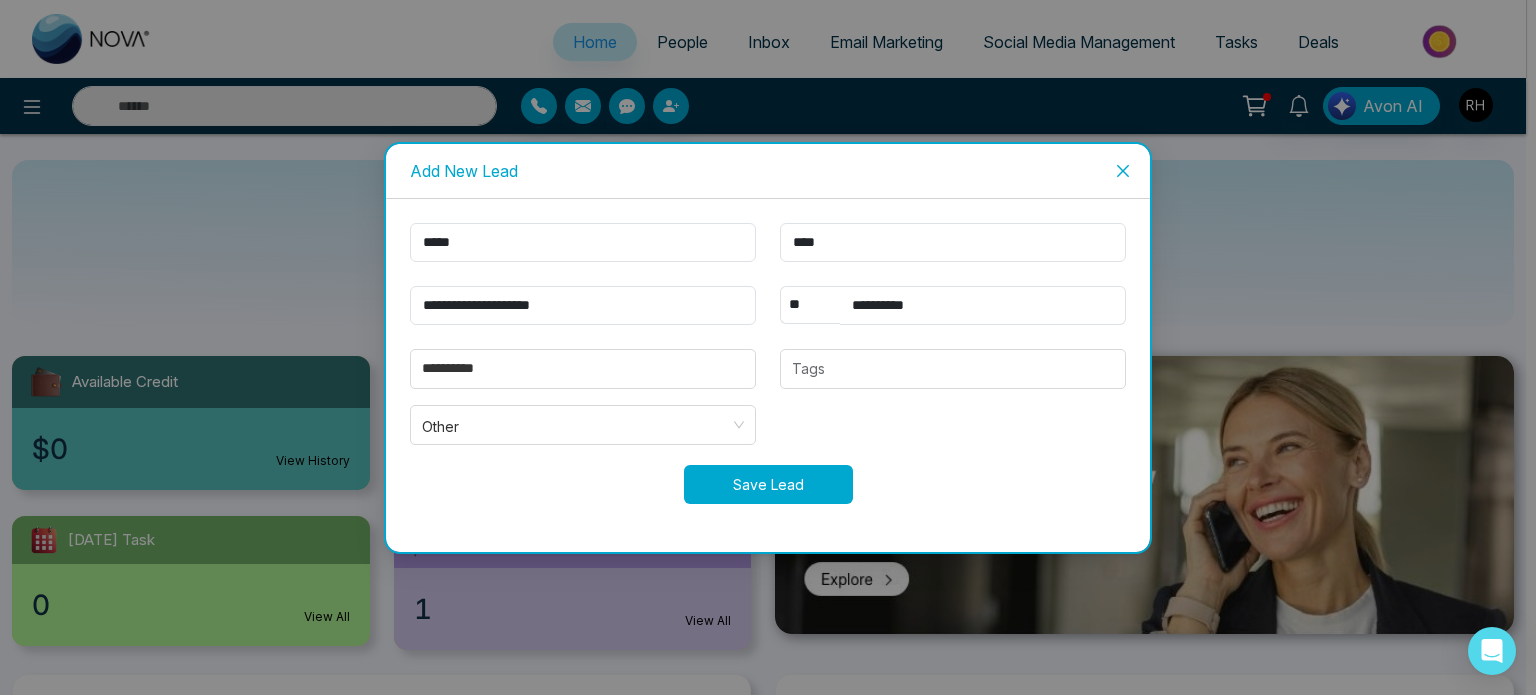 click on "Save Lead" at bounding box center (768, 484) 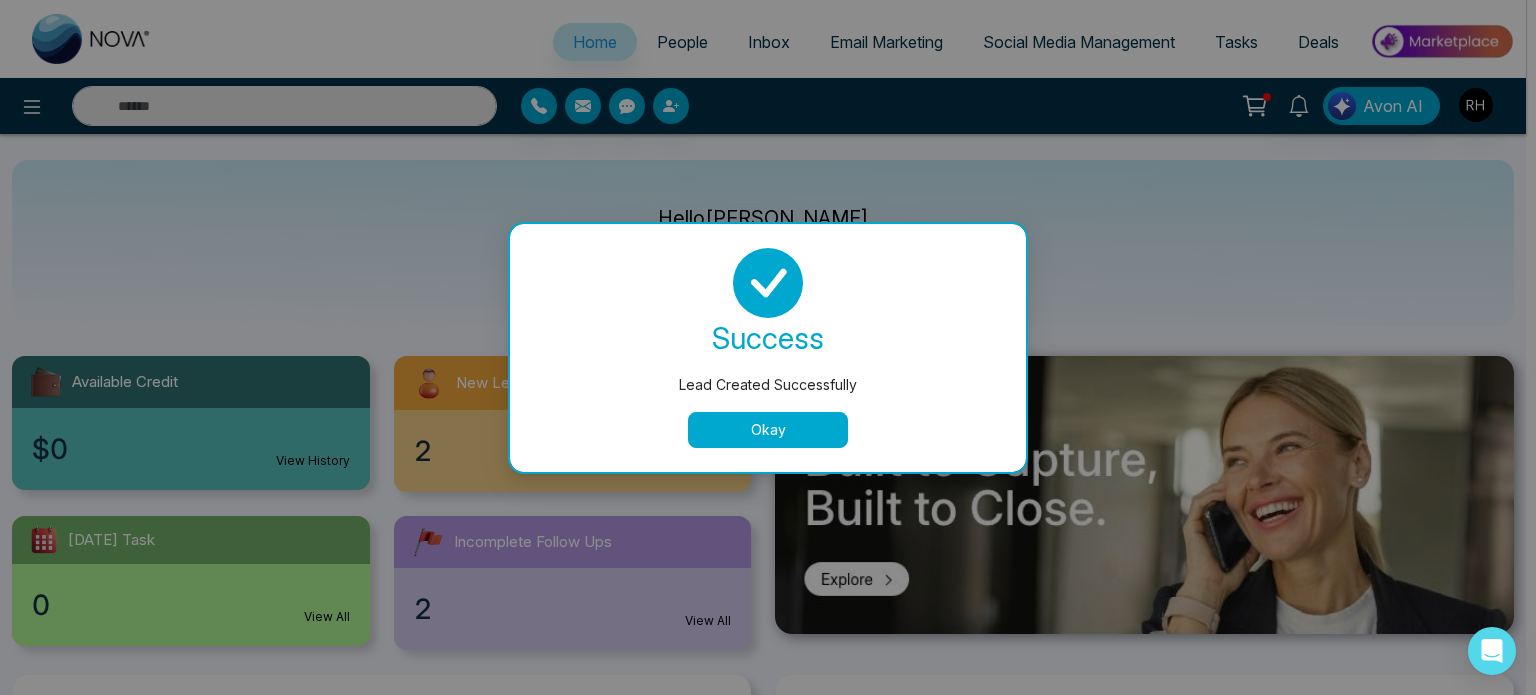 click on "Okay" at bounding box center [768, 430] 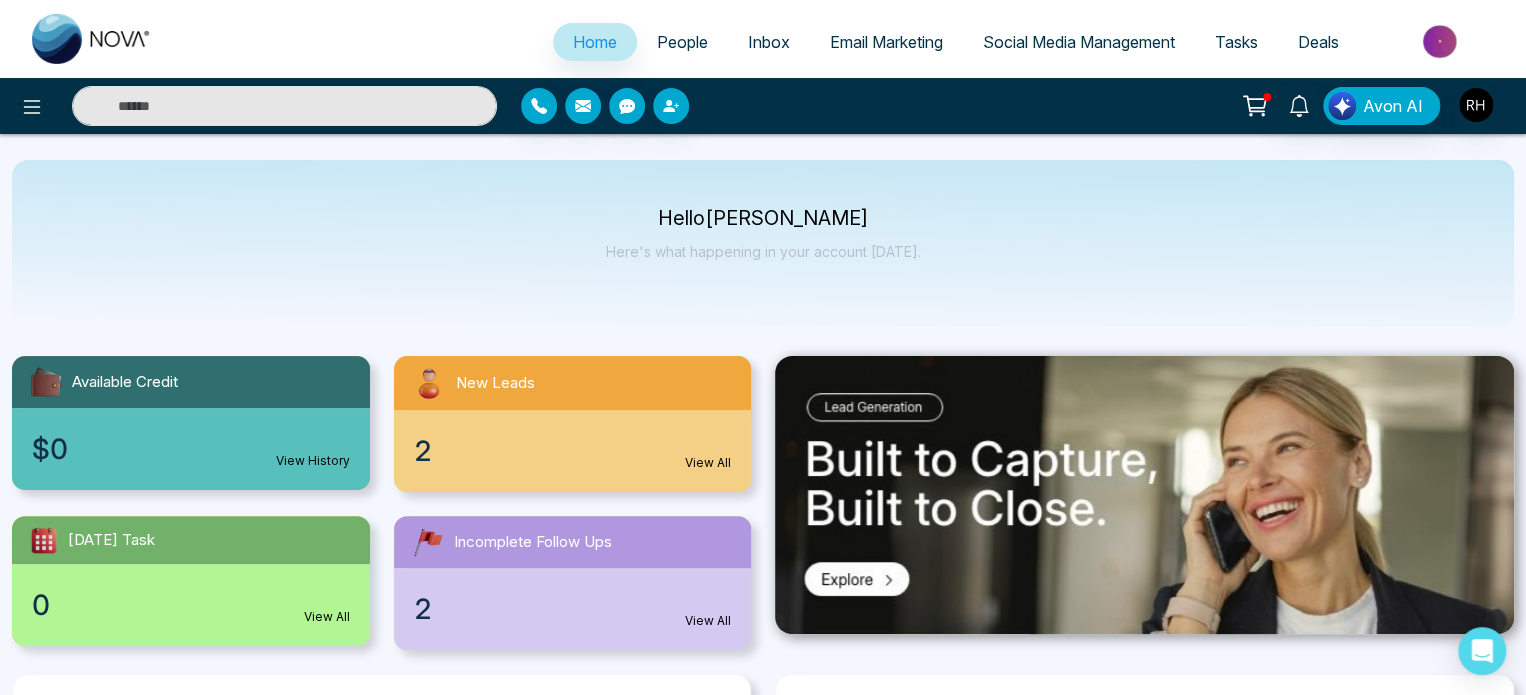 click on "2 View All" at bounding box center [573, 609] 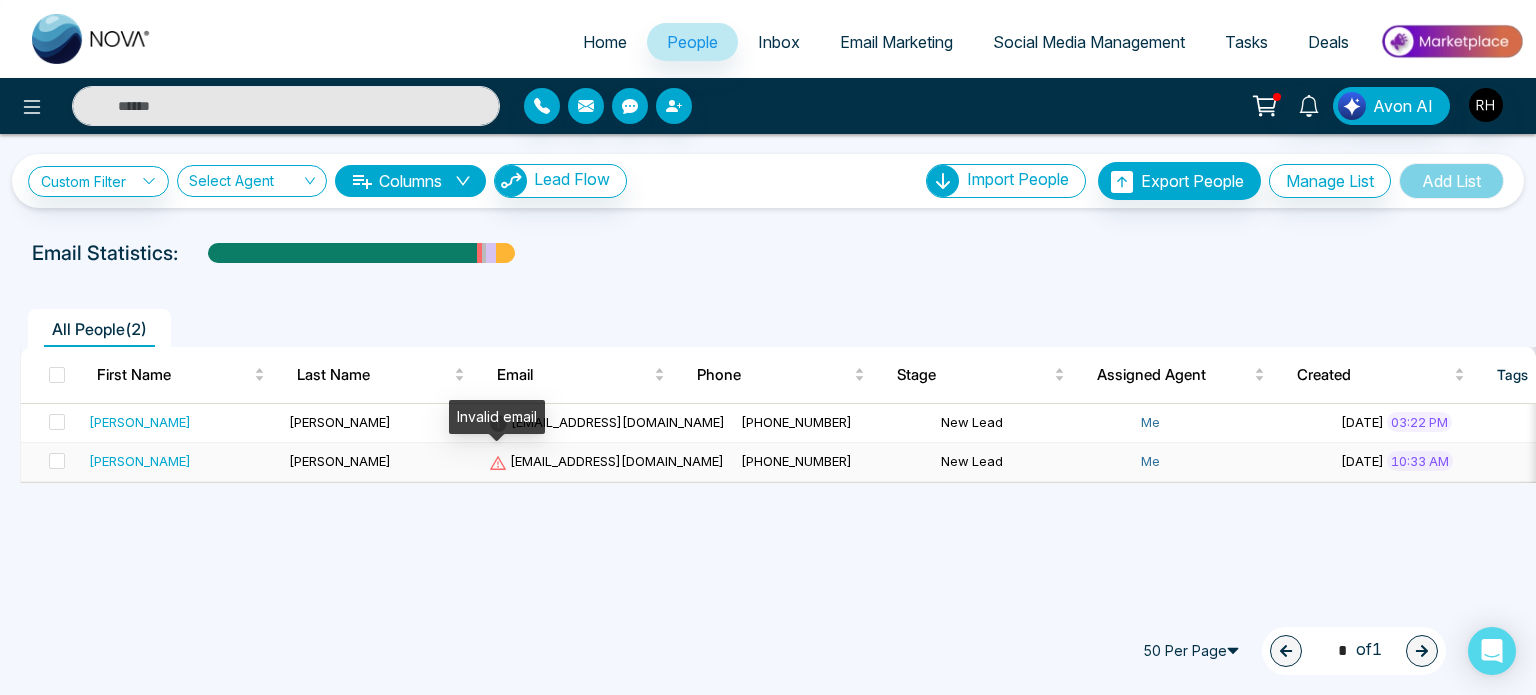 click 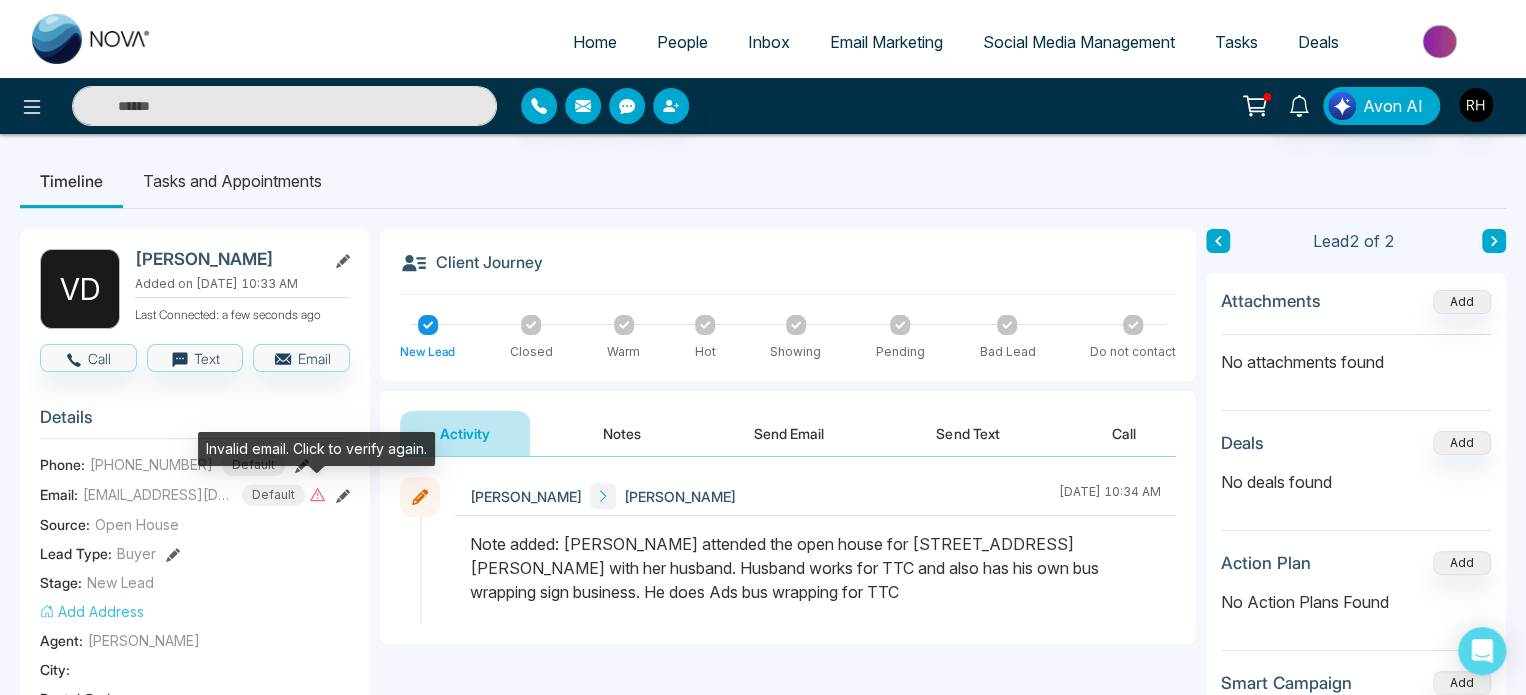 click 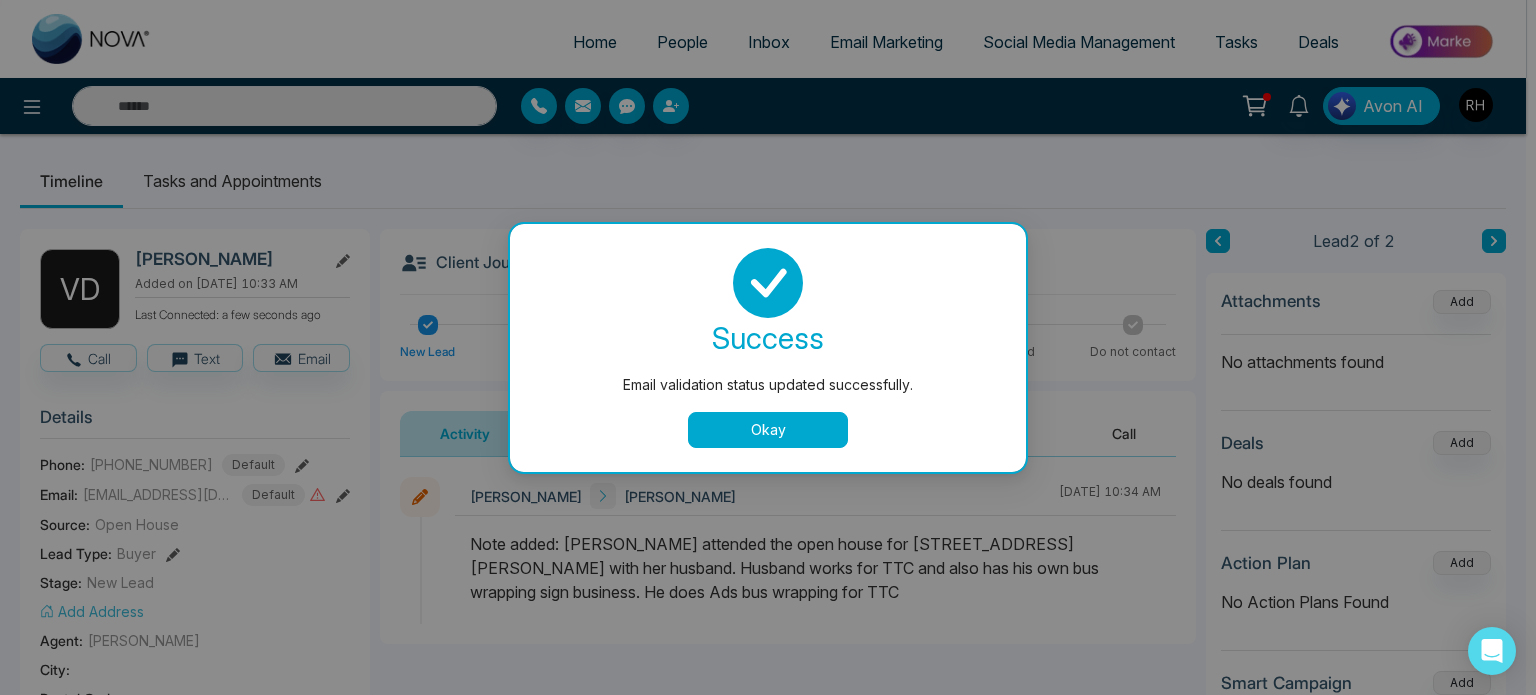 click on "Okay" at bounding box center (768, 430) 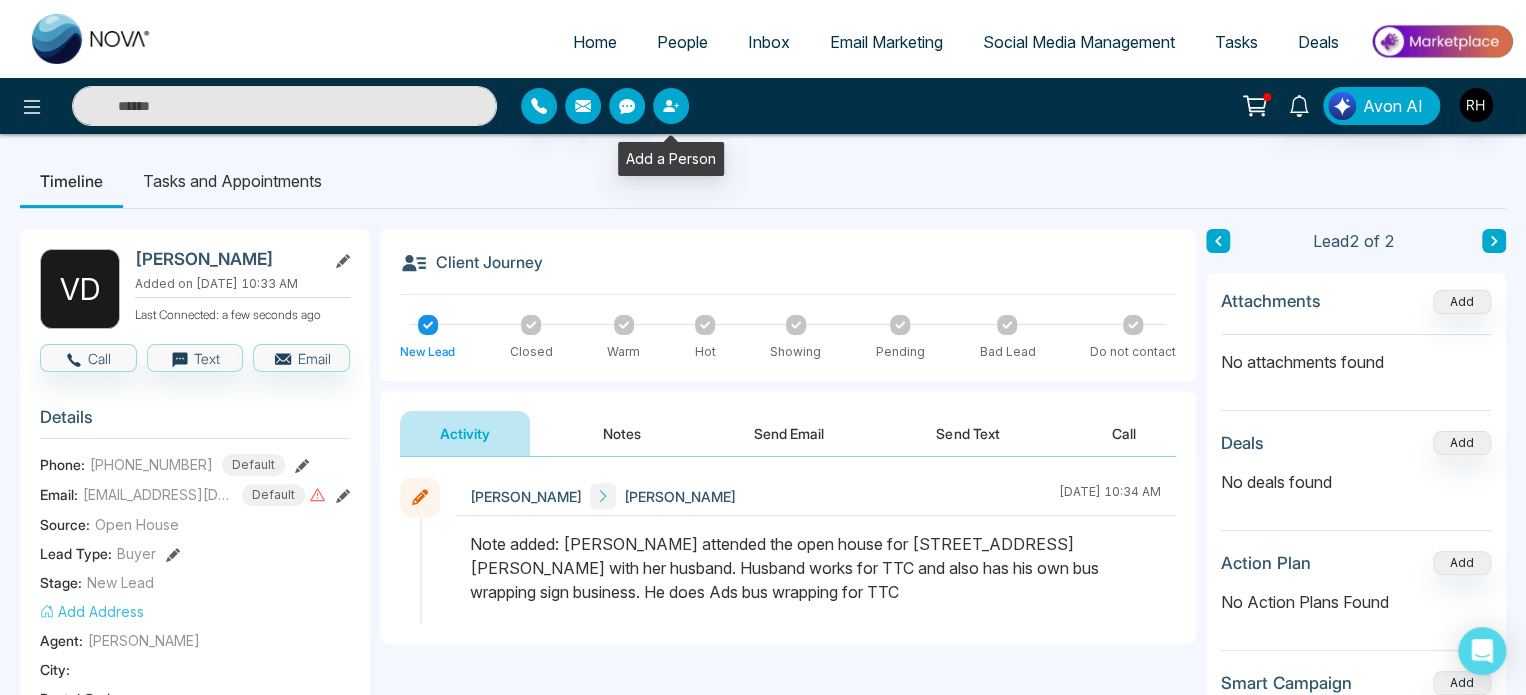 click at bounding box center (671, 106) 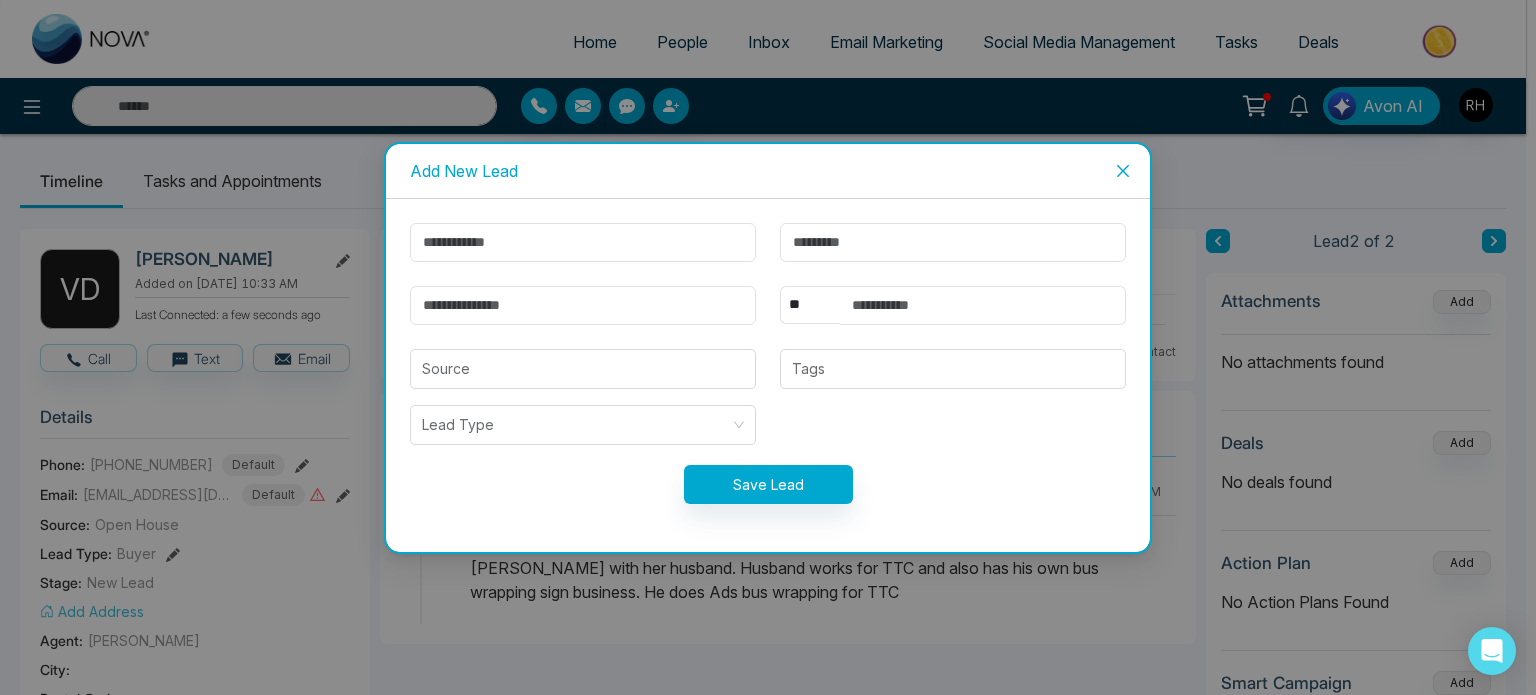 click on "Add New Lead ** **** *** *** *** **** *** Source   Tags Lead Type Save Lead" at bounding box center [768, 347] 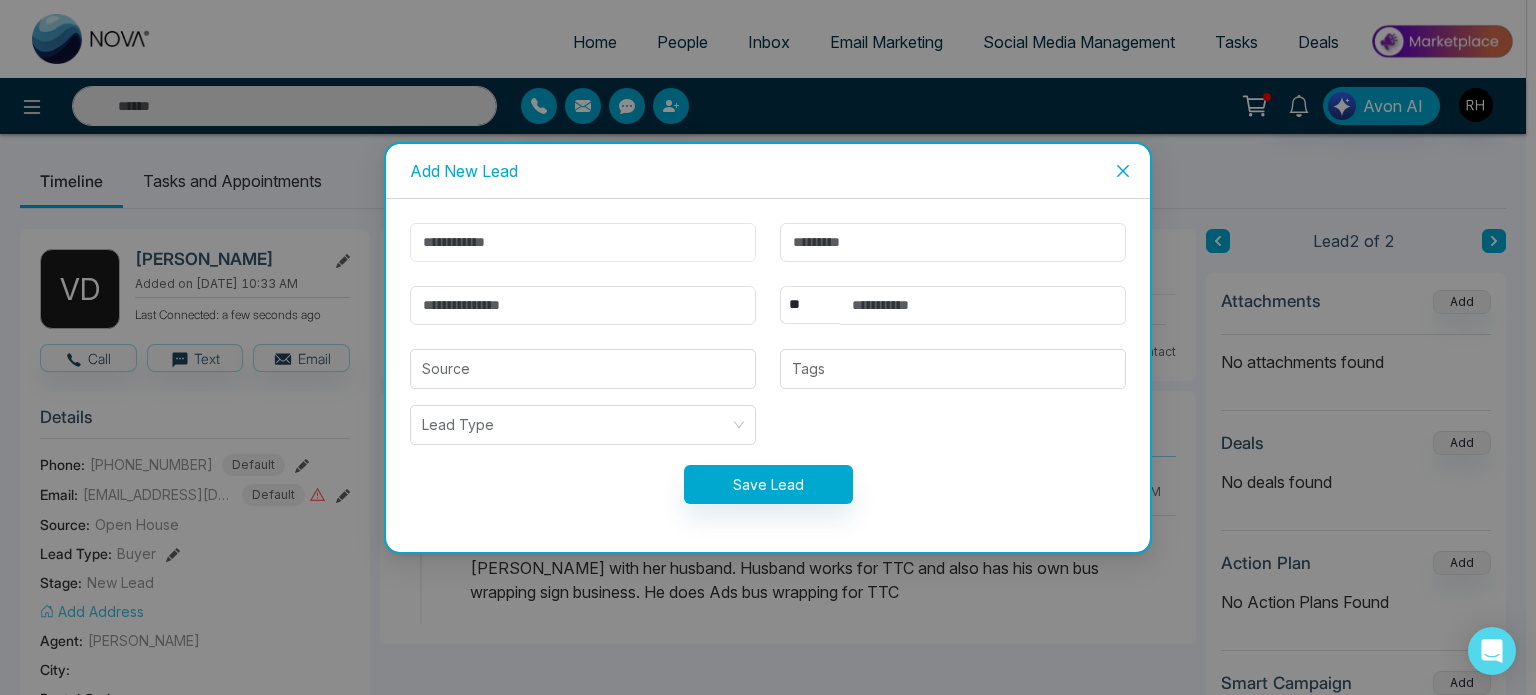 click at bounding box center [583, 242] 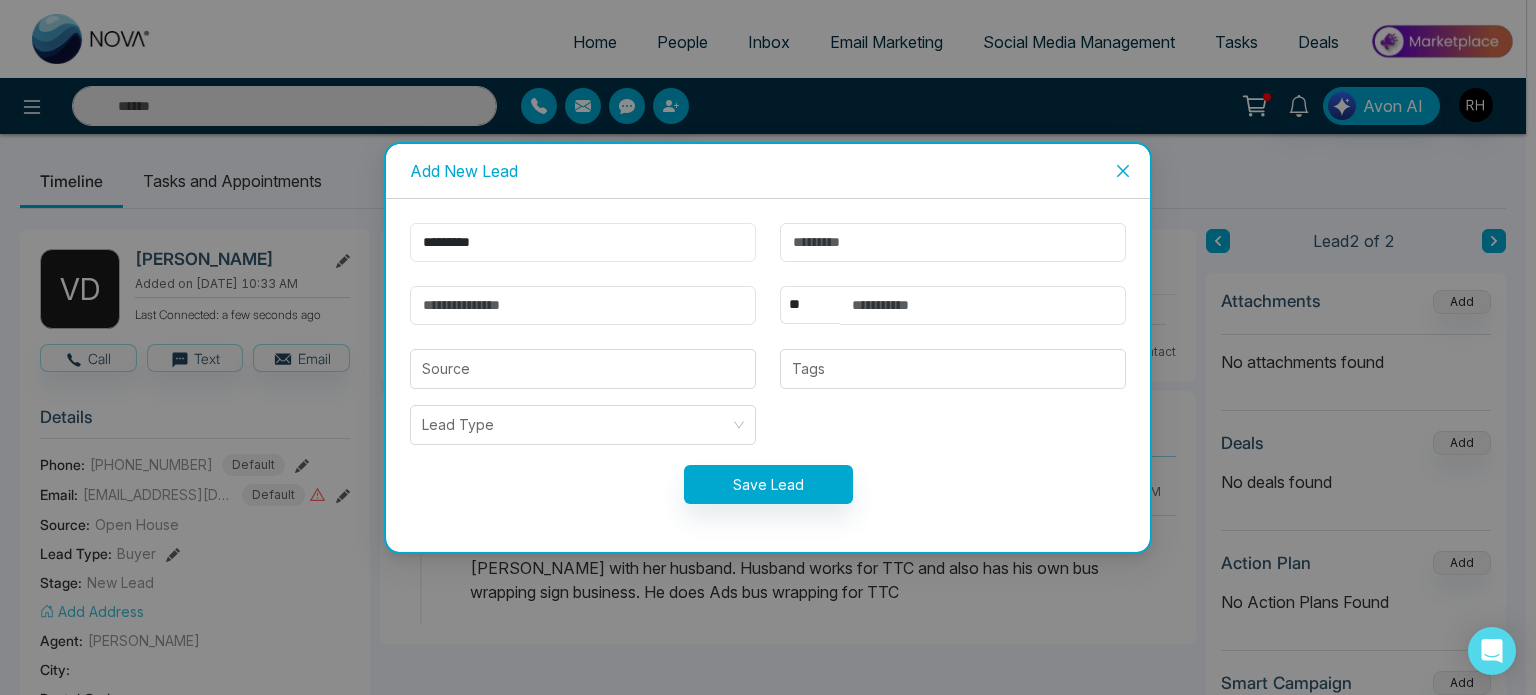 type on "*********" 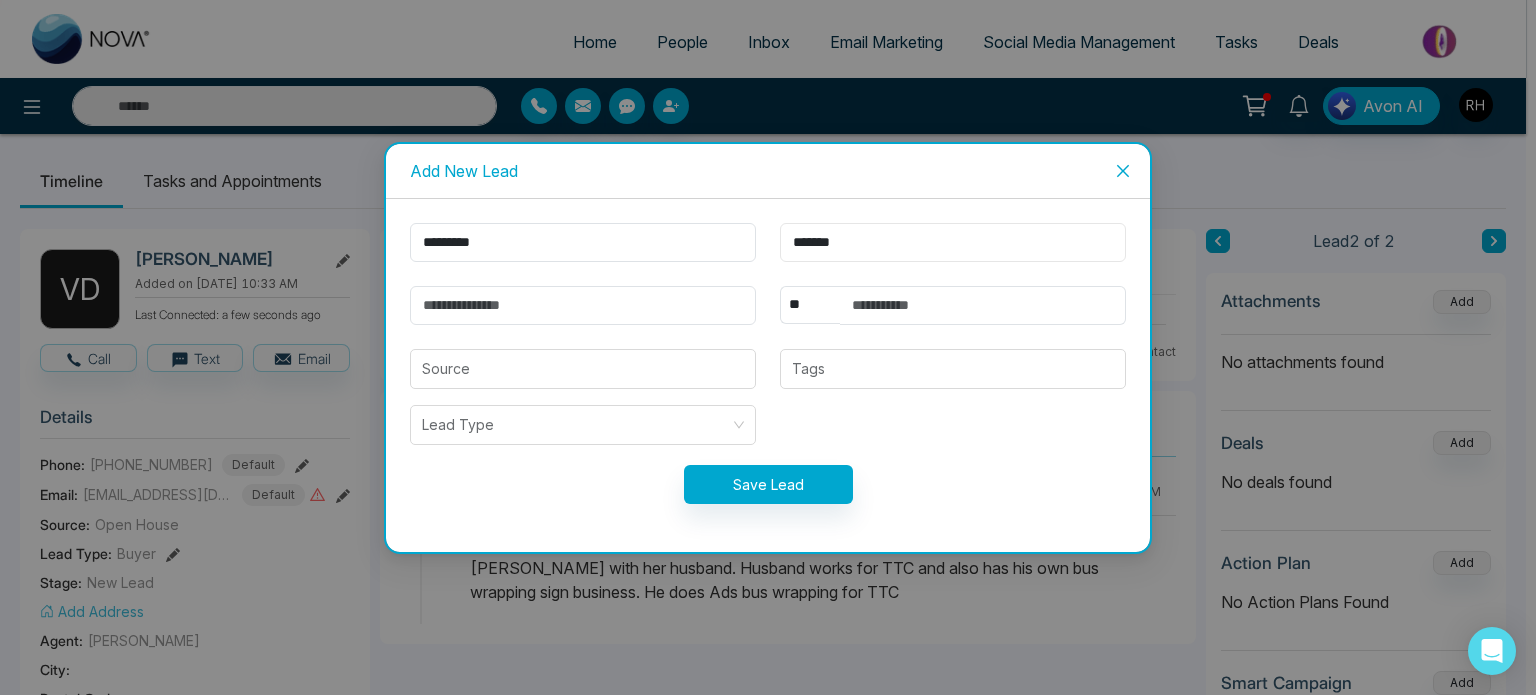 type on "*******" 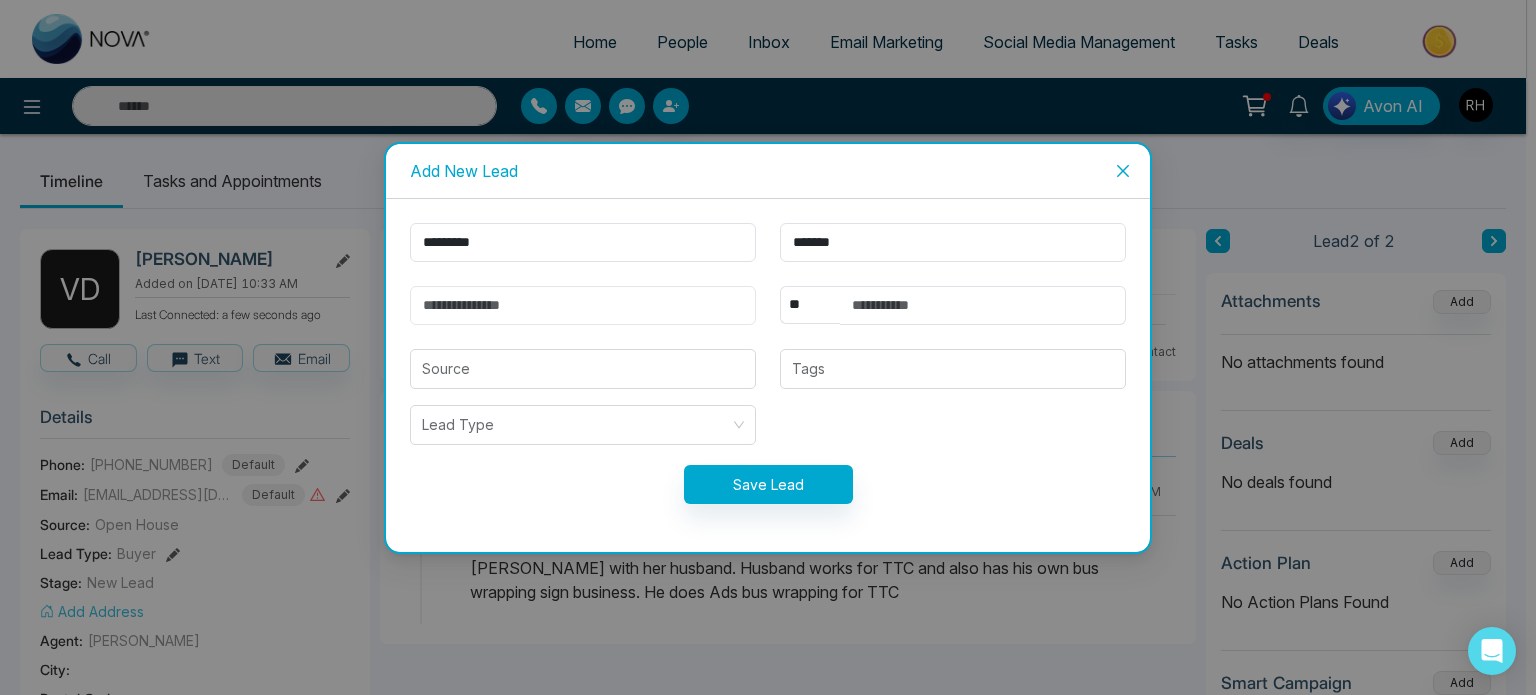click at bounding box center (583, 305) 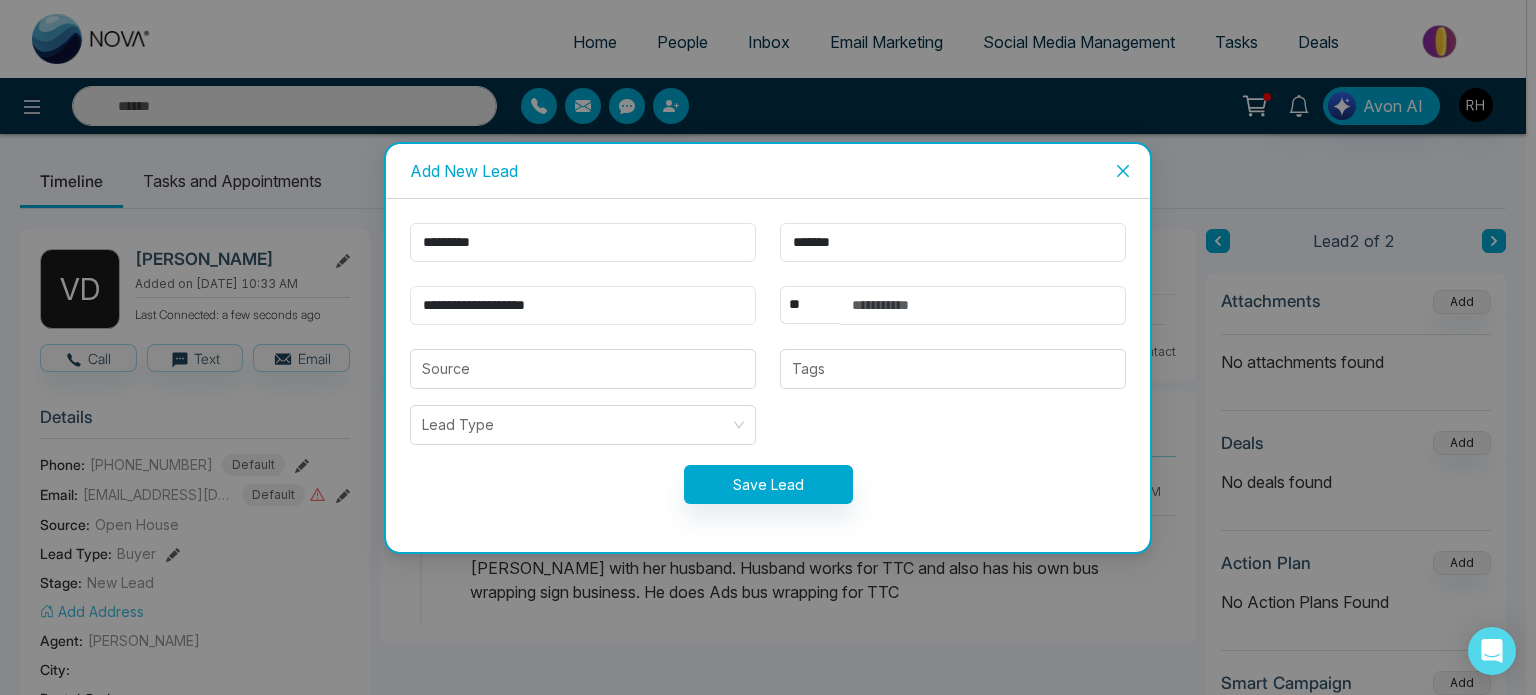 type on "**********" 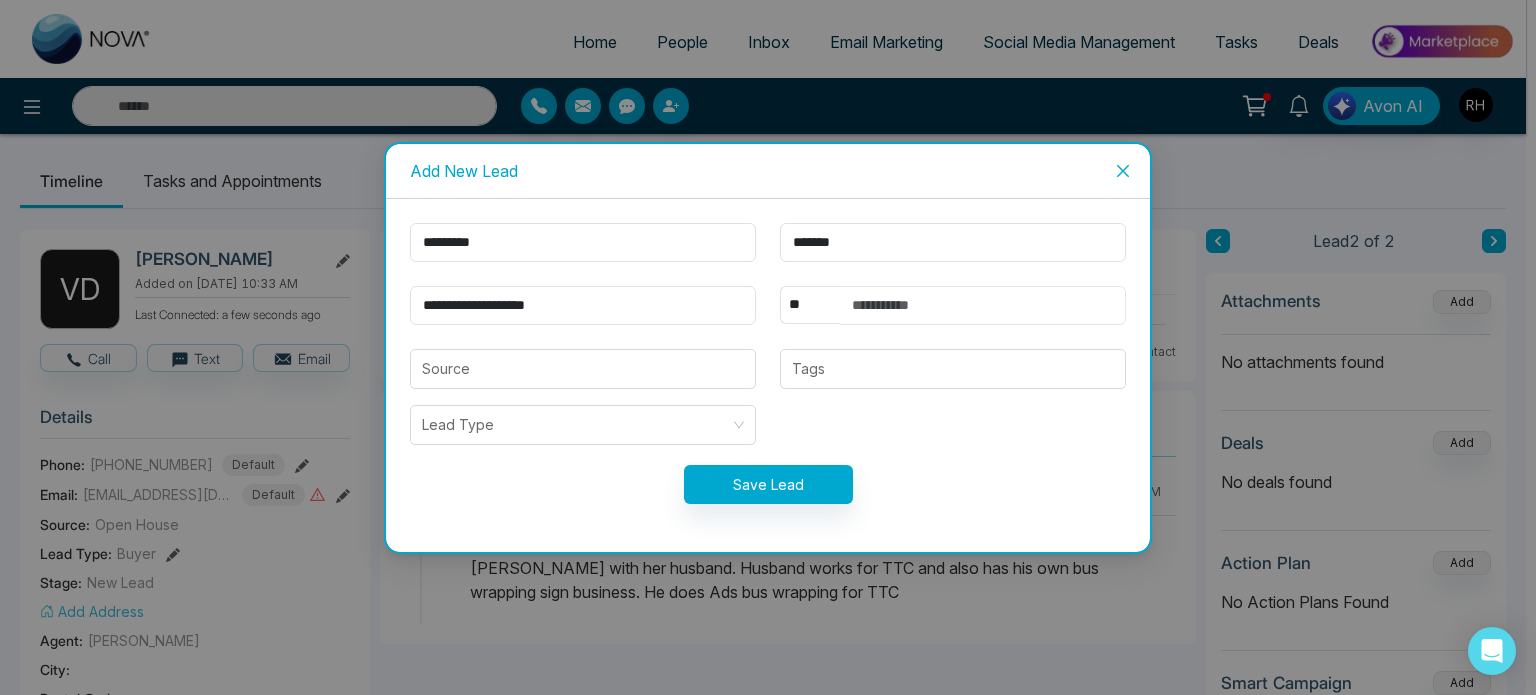 click at bounding box center [983, 305] 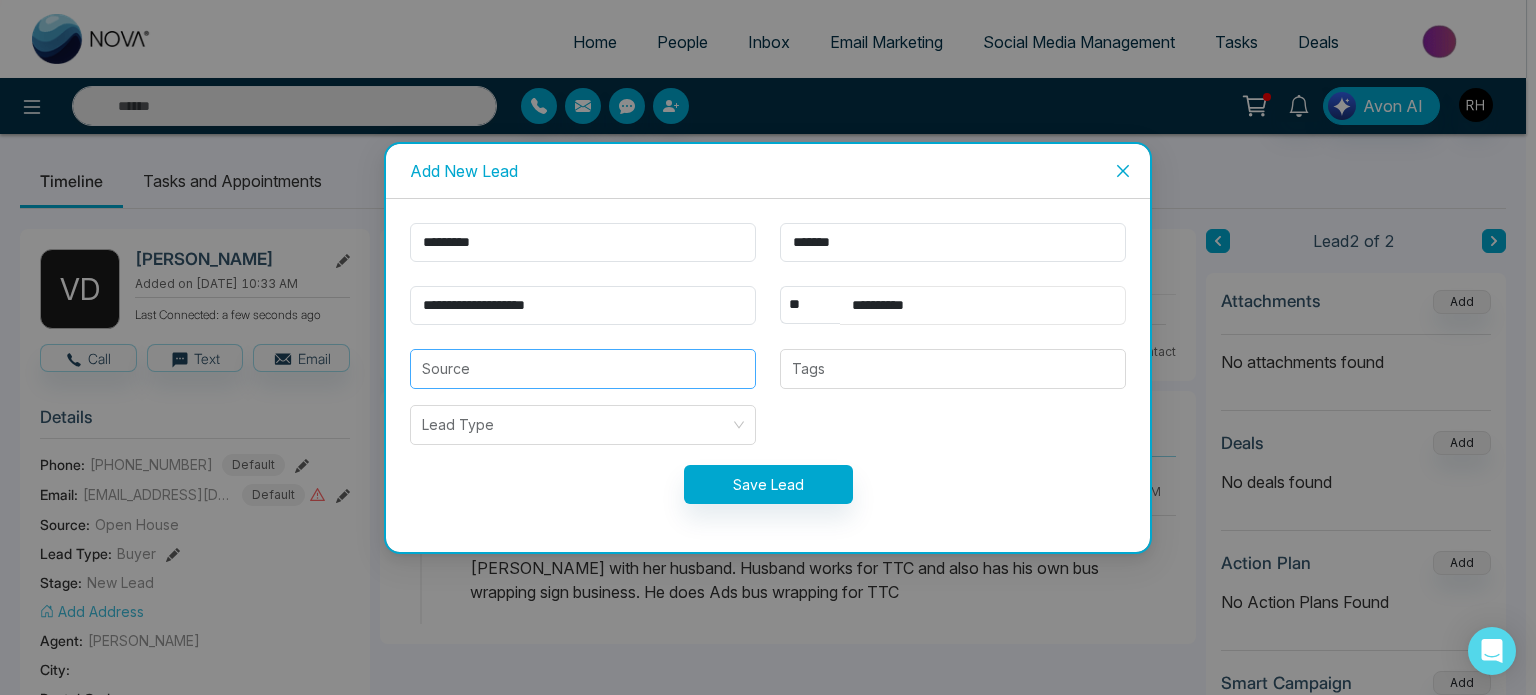 type on "**********" 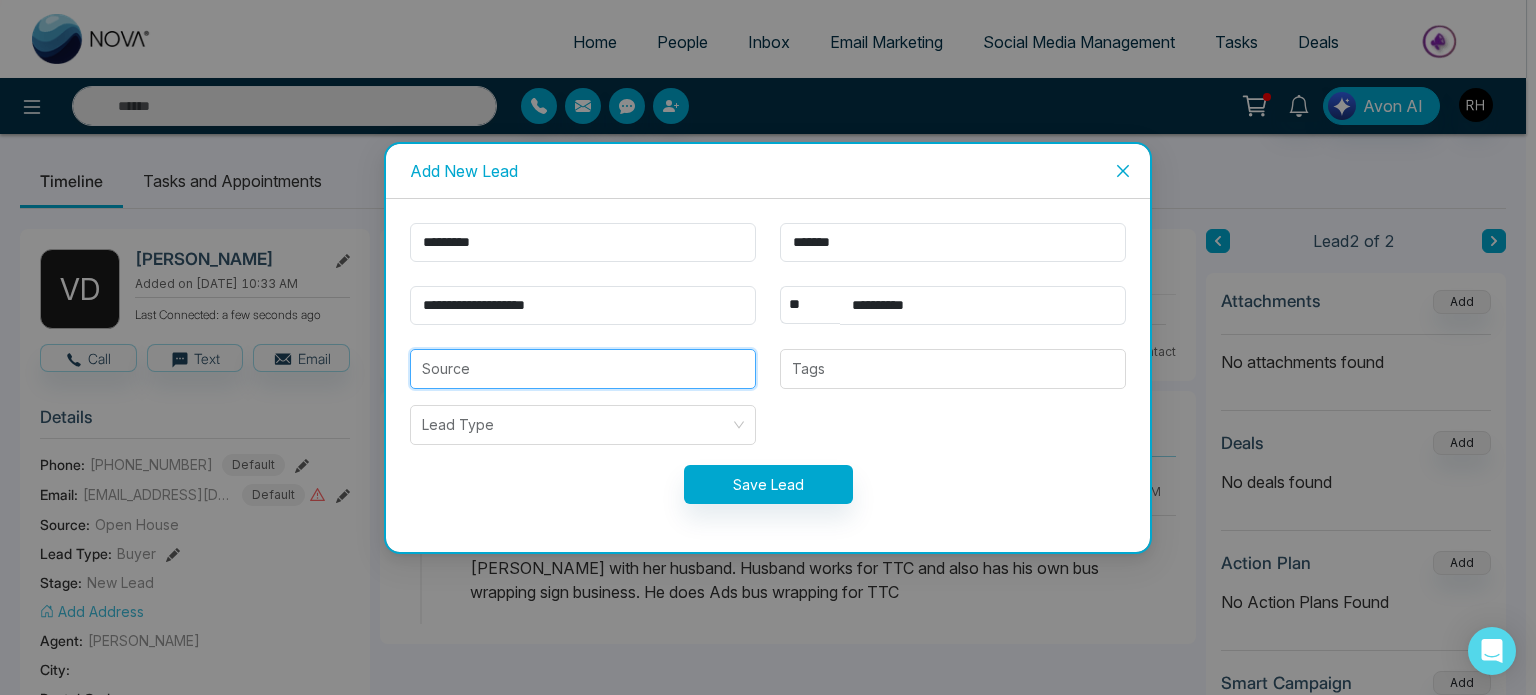 click at bounding box center [583, 369] 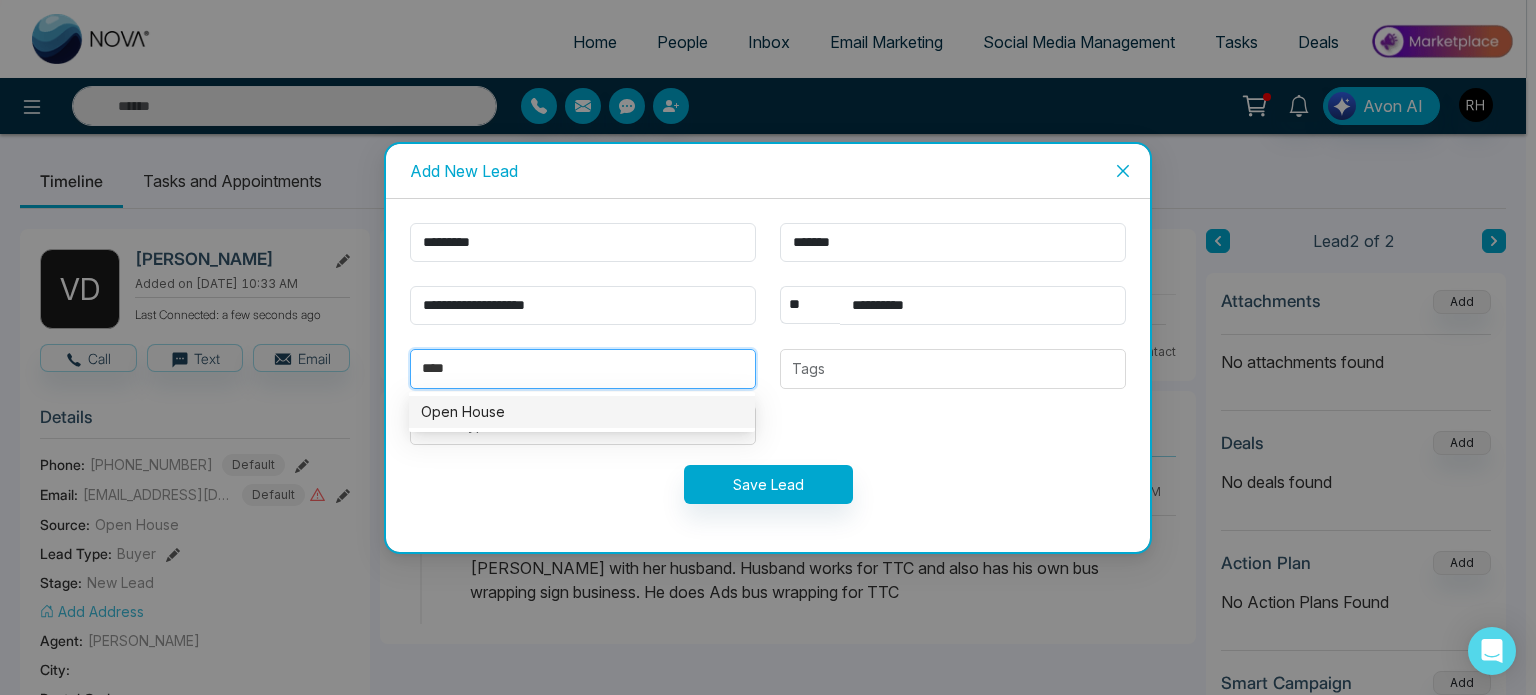 click on "Open House" at bounding box center (582, 412) 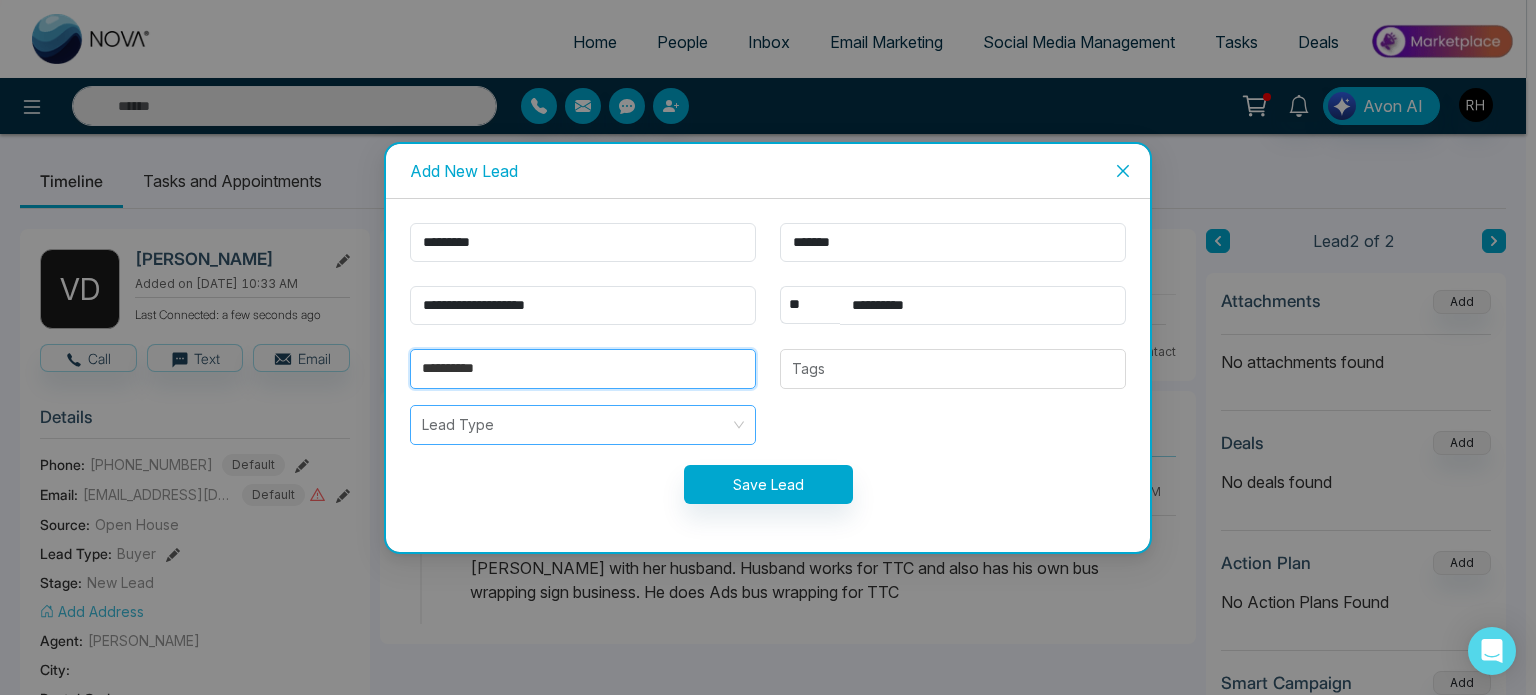type on "**********" 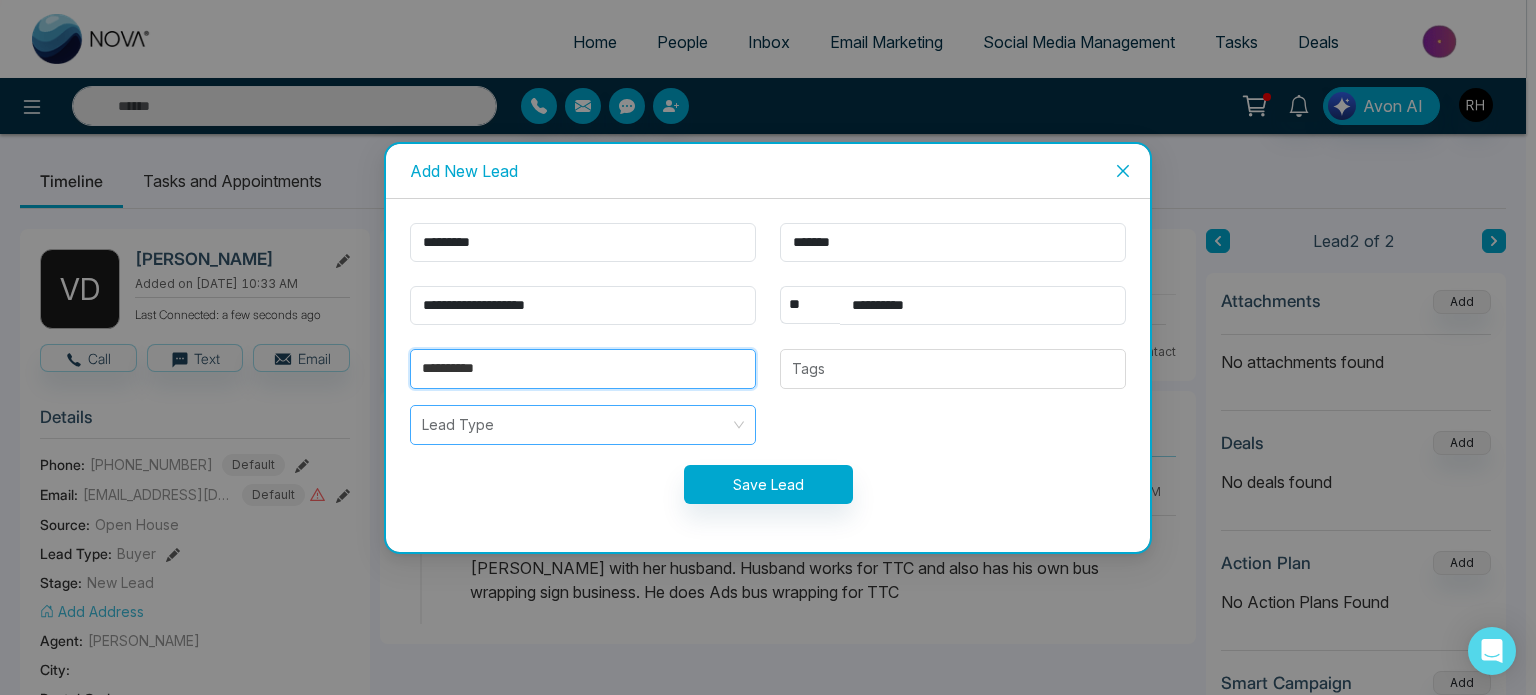 click at bounding box center (576, 425) 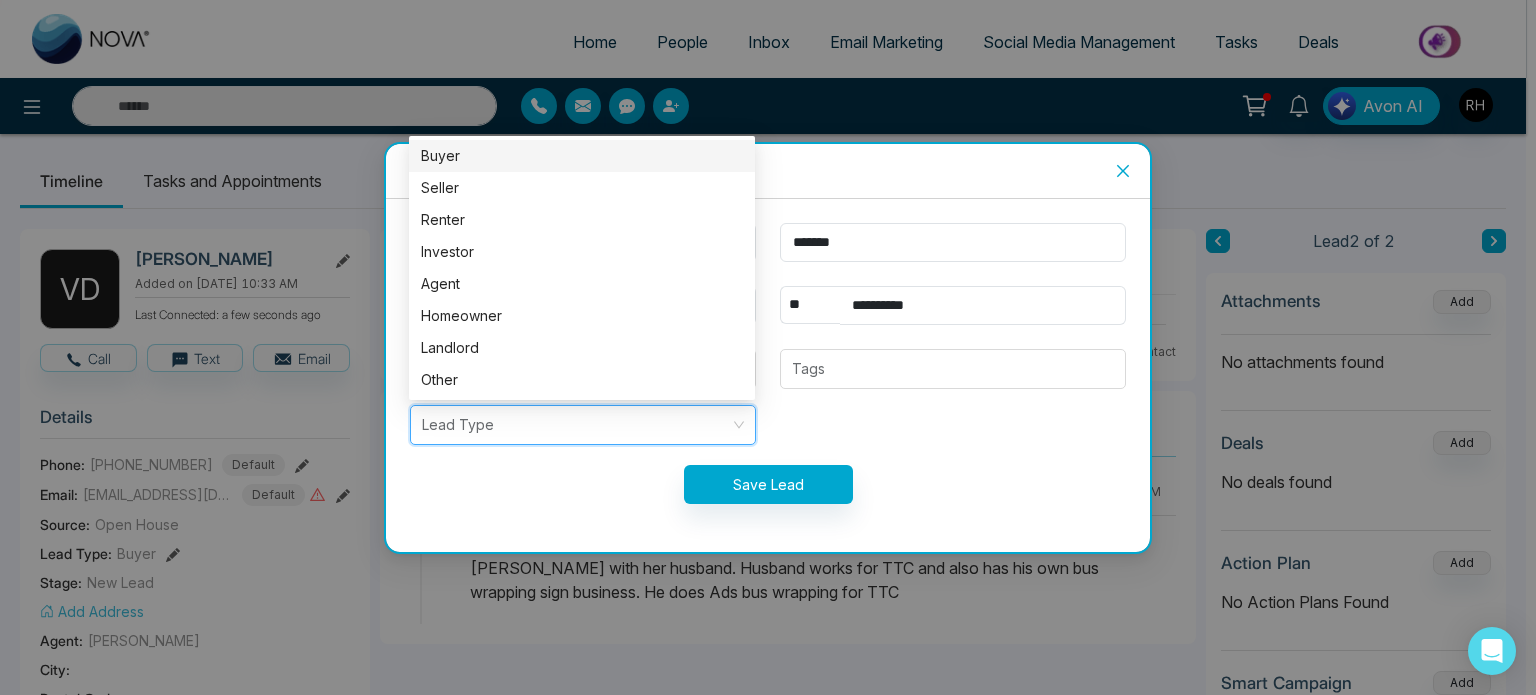 click on "Buyer" at bounding box center [582, 156] 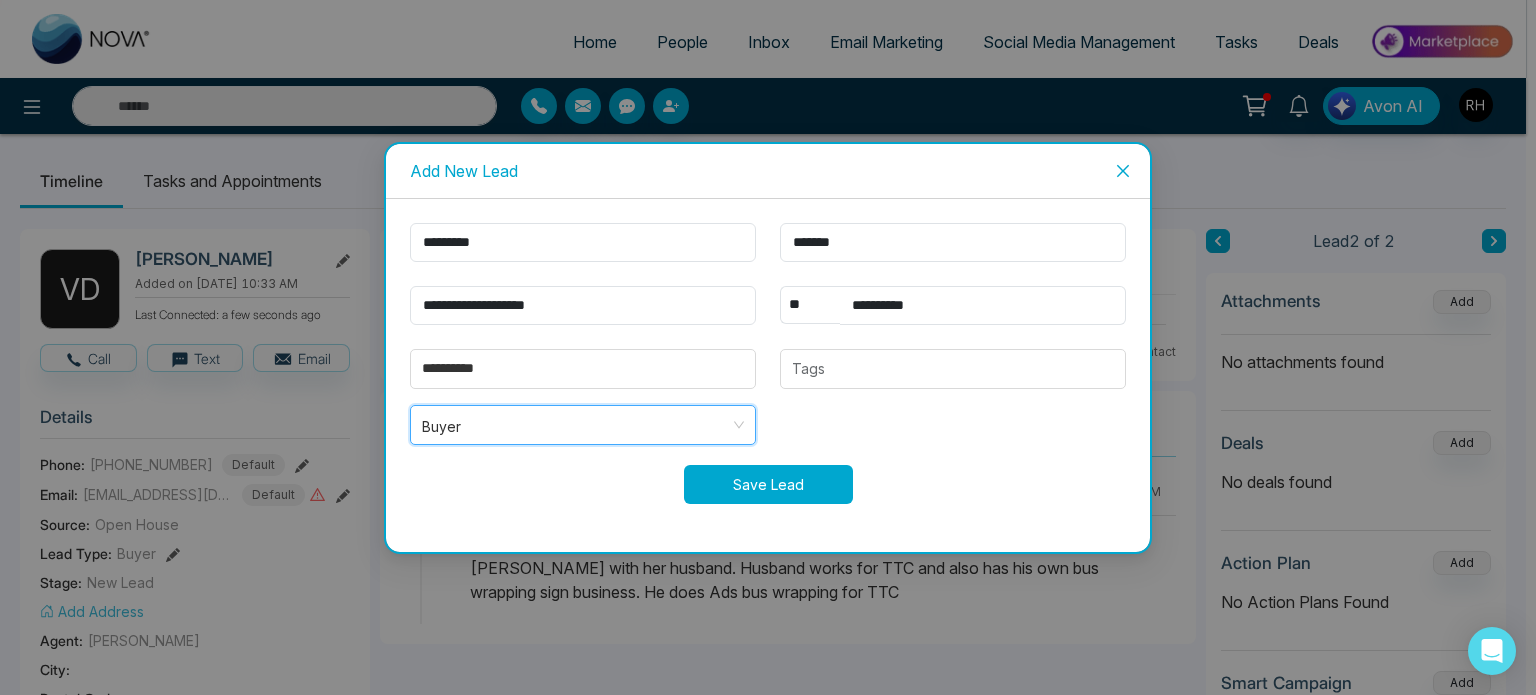 click on "Save Lead" at bounding box center (768, 484) 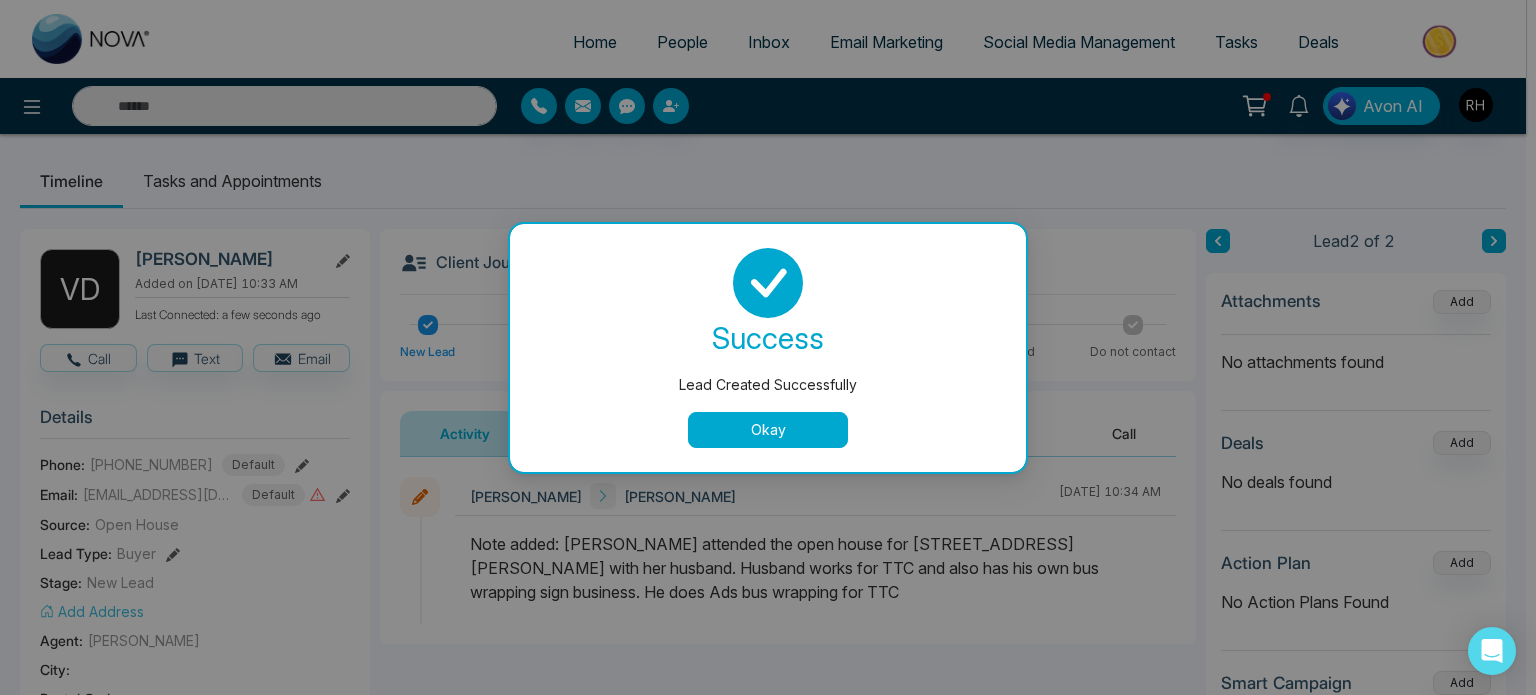 click on "Okay" at bounding box center (768, 430) 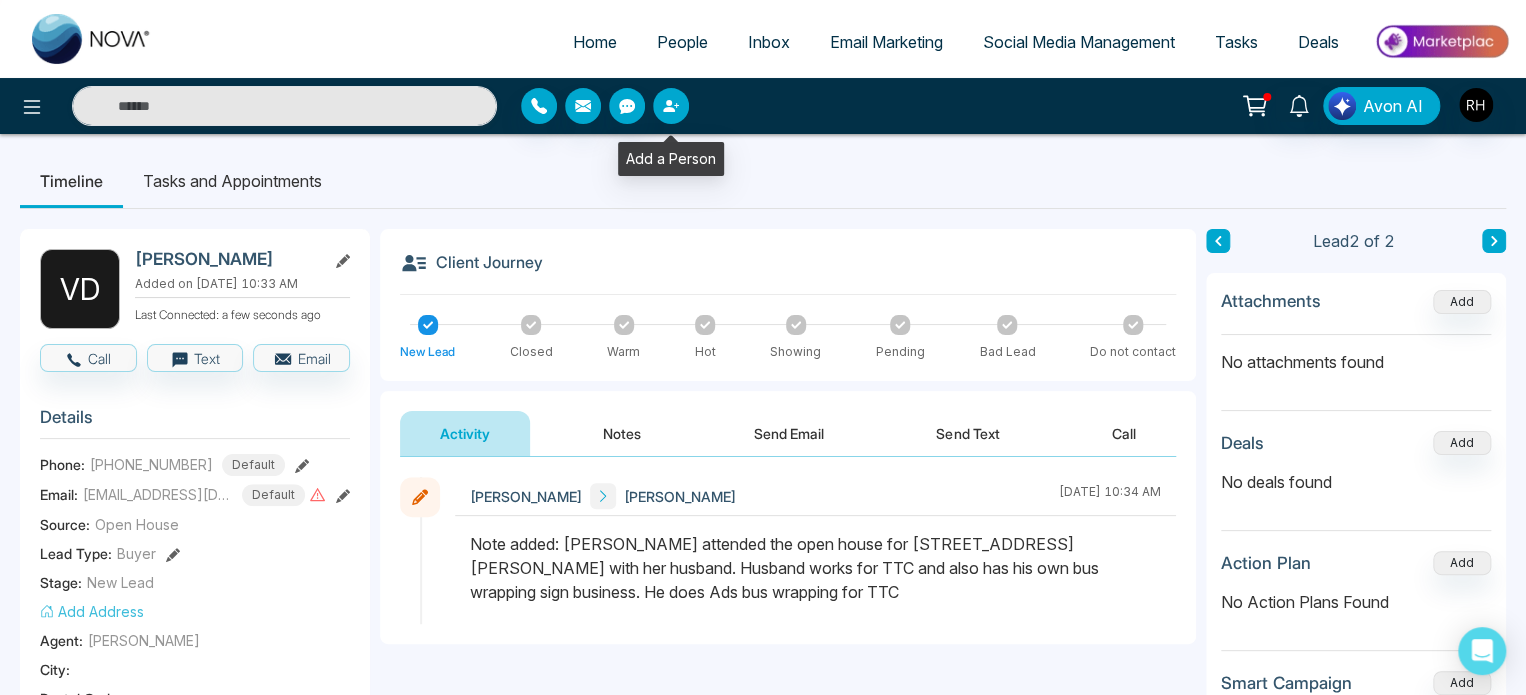 click 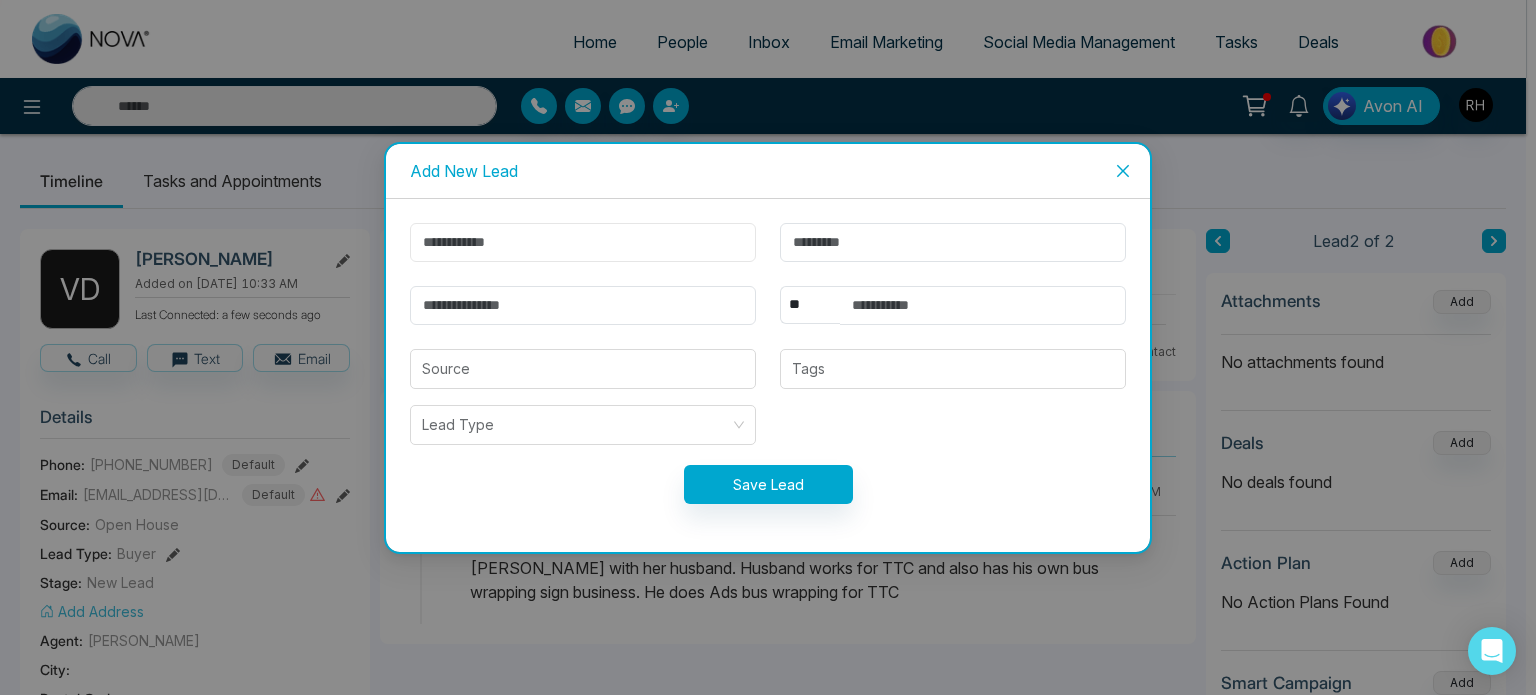 click at bounding box center (583, 242) 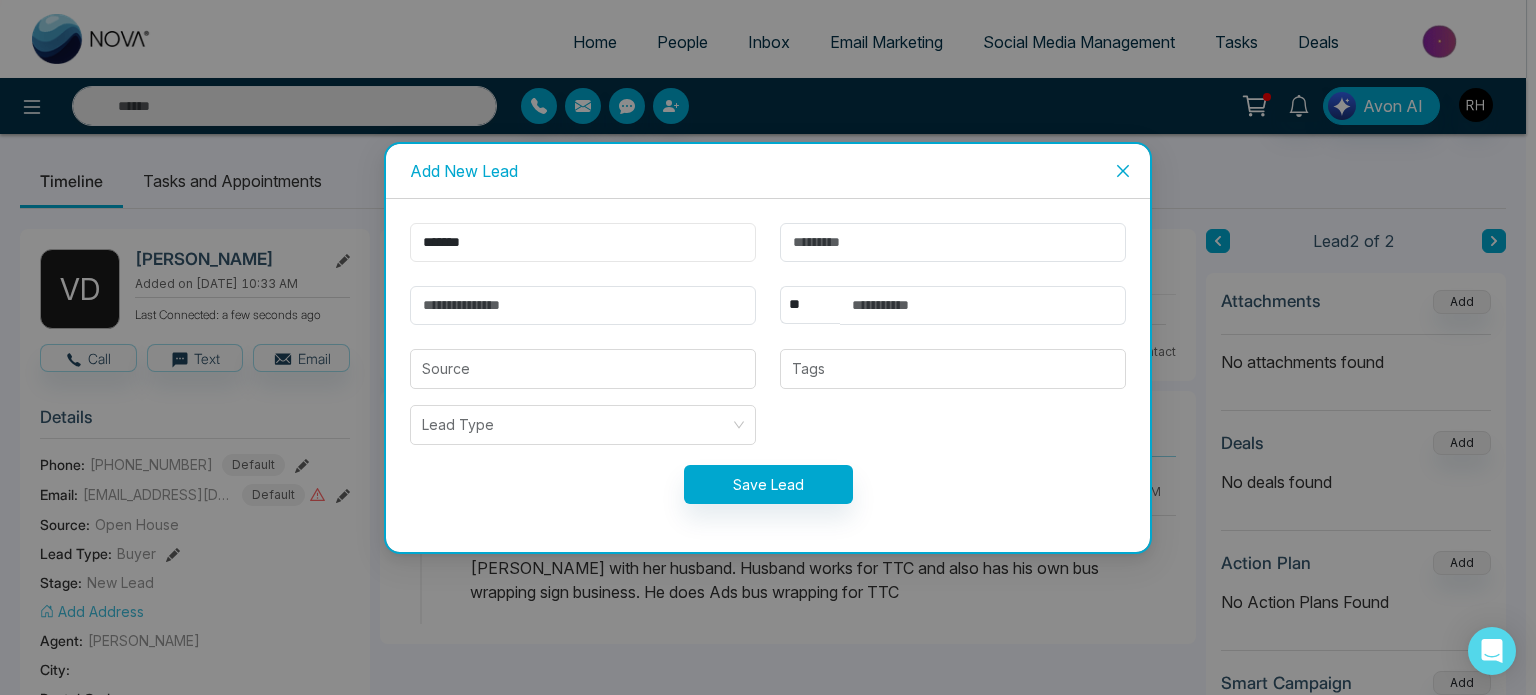 type on "*******" 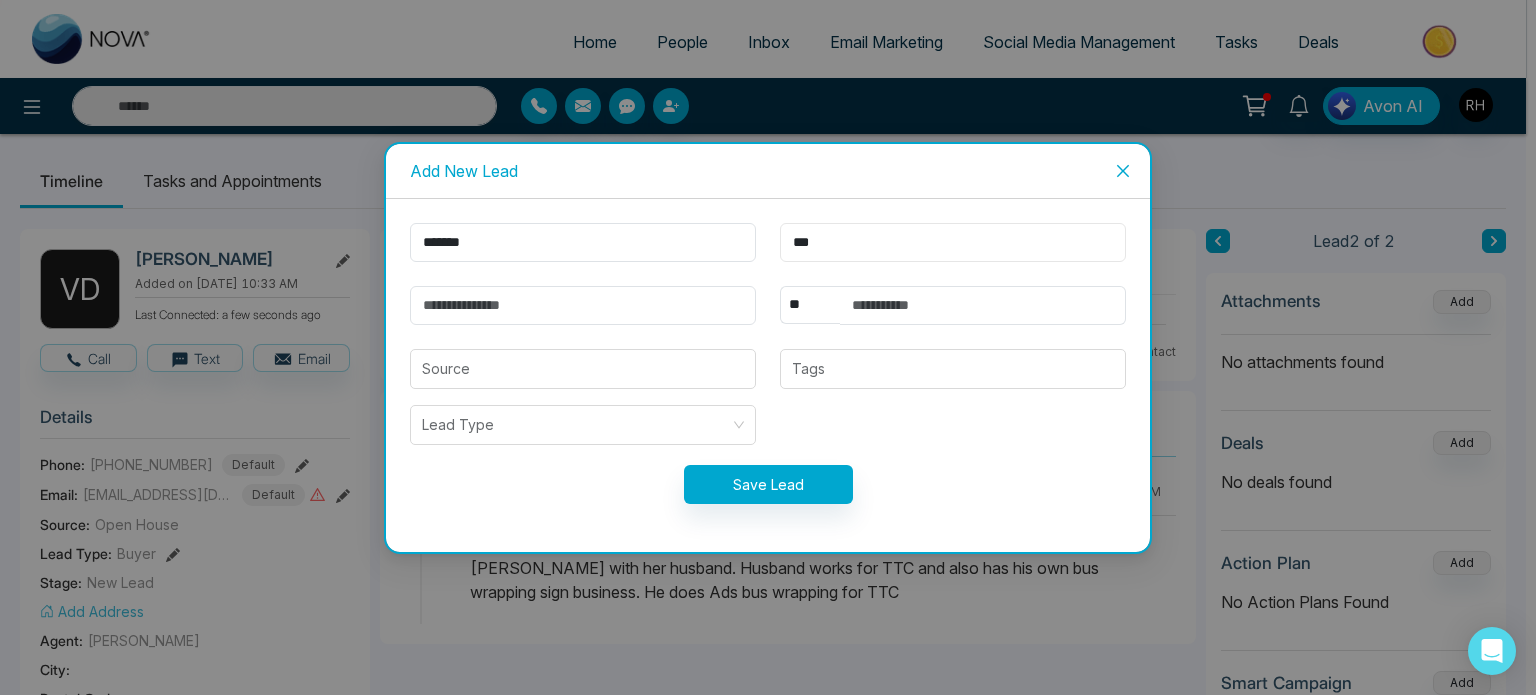 type on "***" 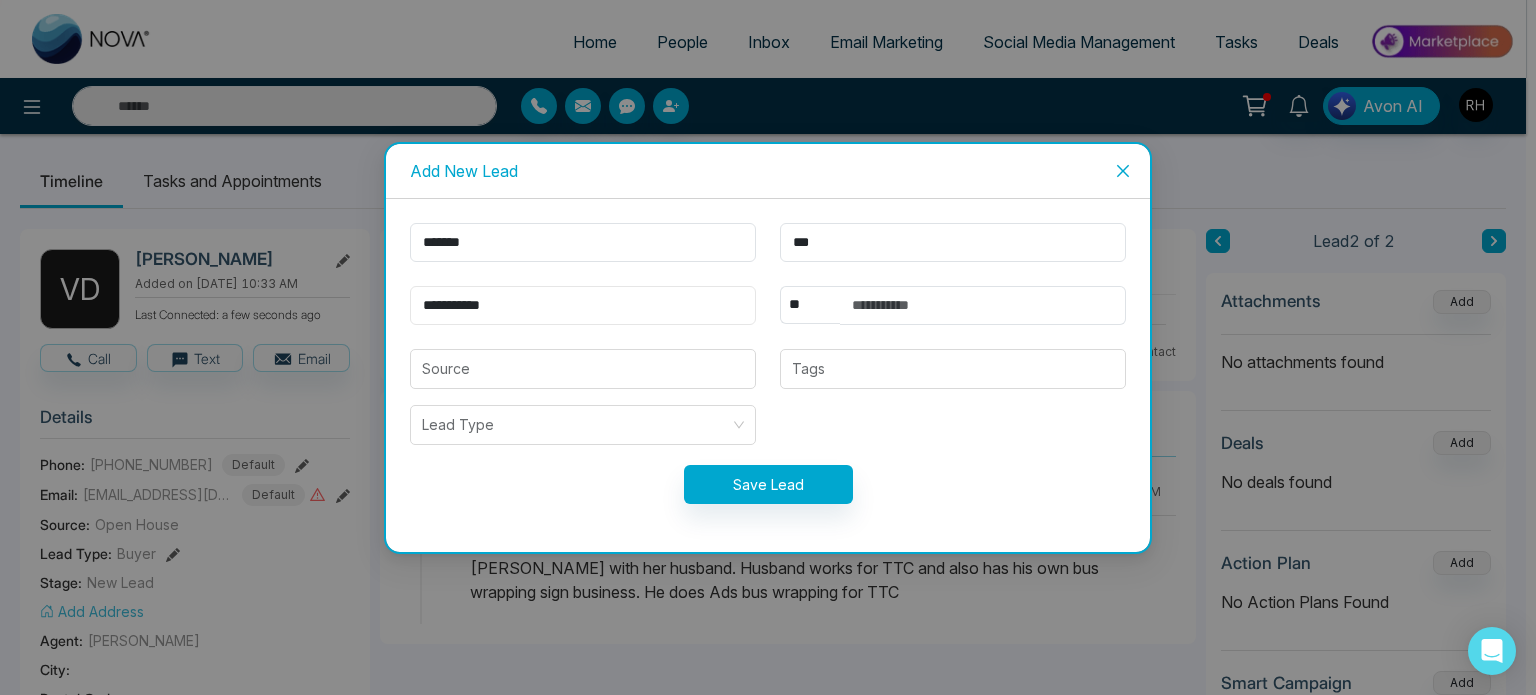 click on "**********" at bounding box center [583, 305] 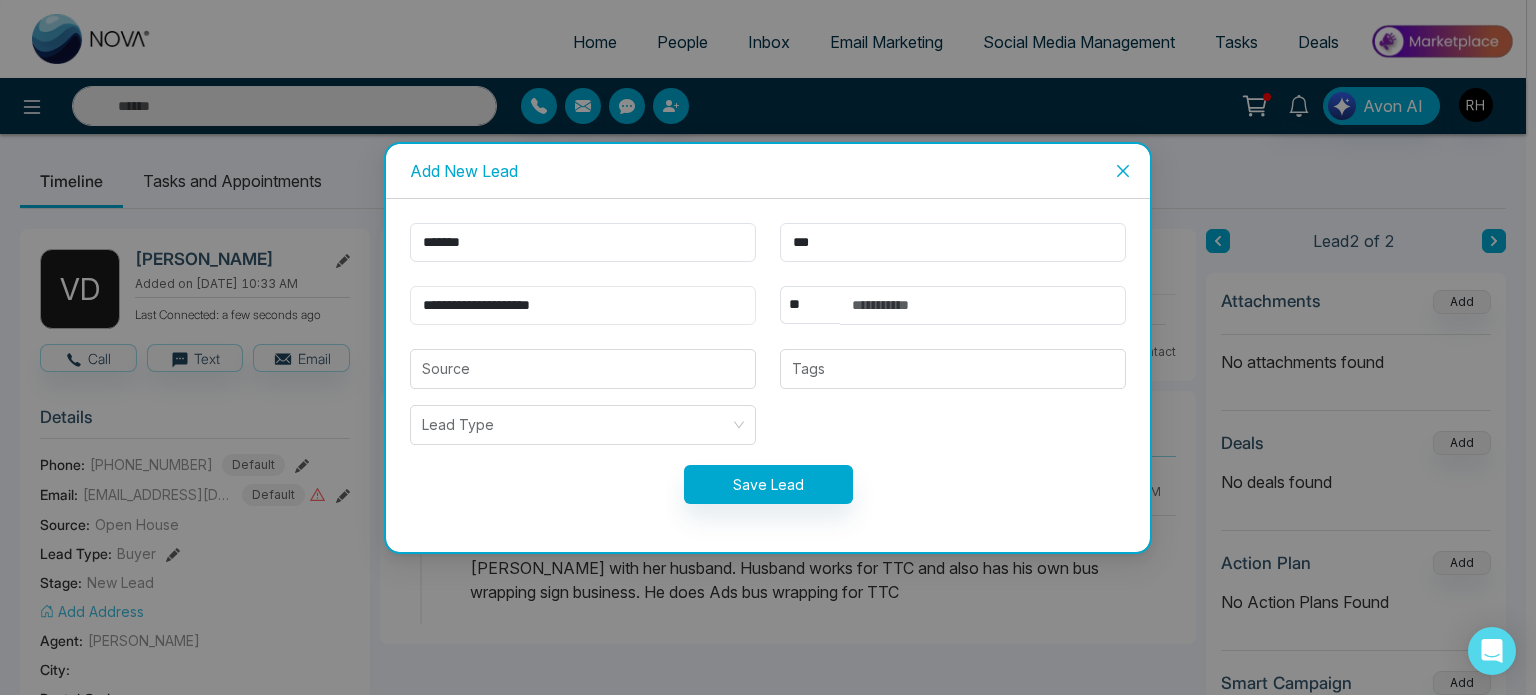 type on "**********" 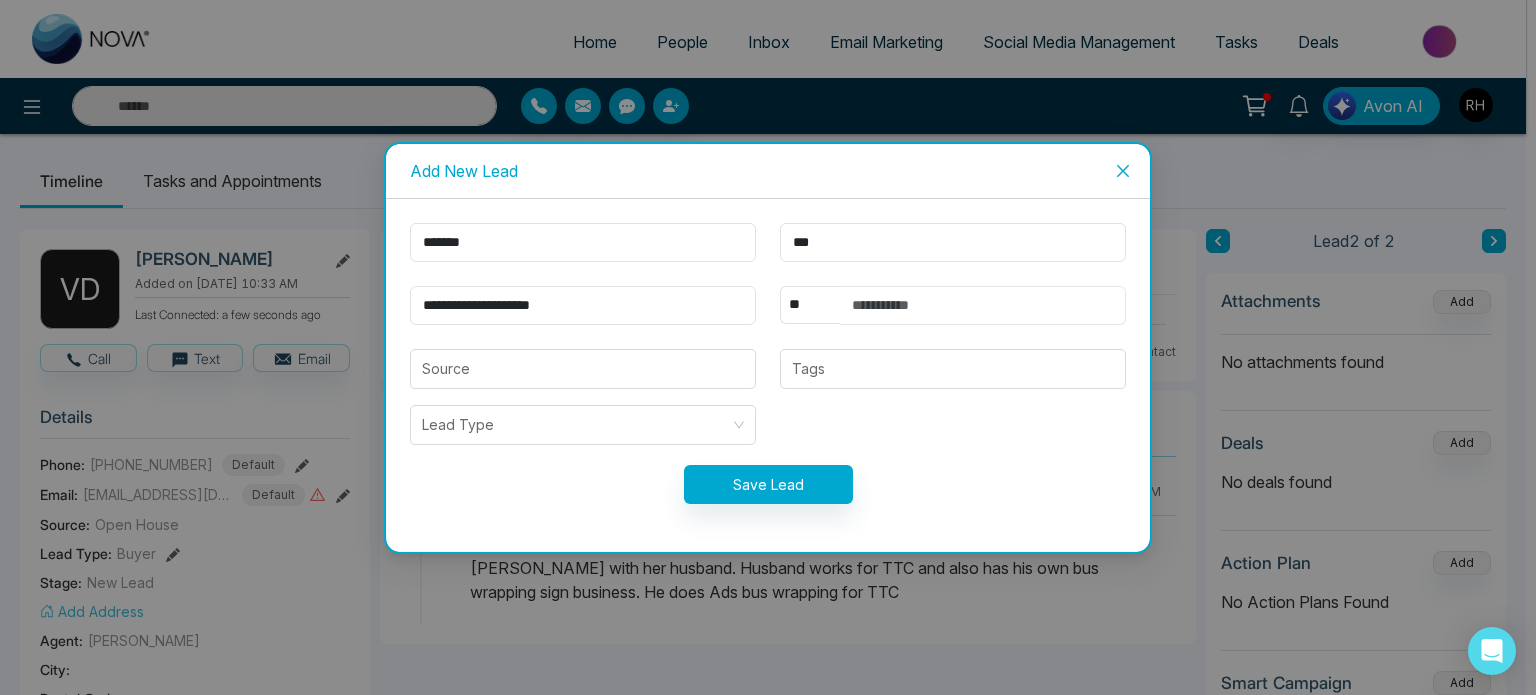 click at bounding box center (983, 305) 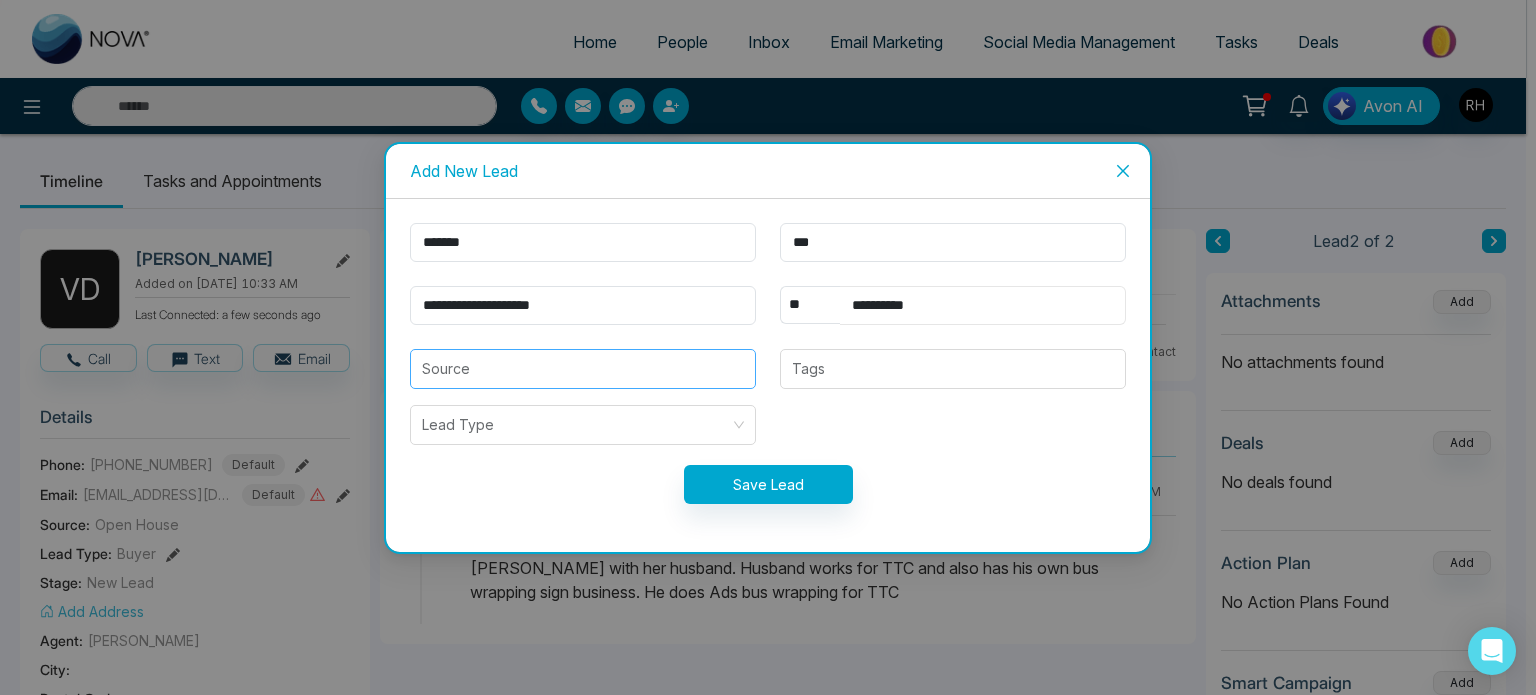 type on "**********" 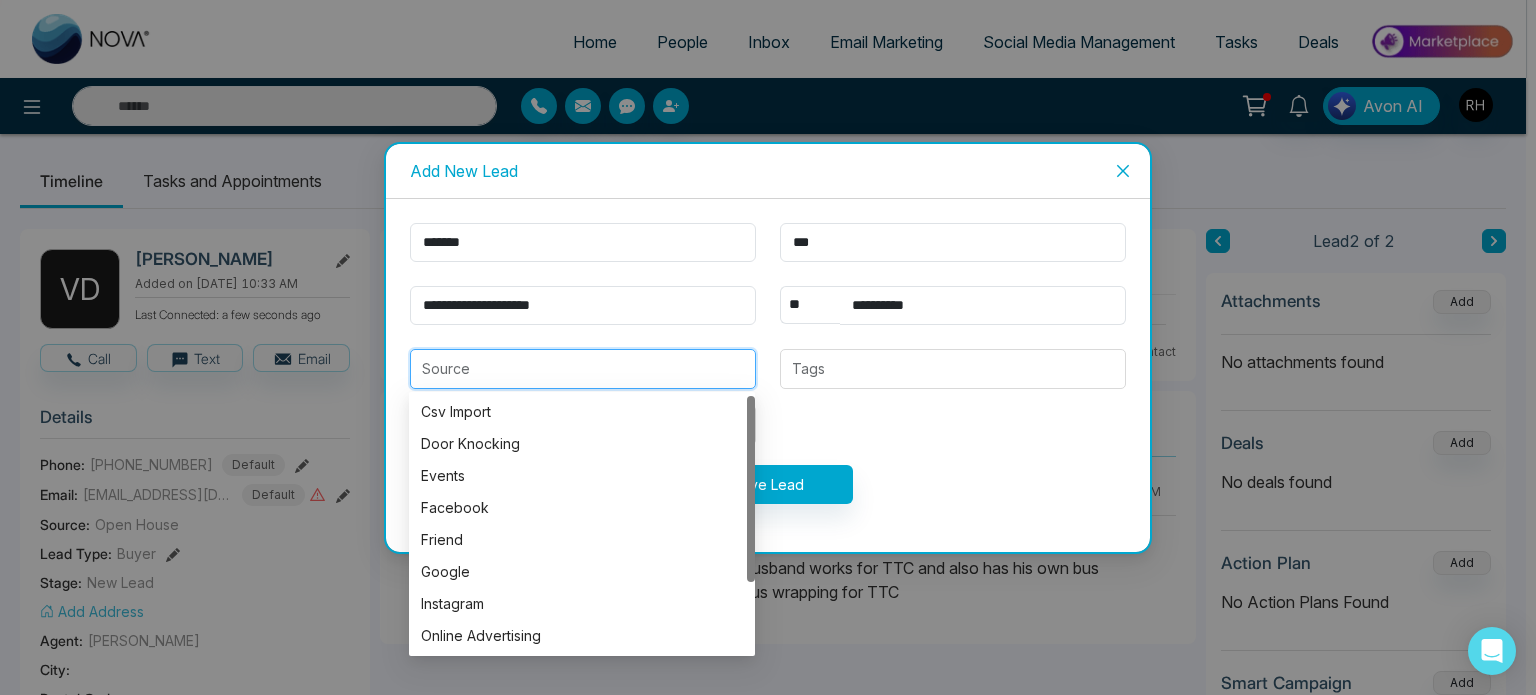 click at bounding box center [583, 369] 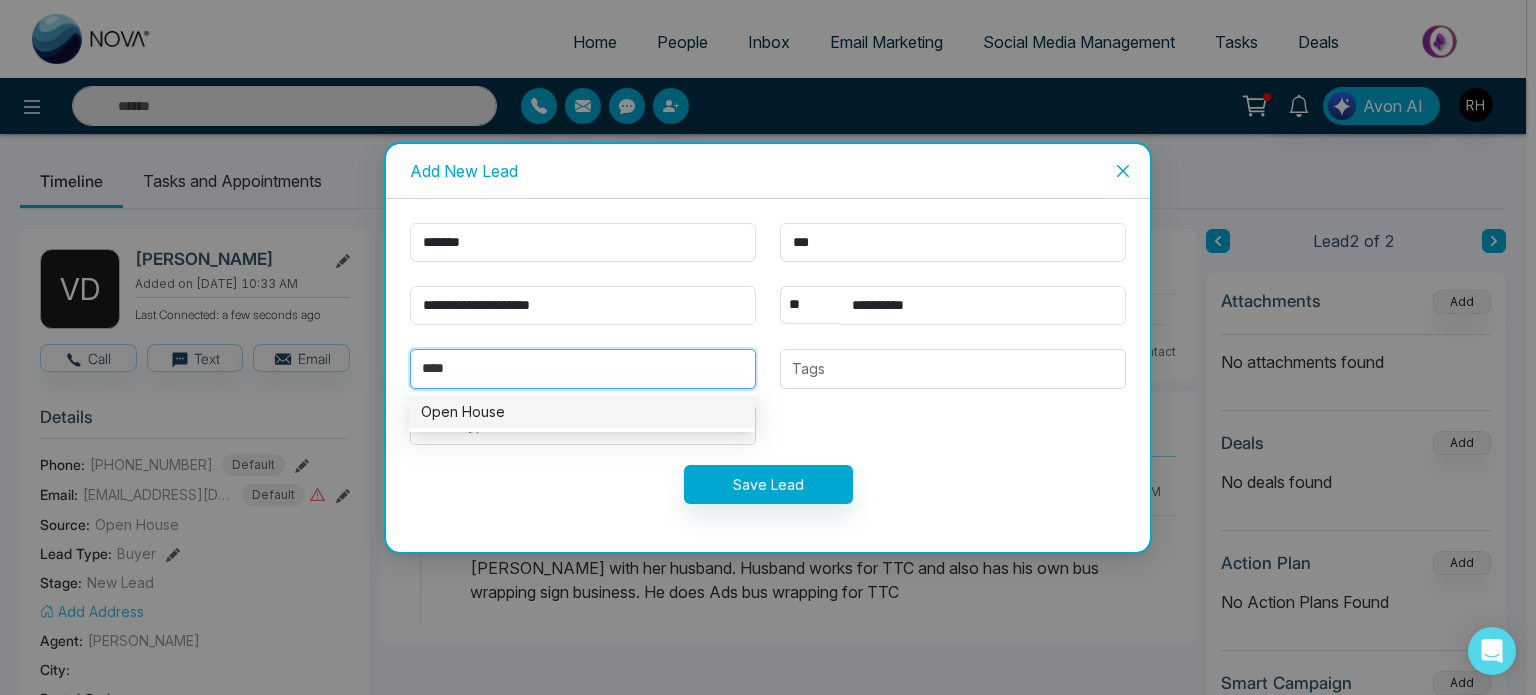 click on "Open House" at bounding box center [582, 412] 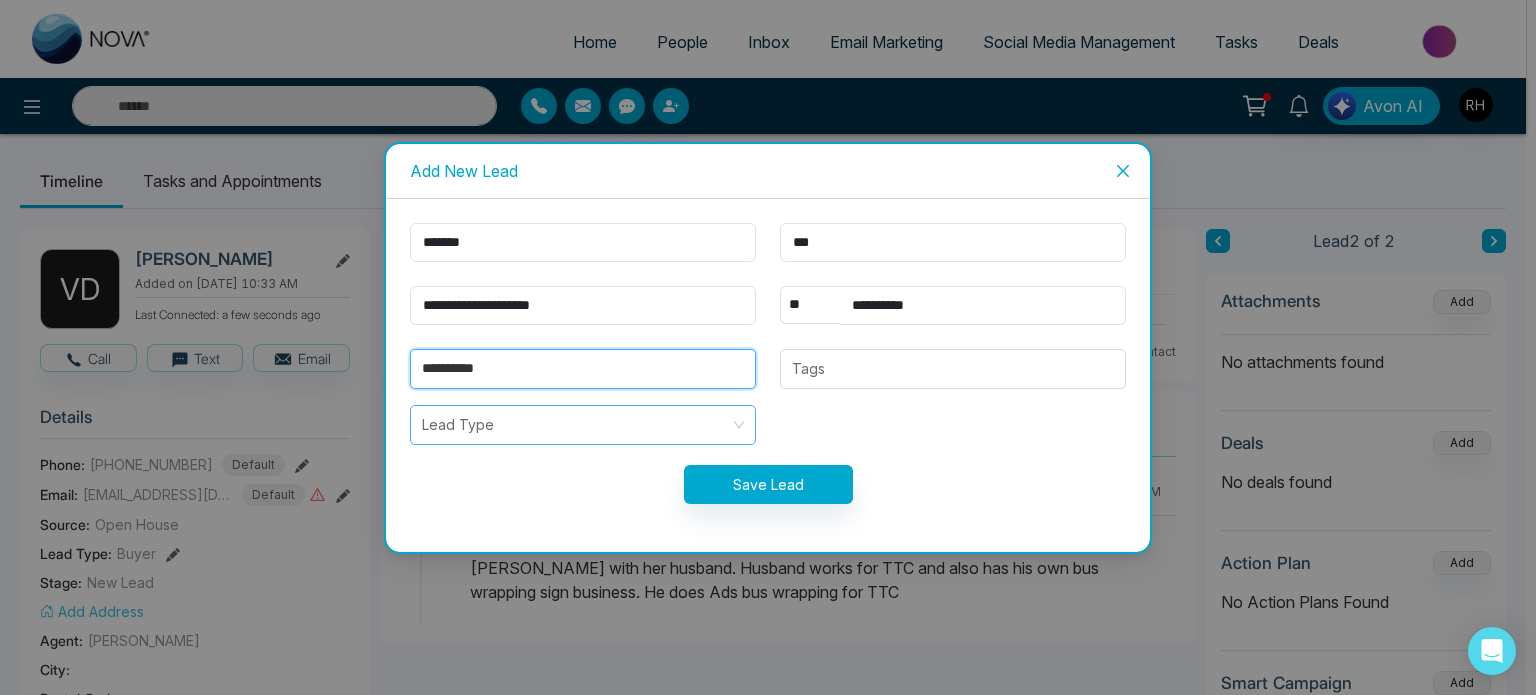 type on "**********" 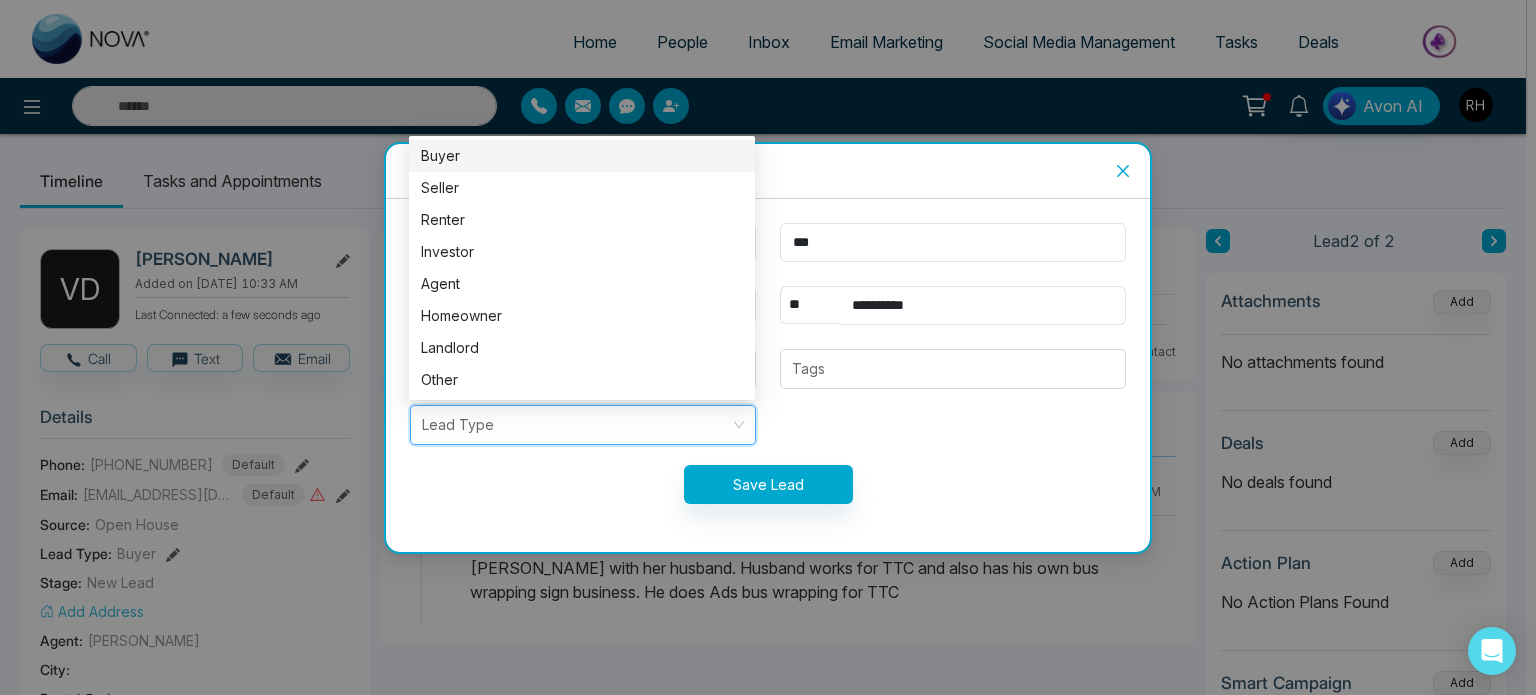 click at bounding box center [576, 425] 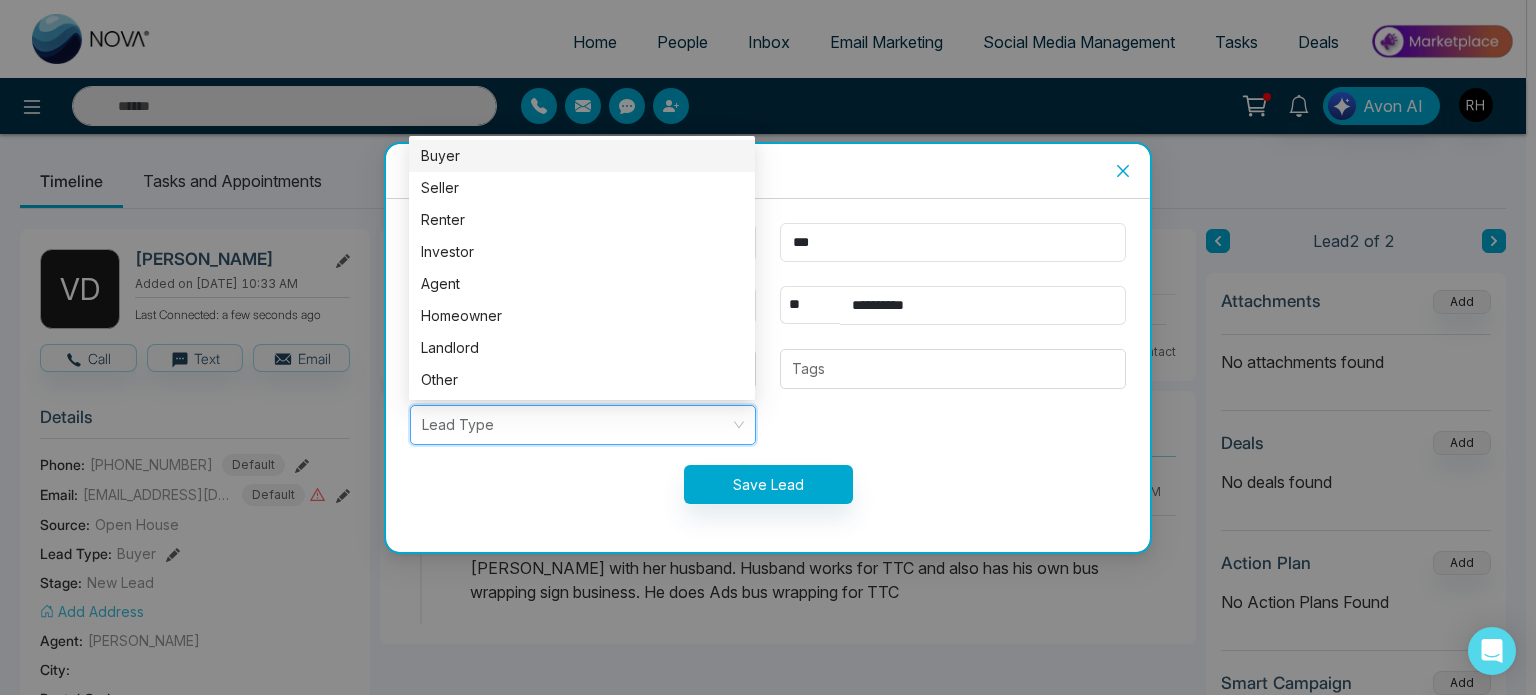click on "Buyer" at bounding box center (582, 156) 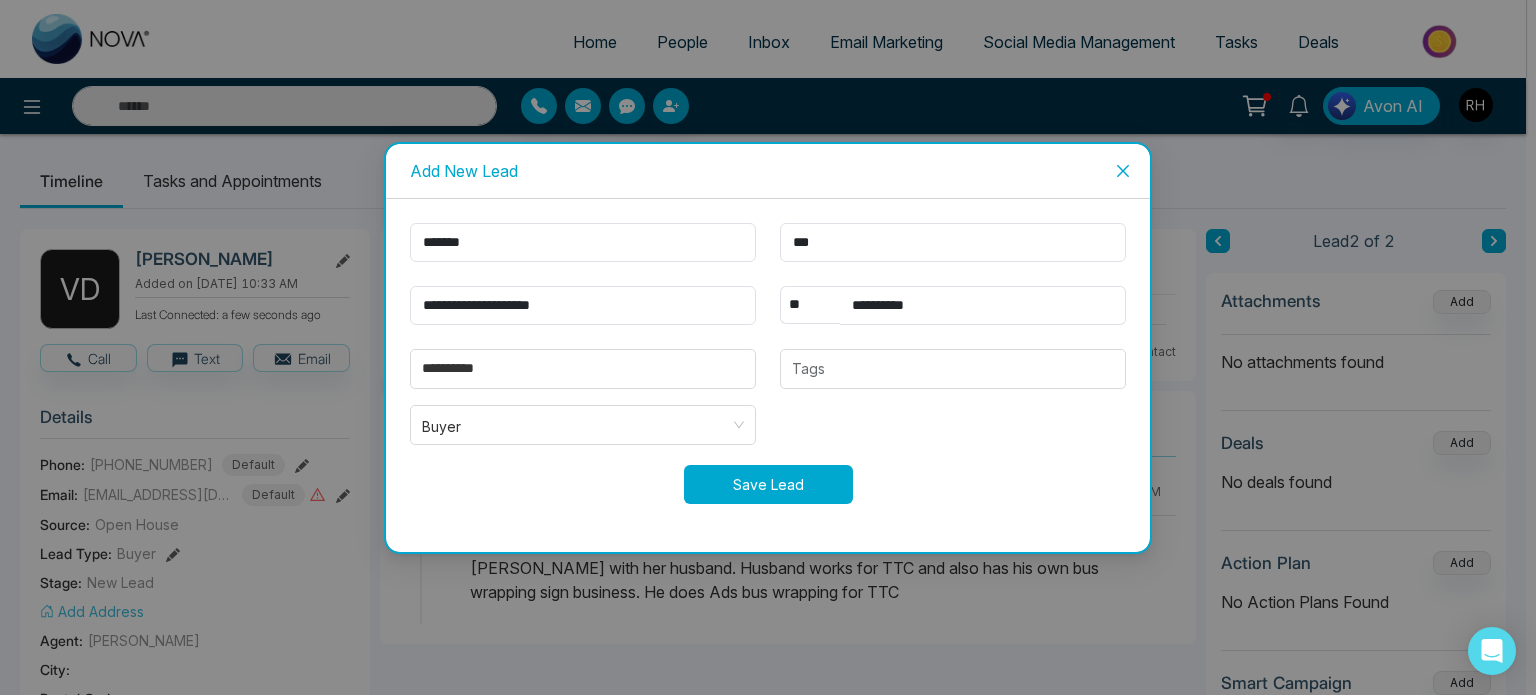 click on "Save Lead" at bounding box center [768, 484] 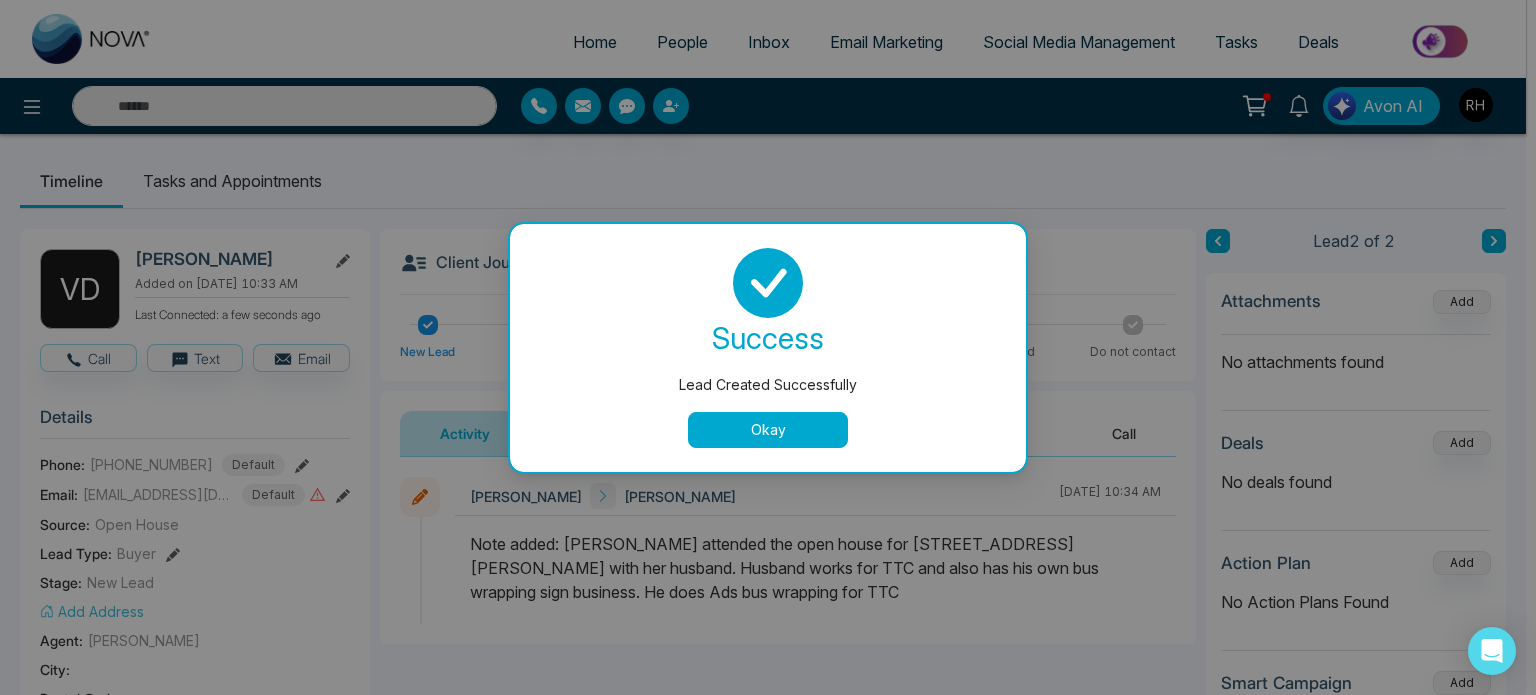 click on "Okay" at bounding box center (768, 430) 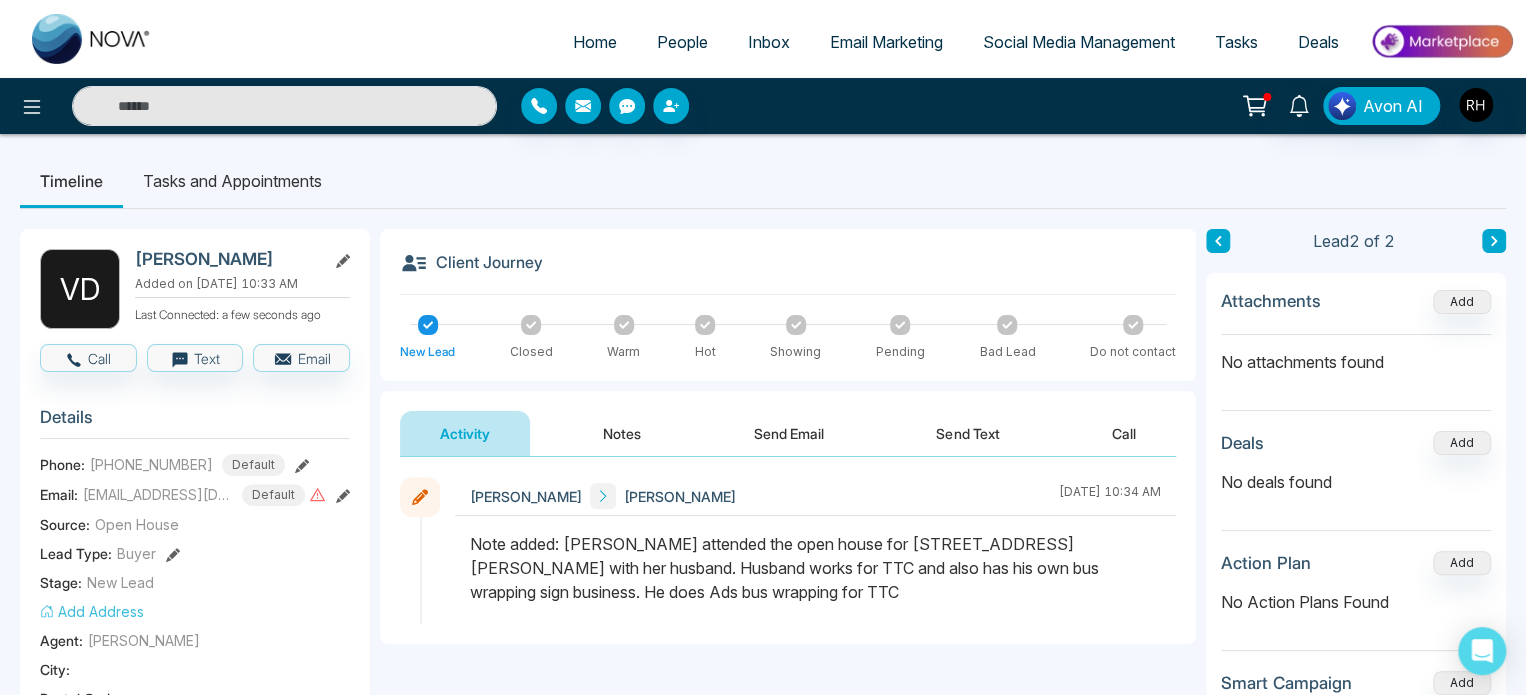 click on "People" at bounding box center [682, 42] 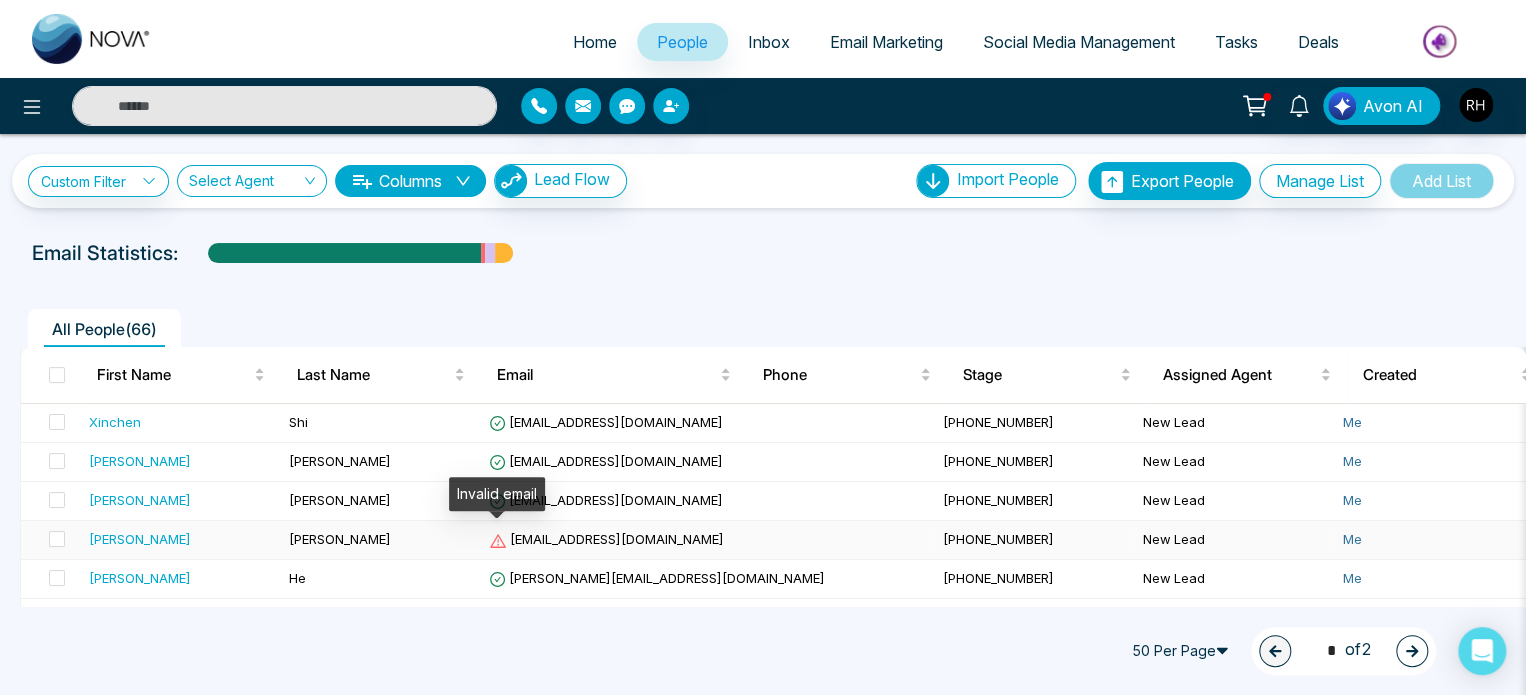 click 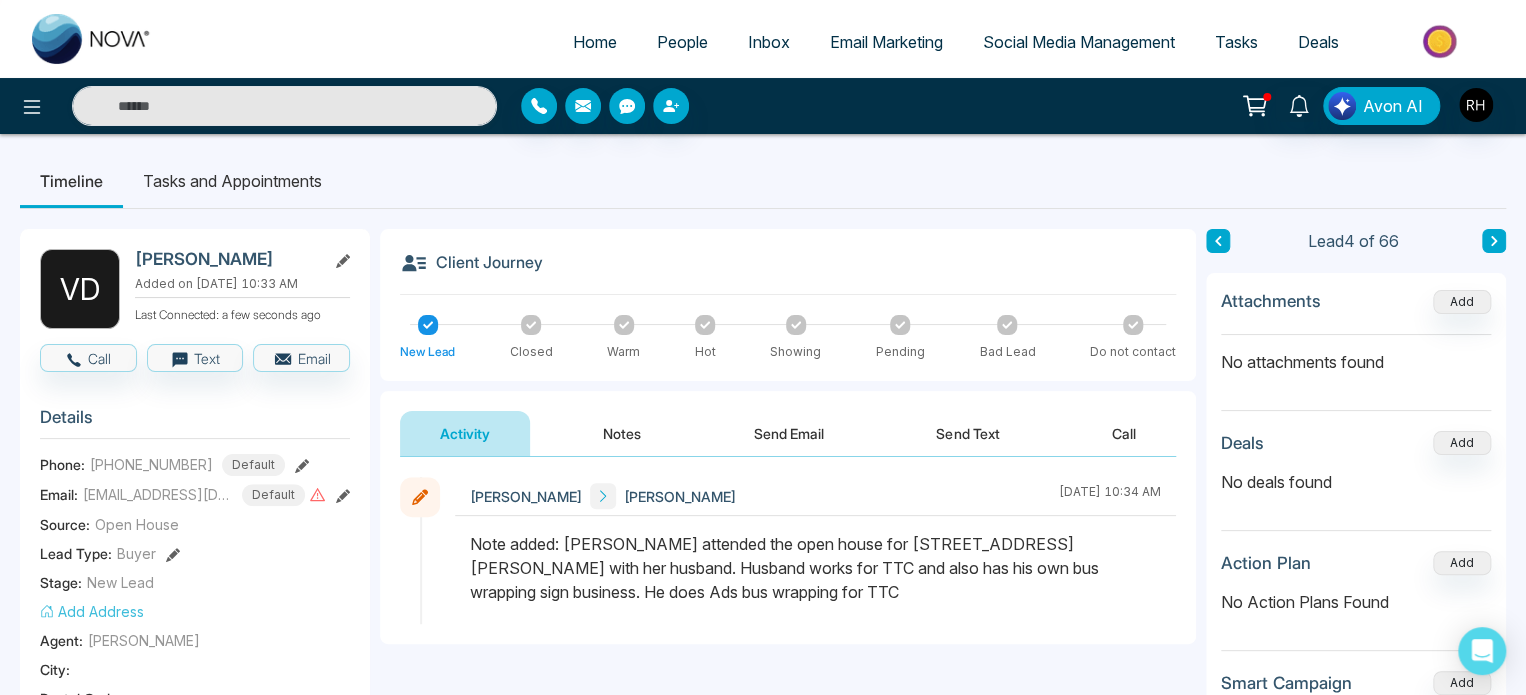 click at bounding box center [343, 494] 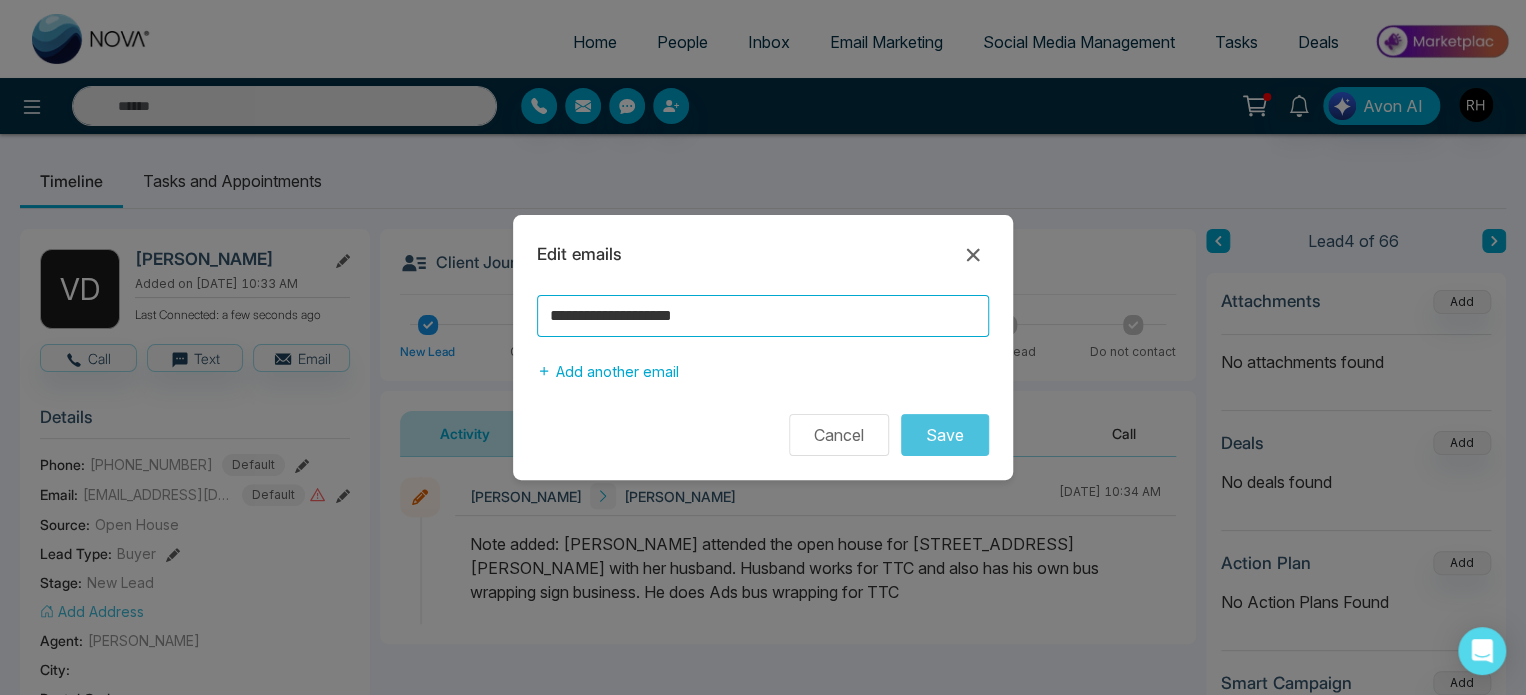 click on "**********" at bounding box center (763, 316) 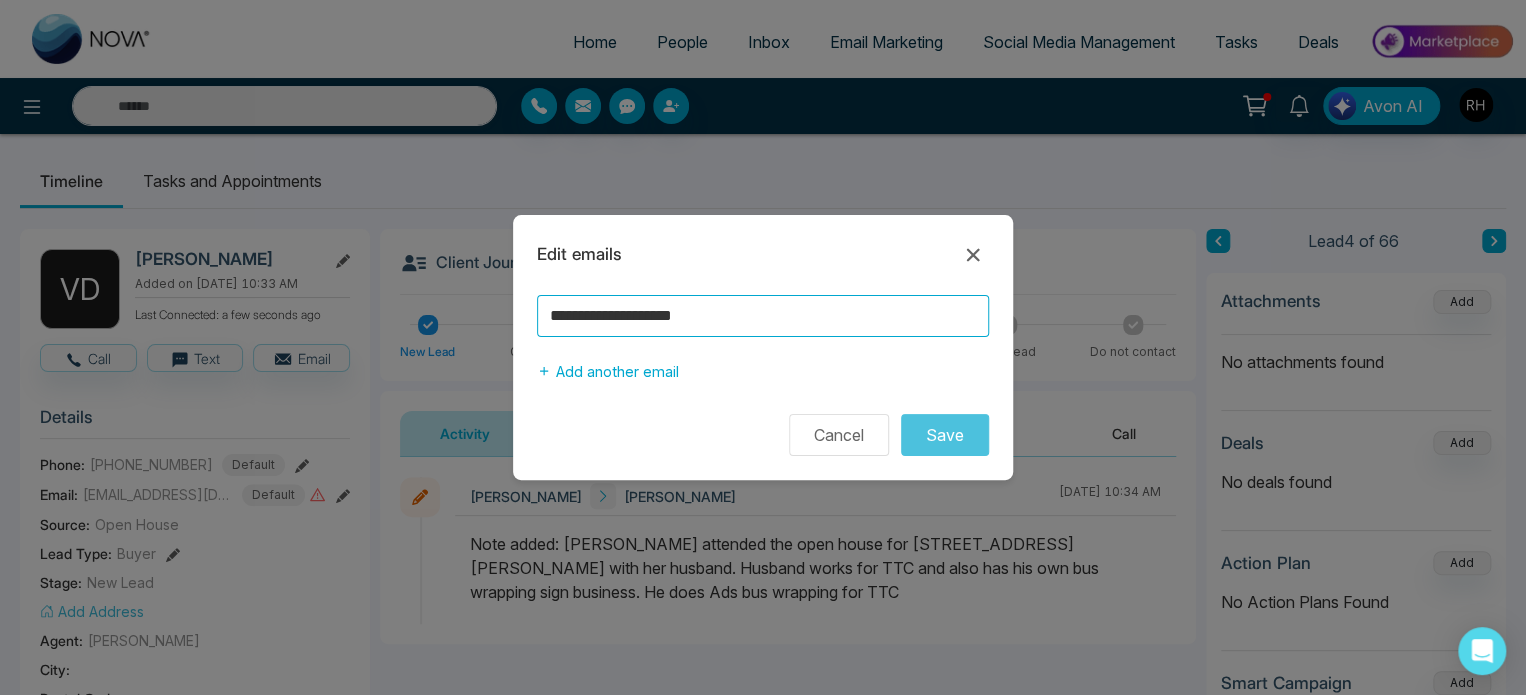 click on "**********" at bounding box center [763, 316] 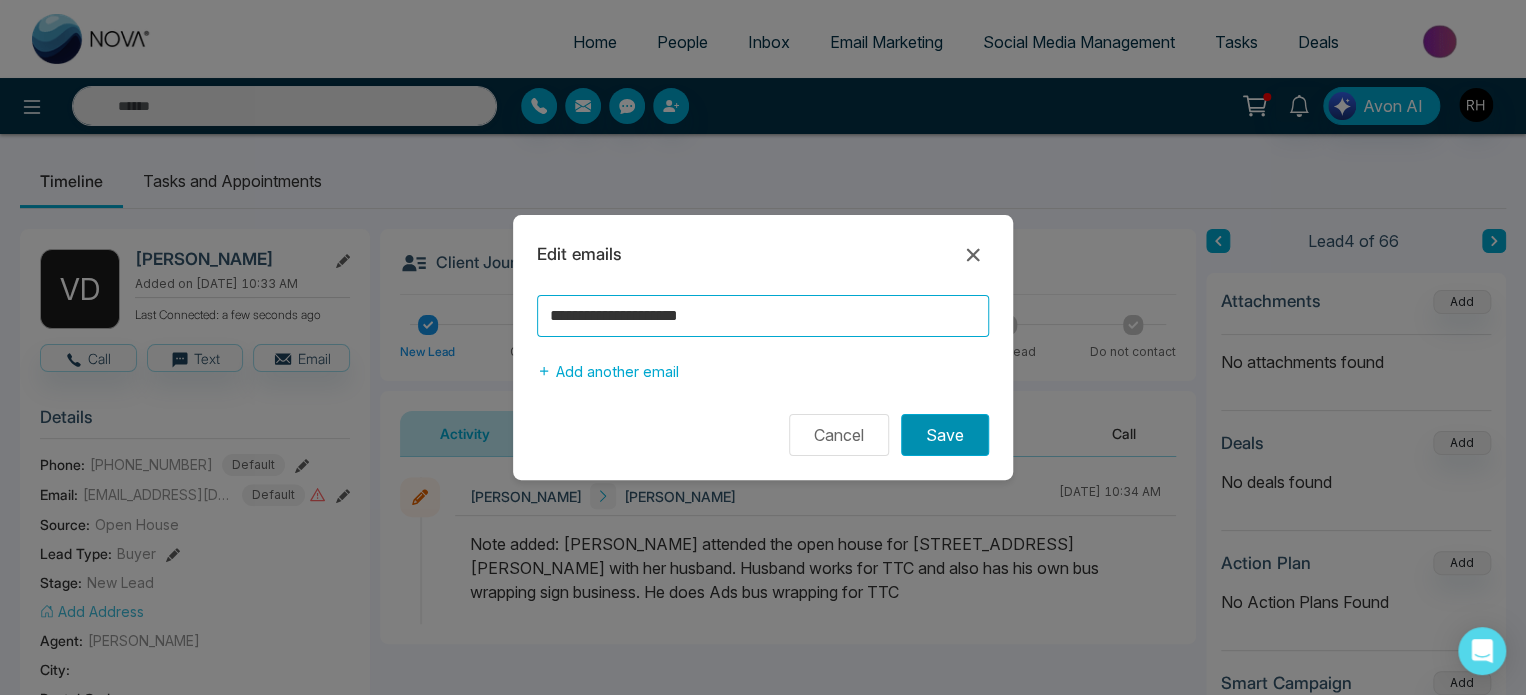 type on "**********" 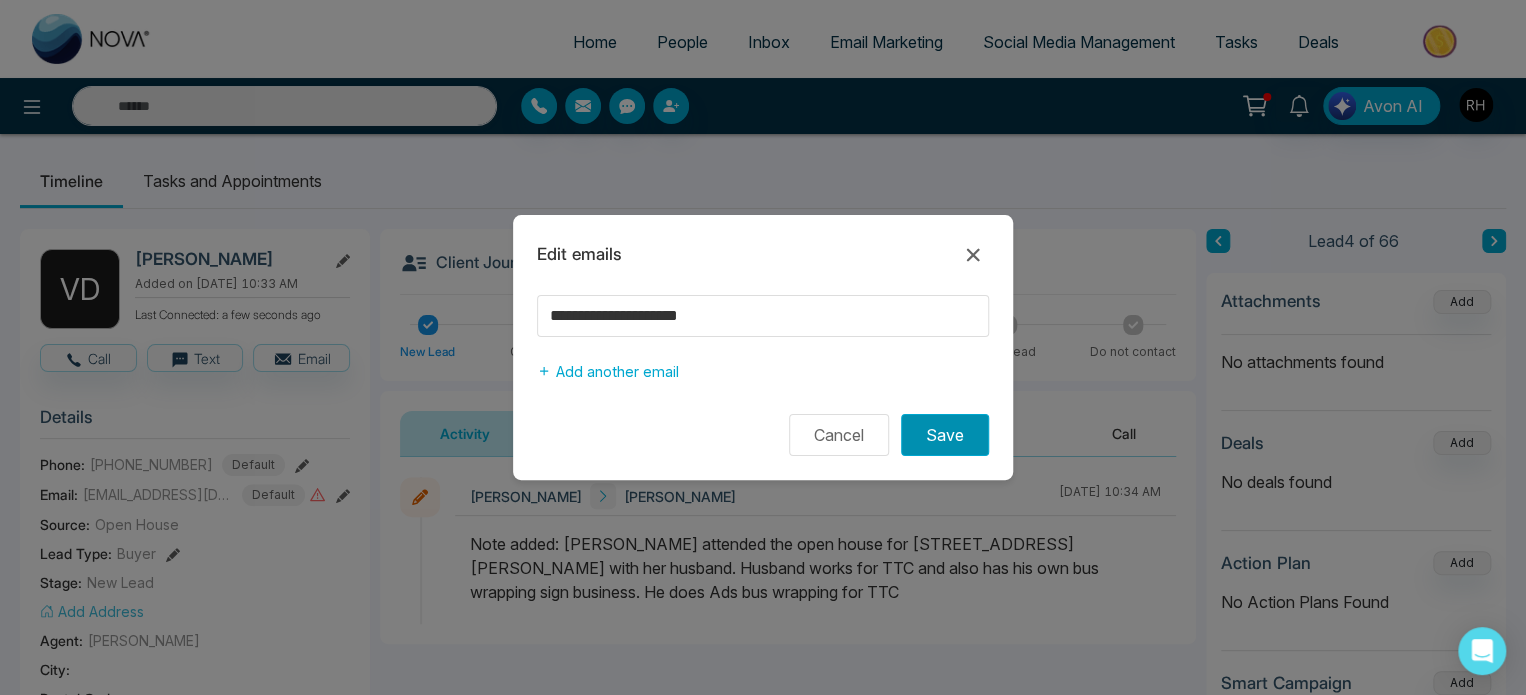 click on "Save" at bounding box center (945, 435) 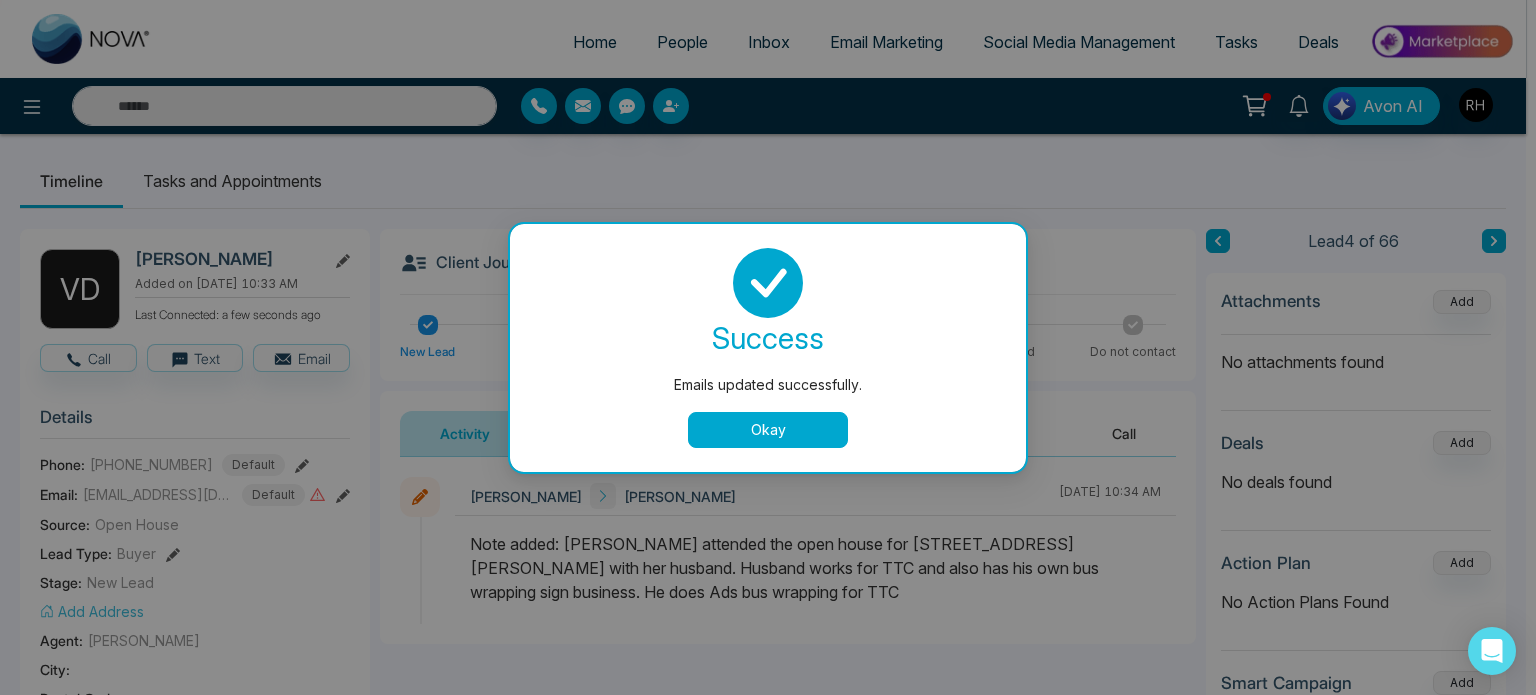 click on "Okay" at bounding box center (768, 430) 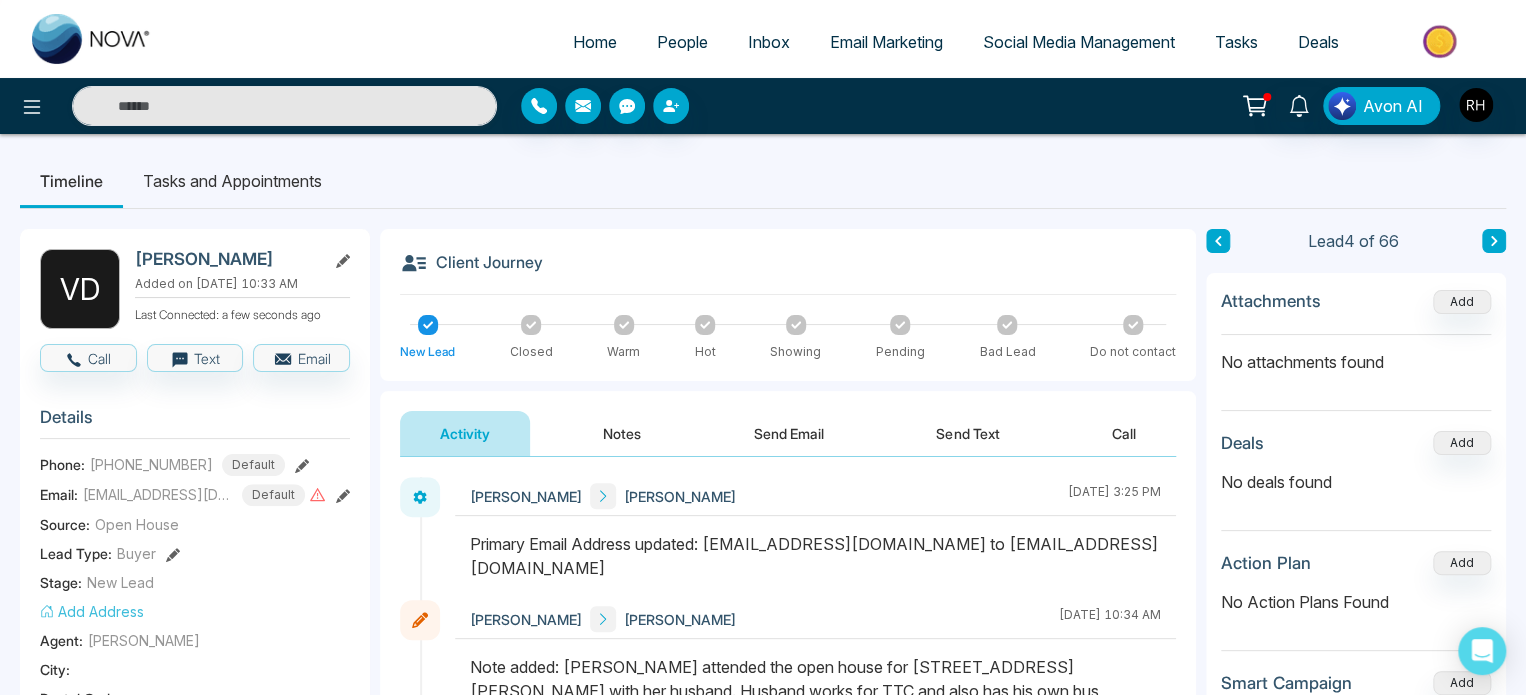 click on "Home" at bounding box center [595, 42] 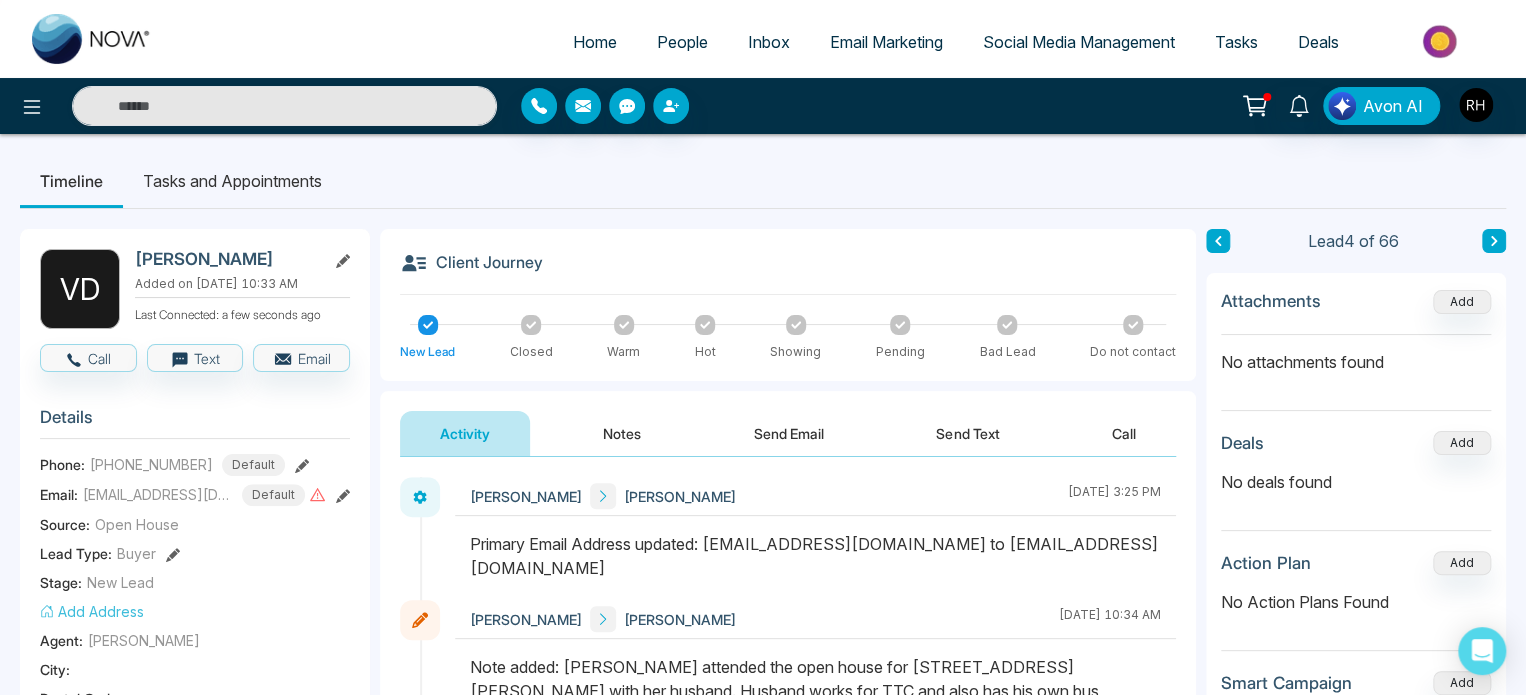 select on "*" 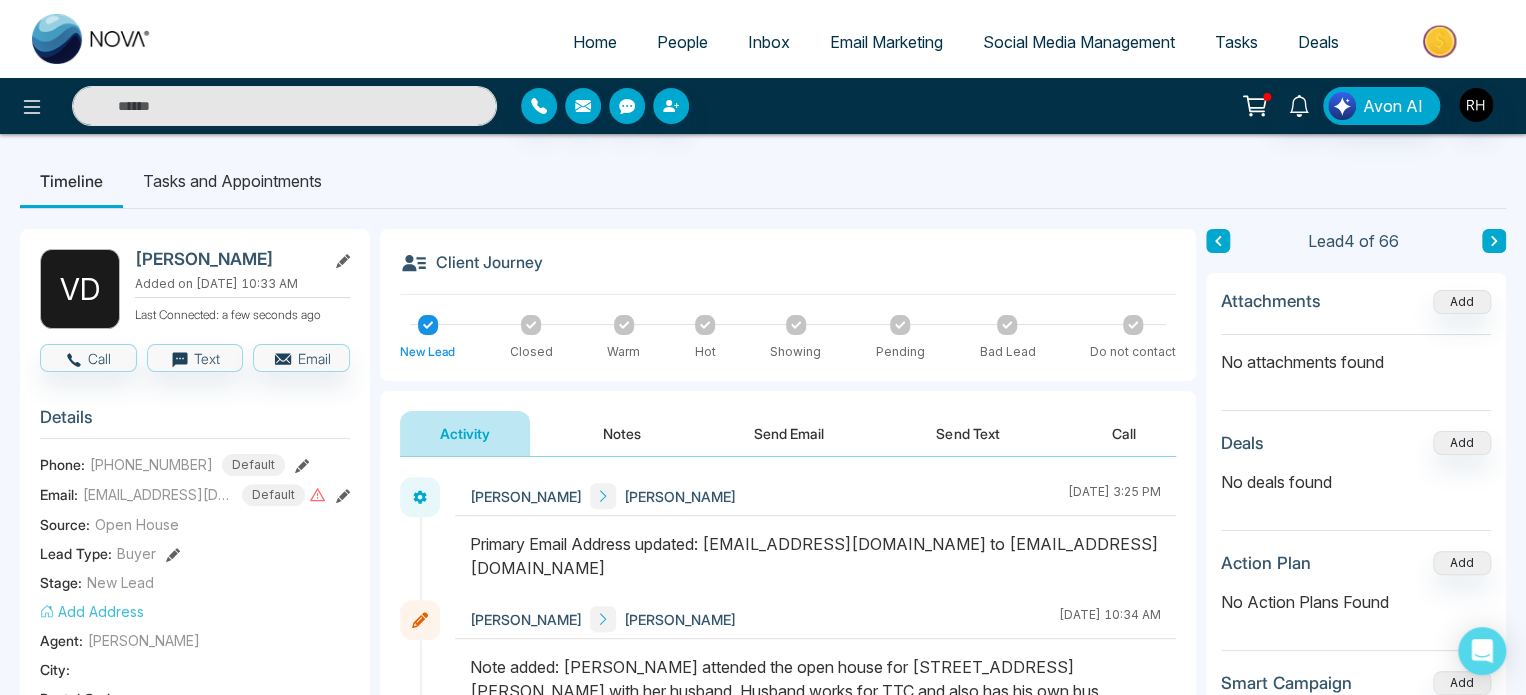 select on "*" 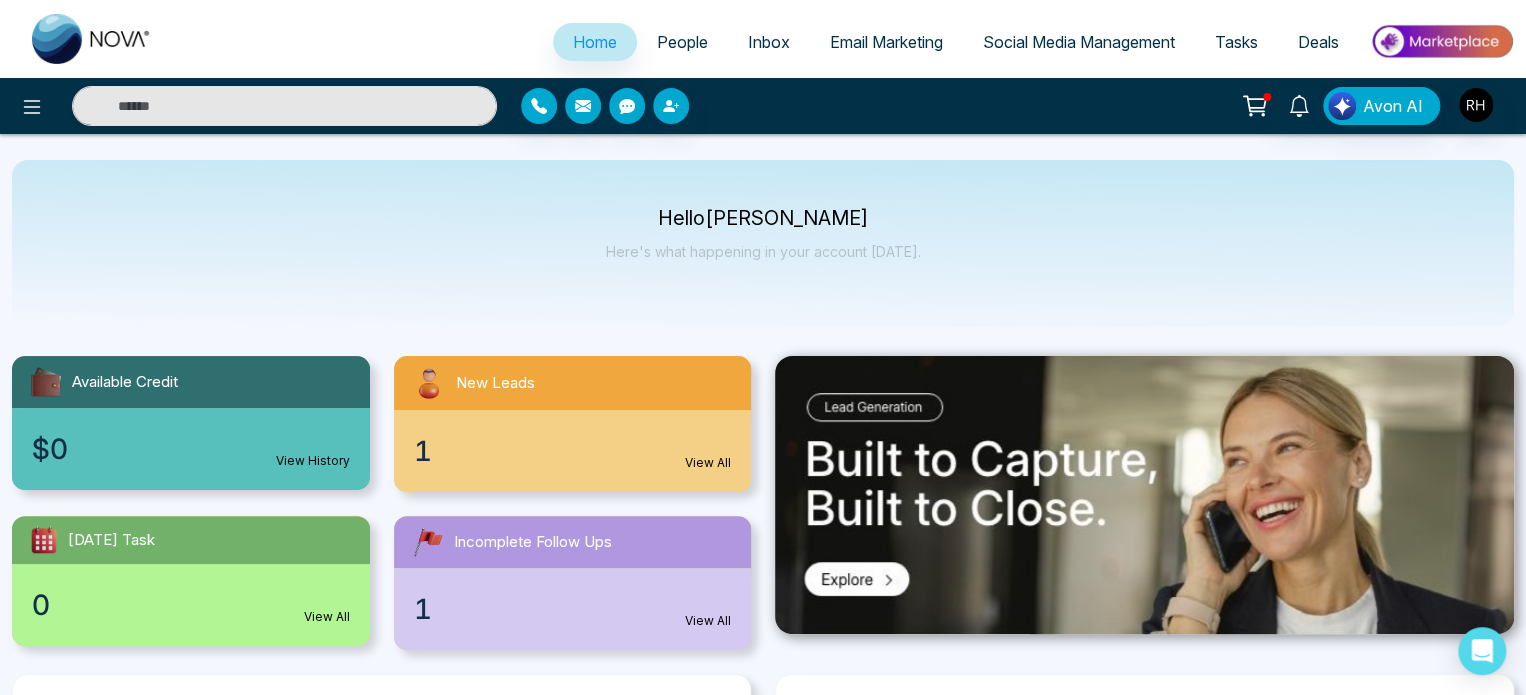 click on "**********" at bounding box center (763, 347) 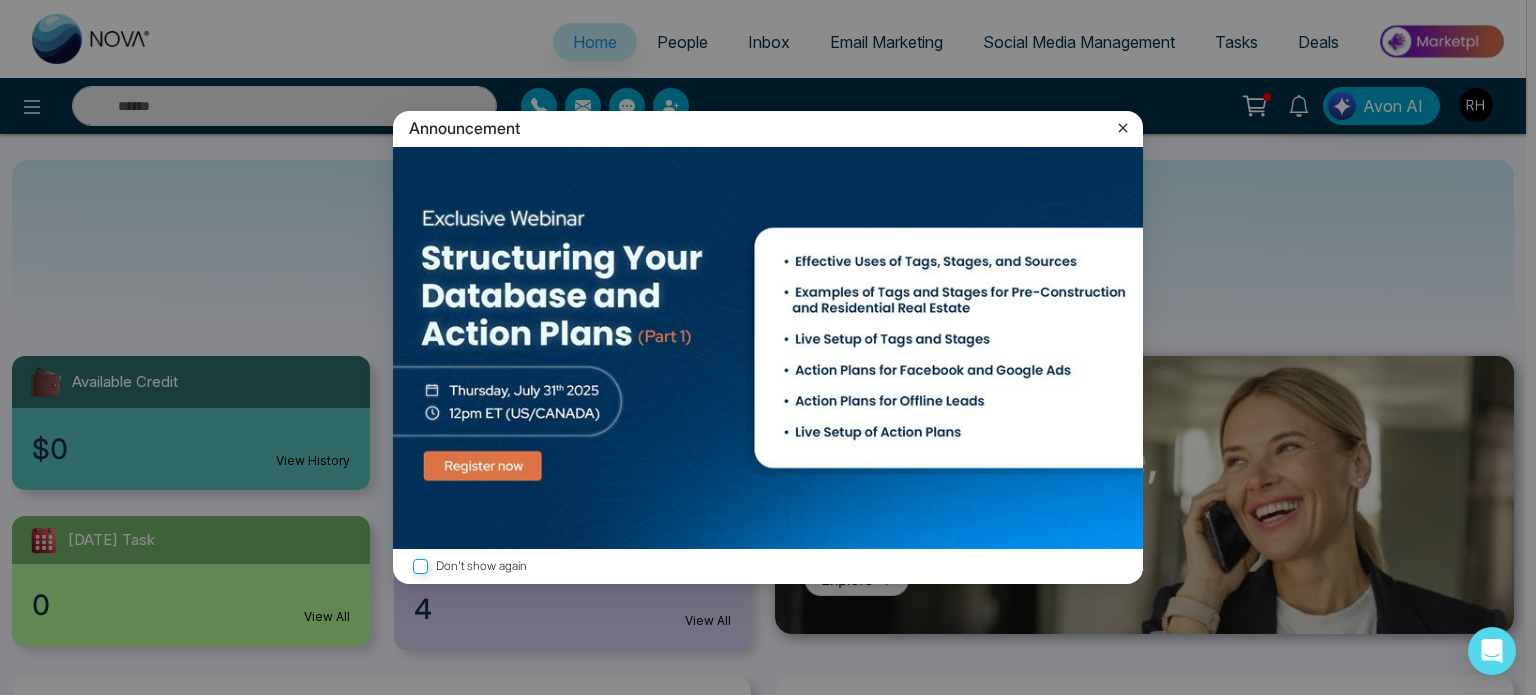 click on "Announcement   Don't show again" at bounding box center (768, 347) 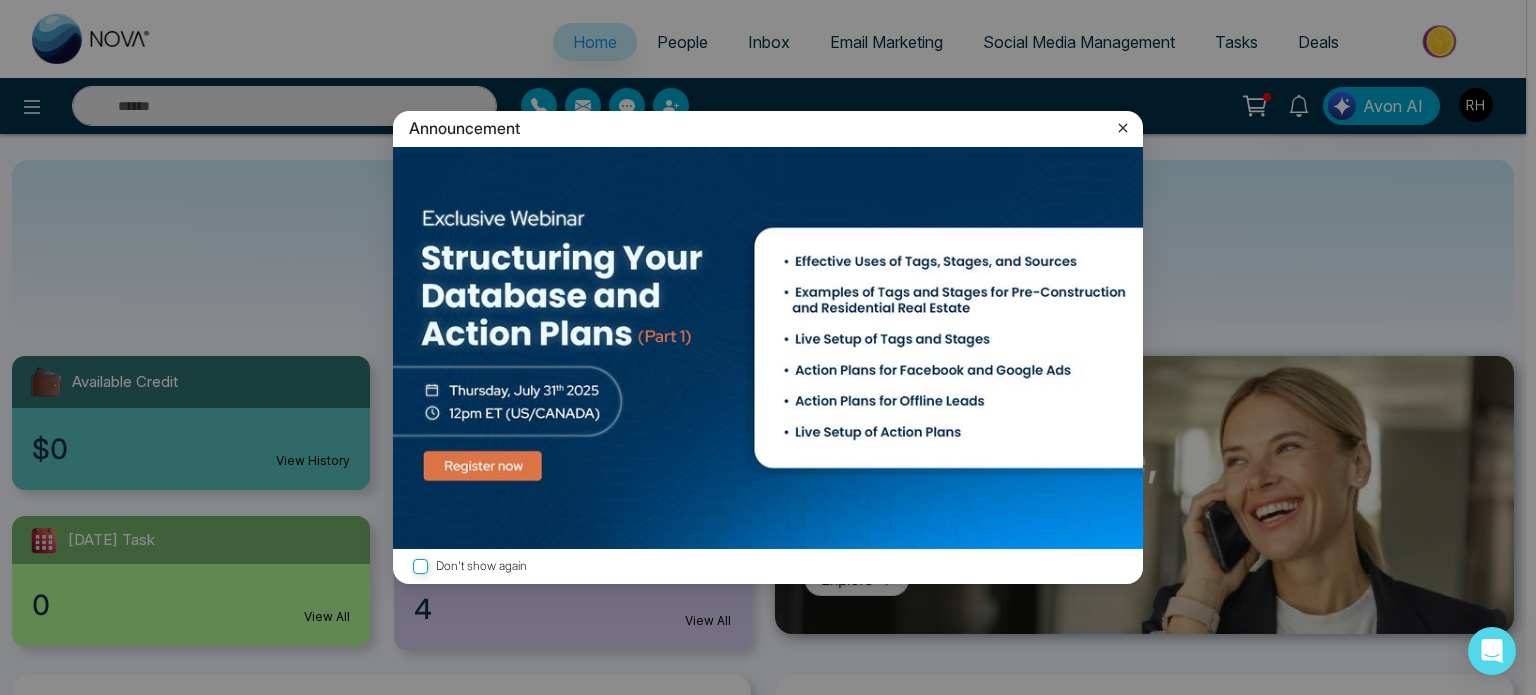 click 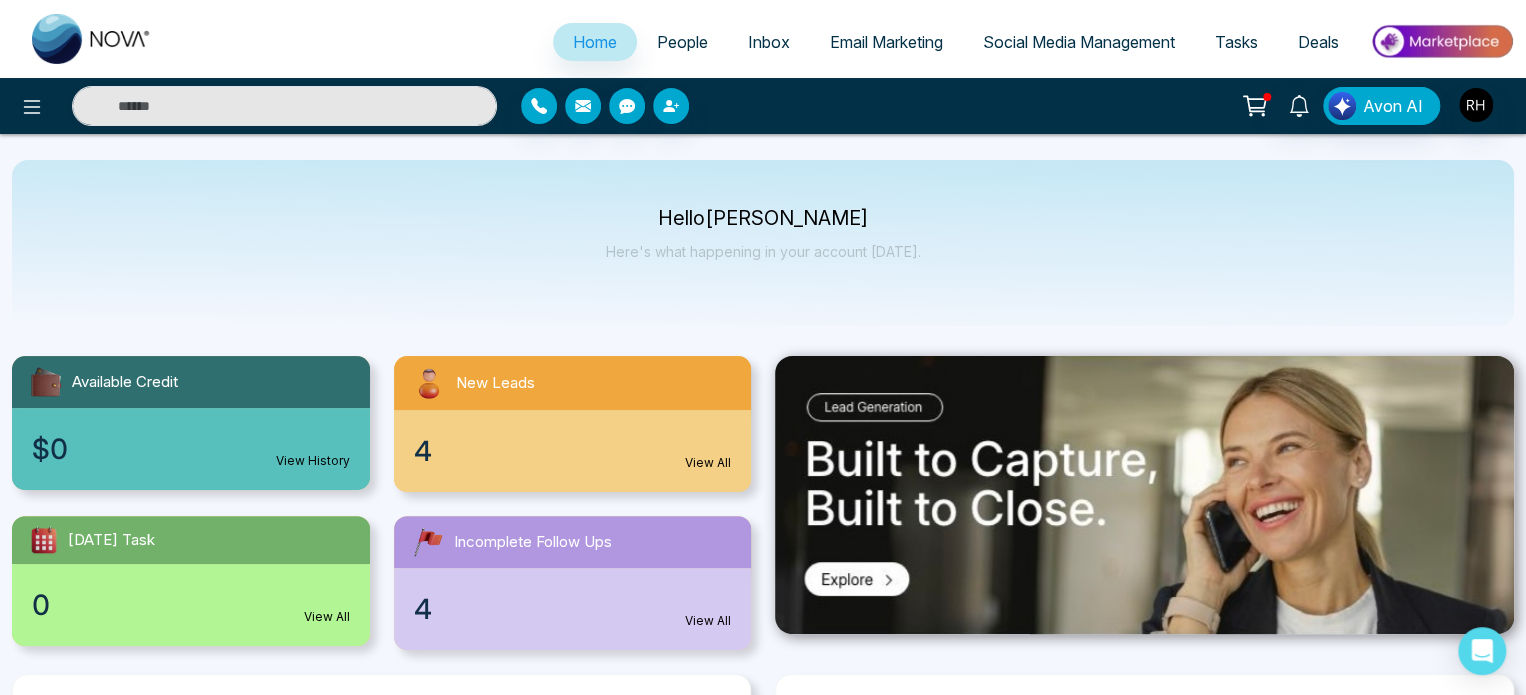 click on "View All" at bounding box center (708, 621) 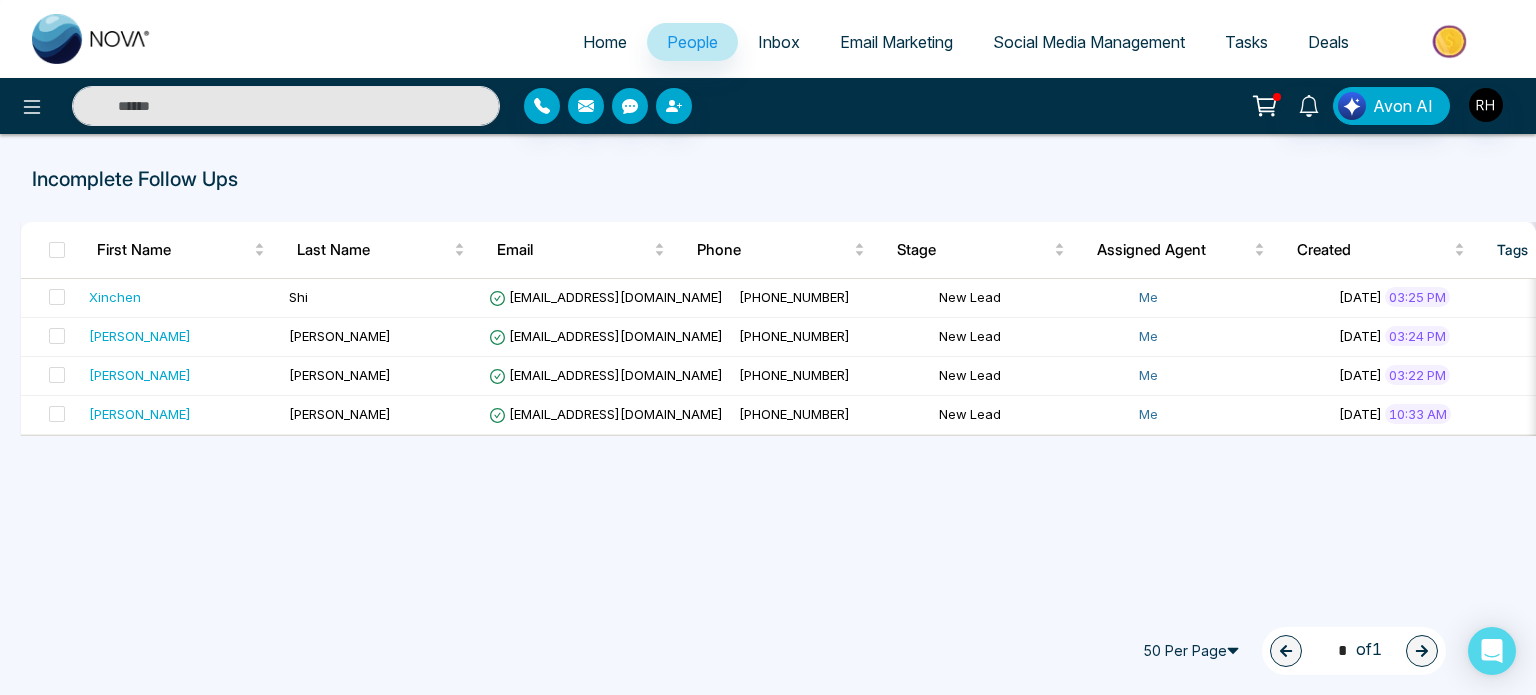 click 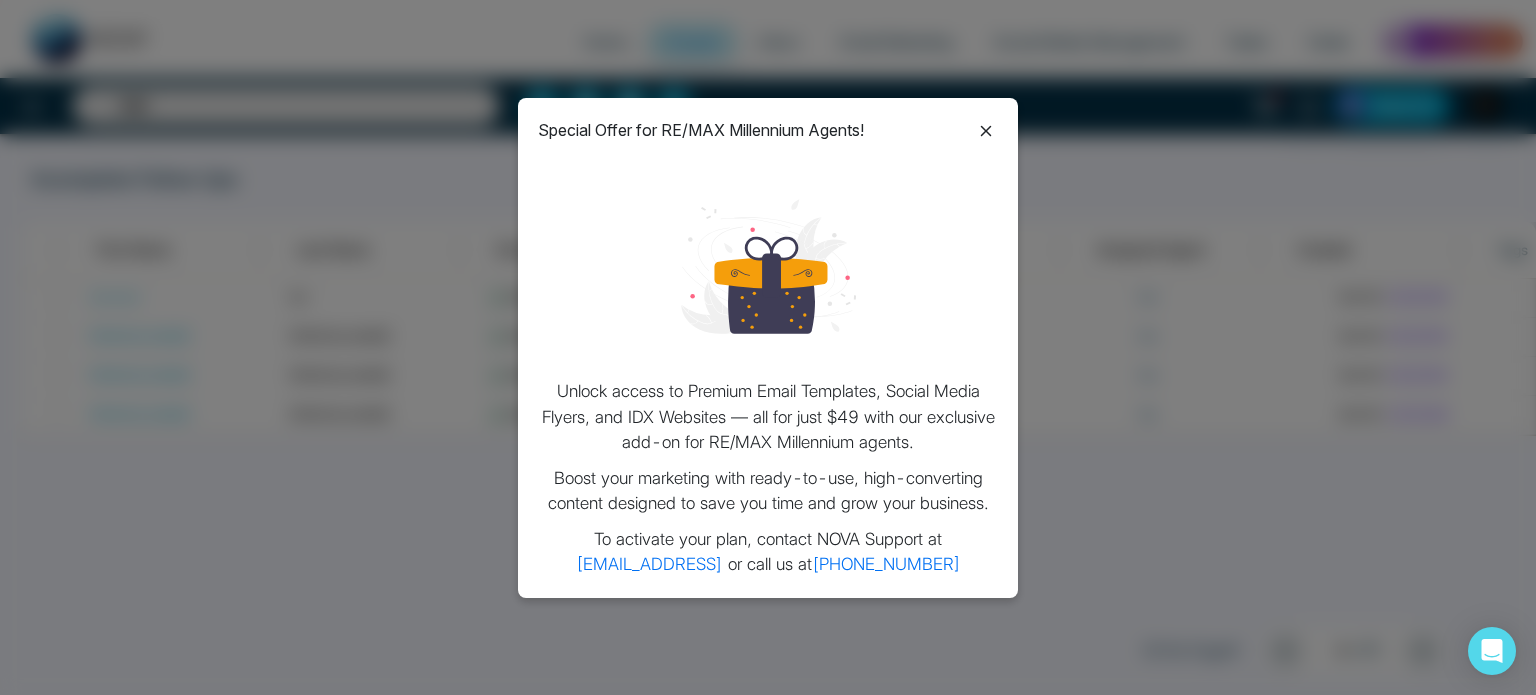 click 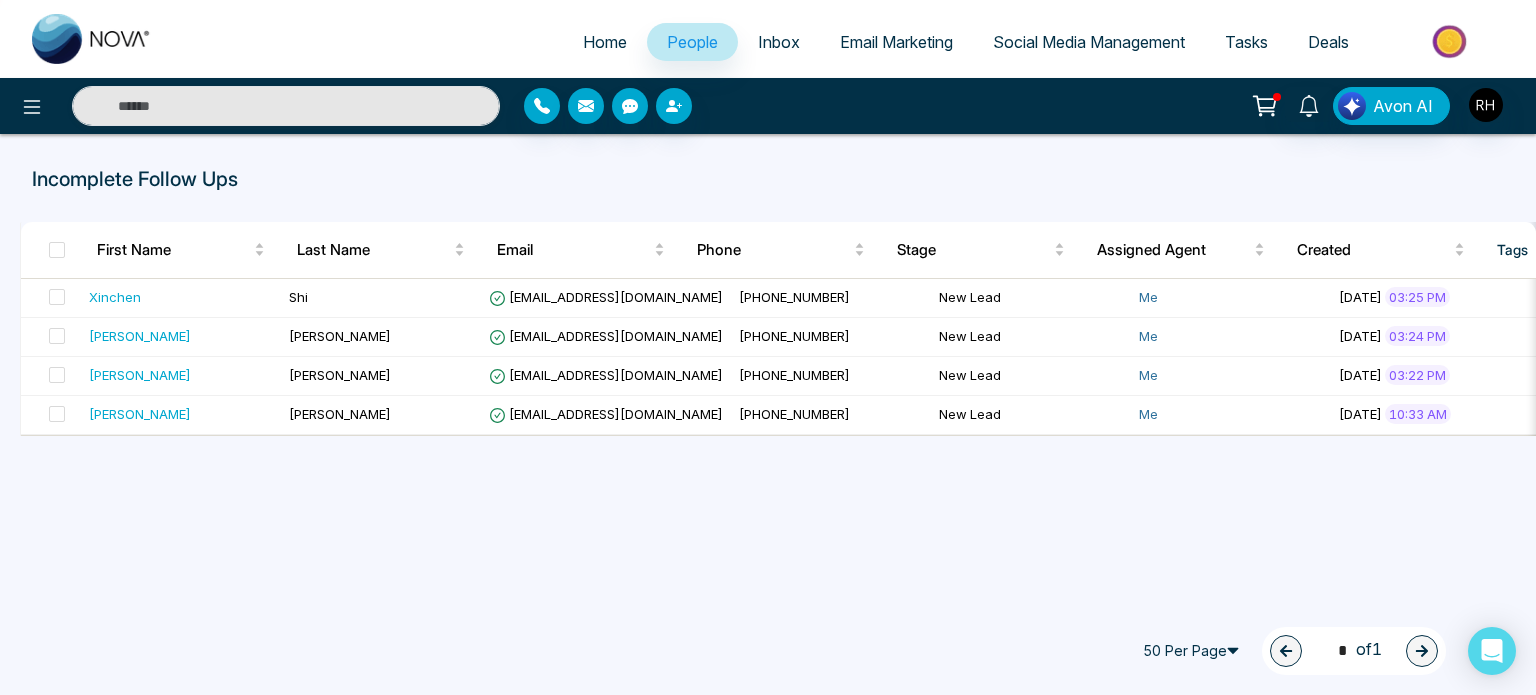 click on "Home" at bounding box center (605, 42) 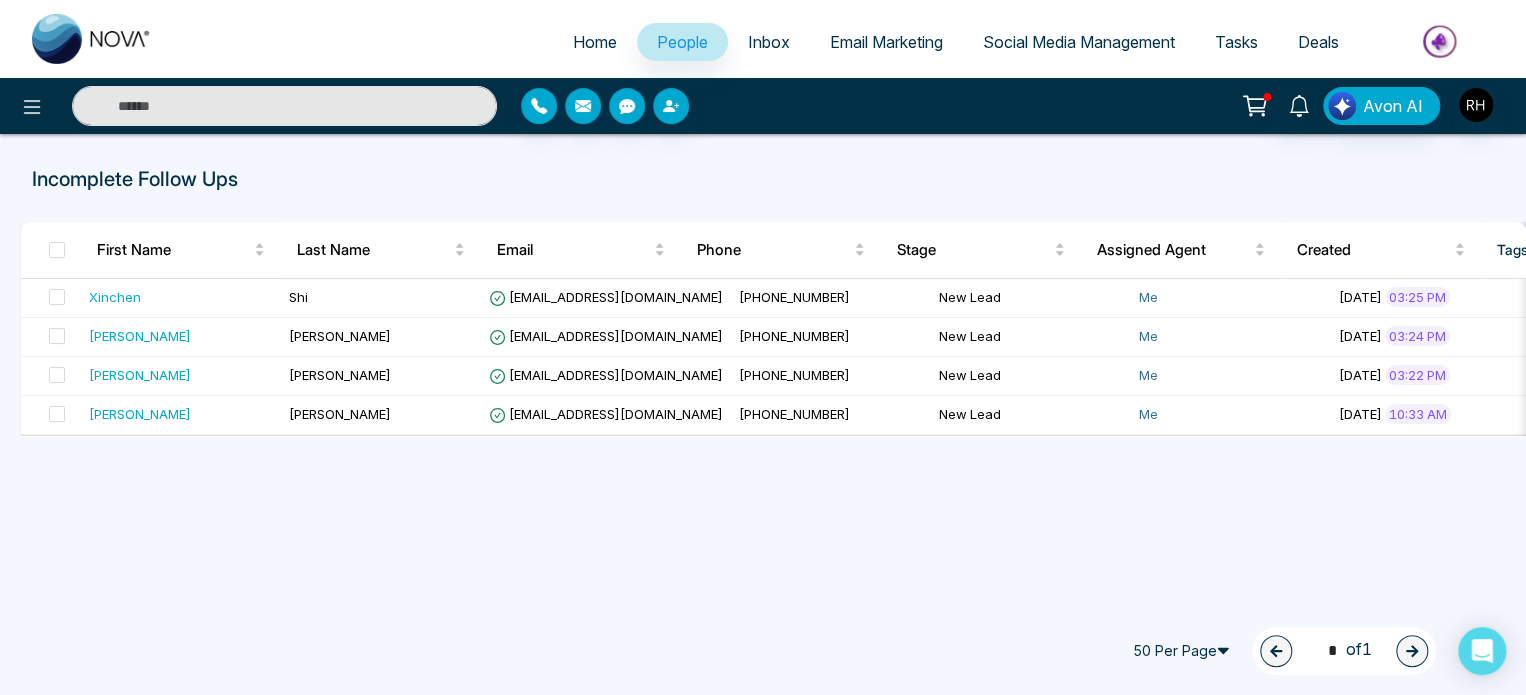 select on "*" 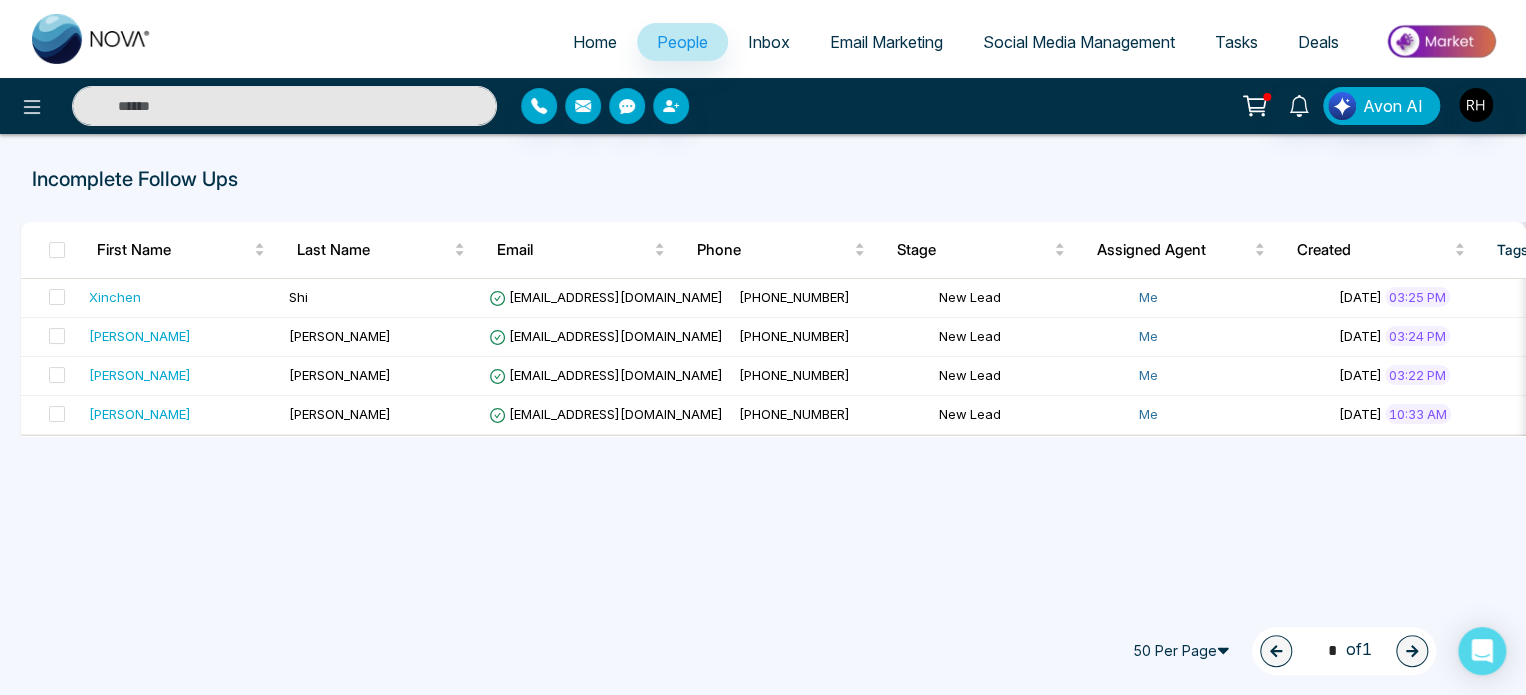 select on "*" 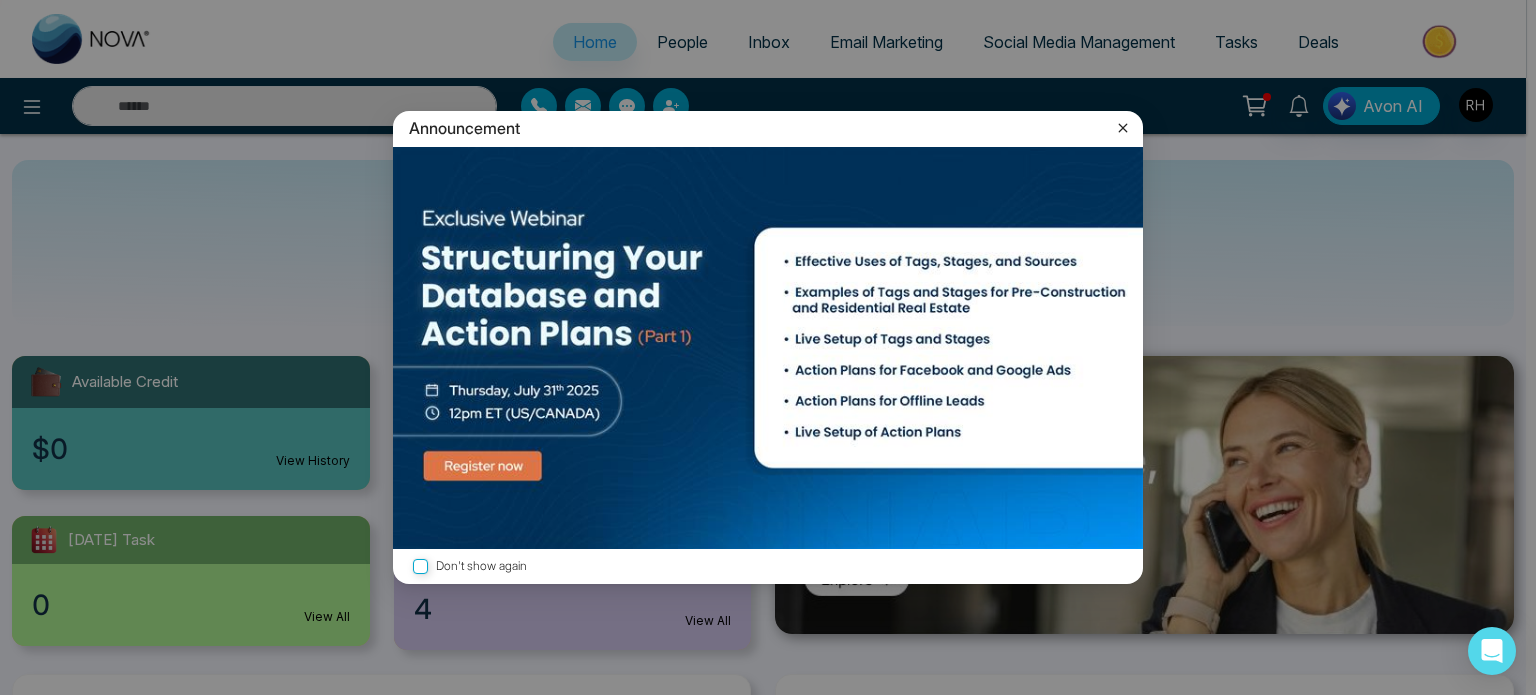 click 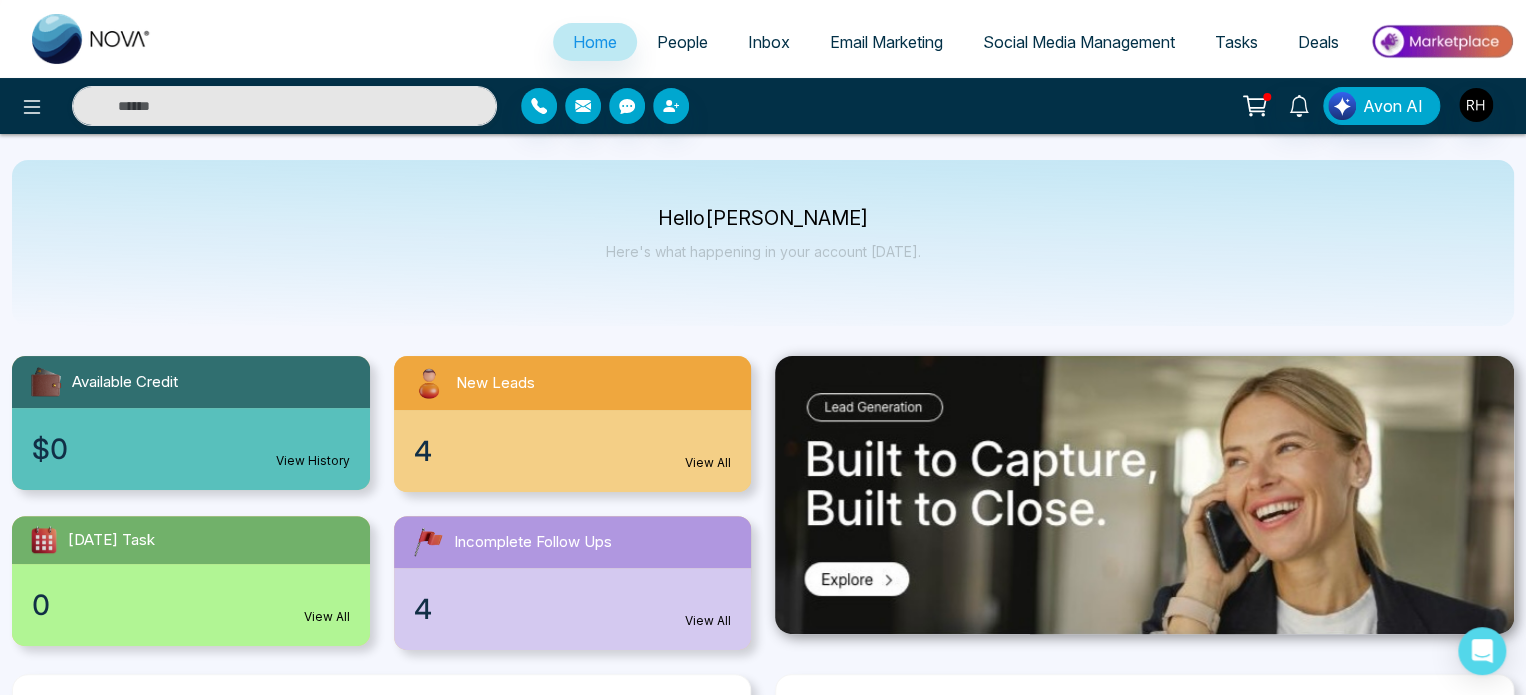 click 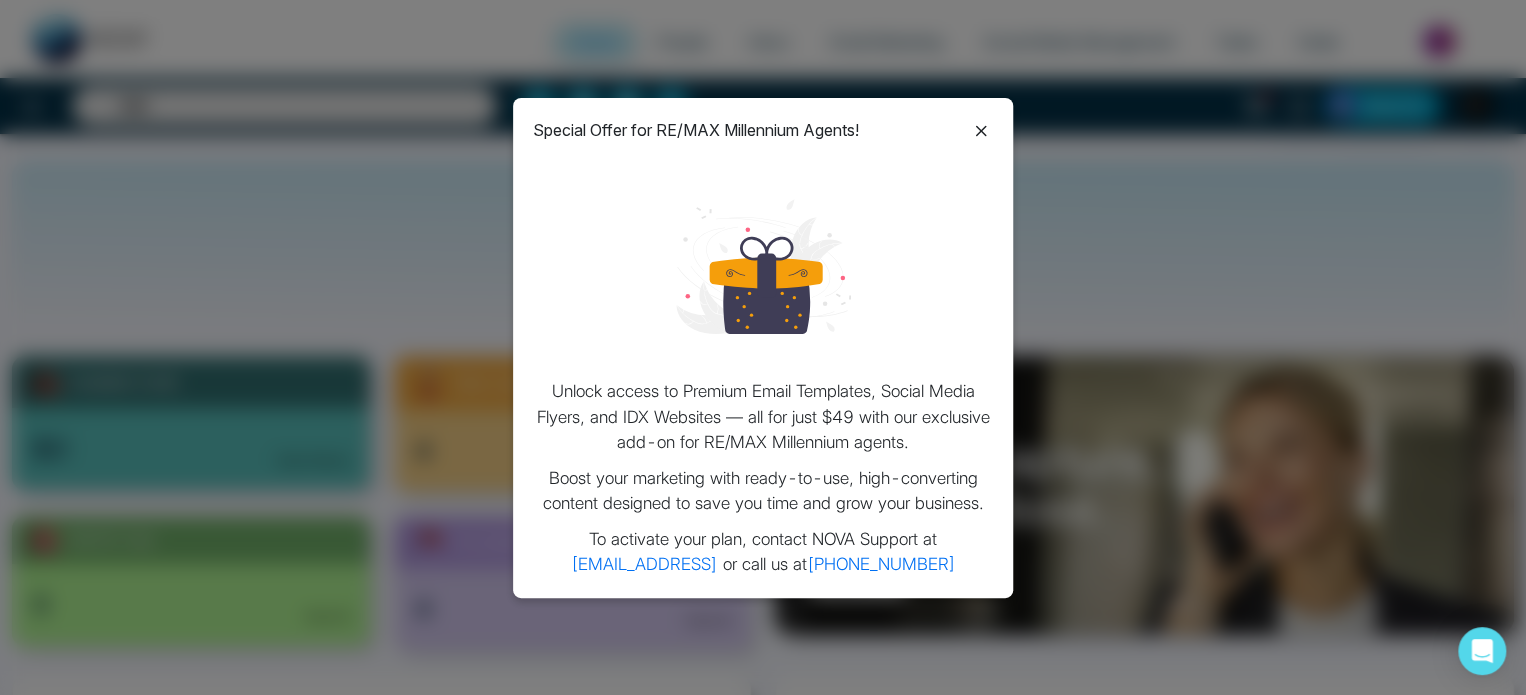 click 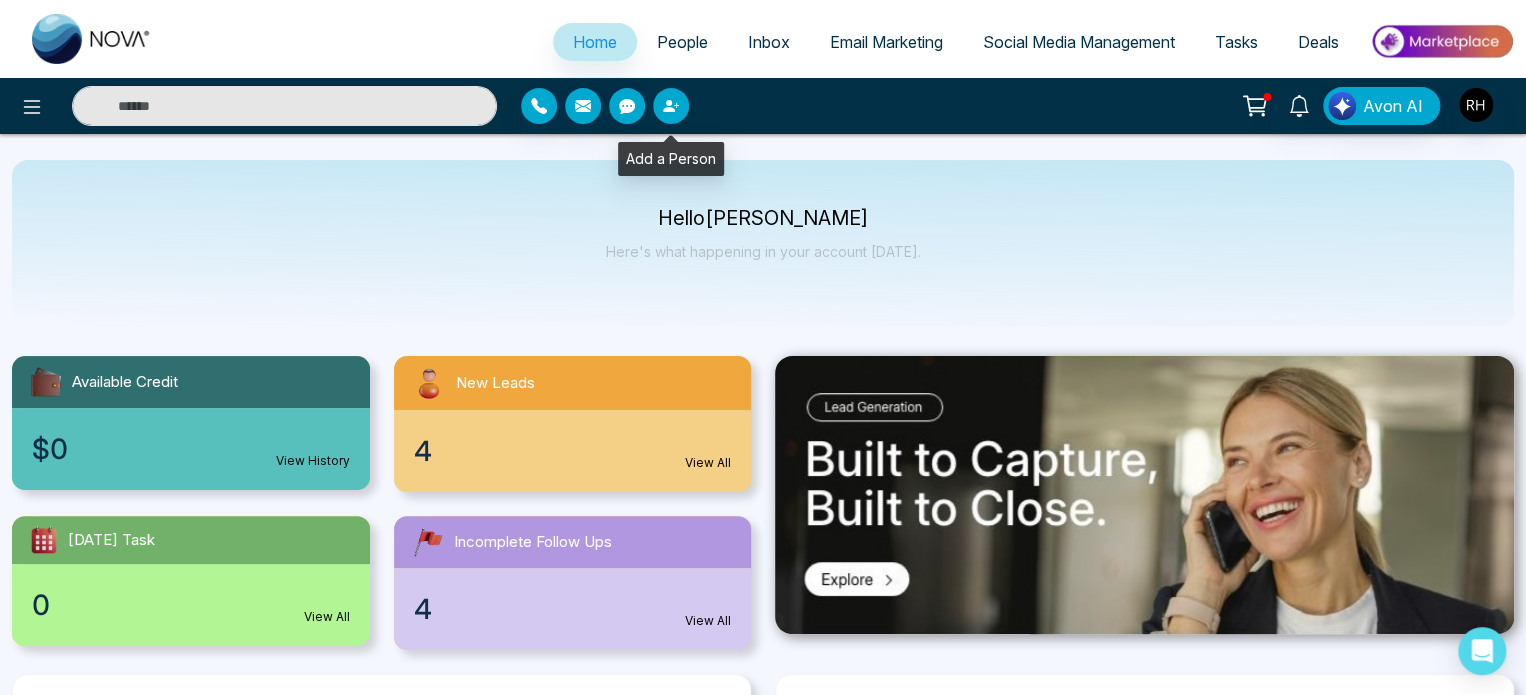 click at bounding box center (671, 106) 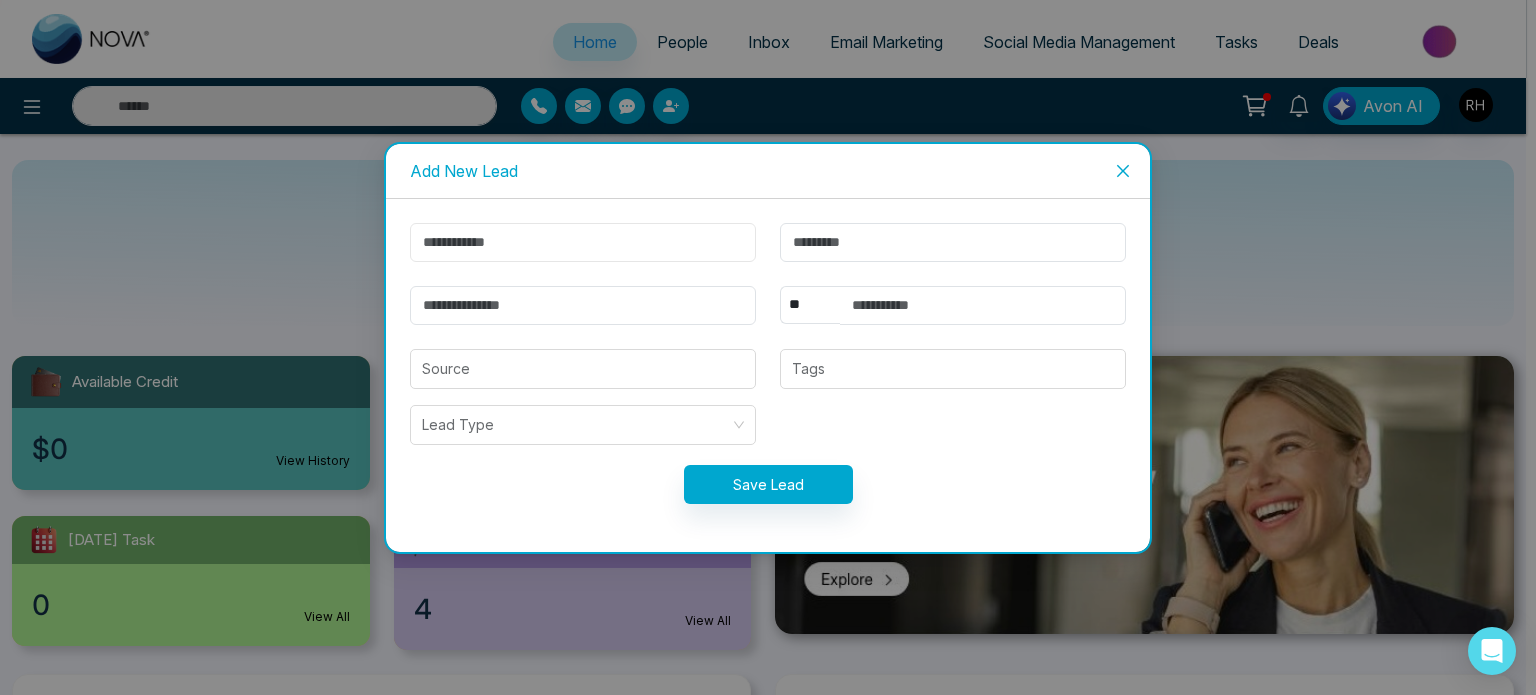 click at bounding box center (583, 242) 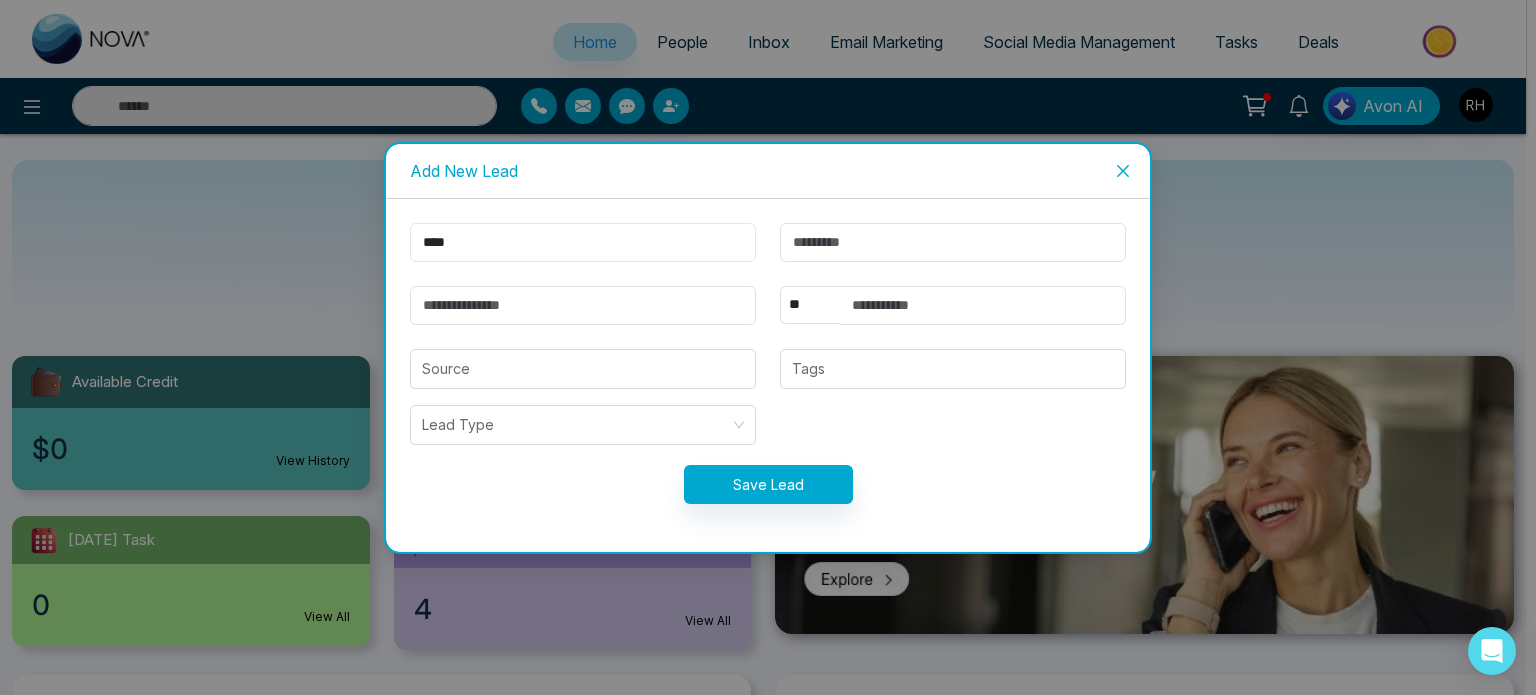 type on "****" 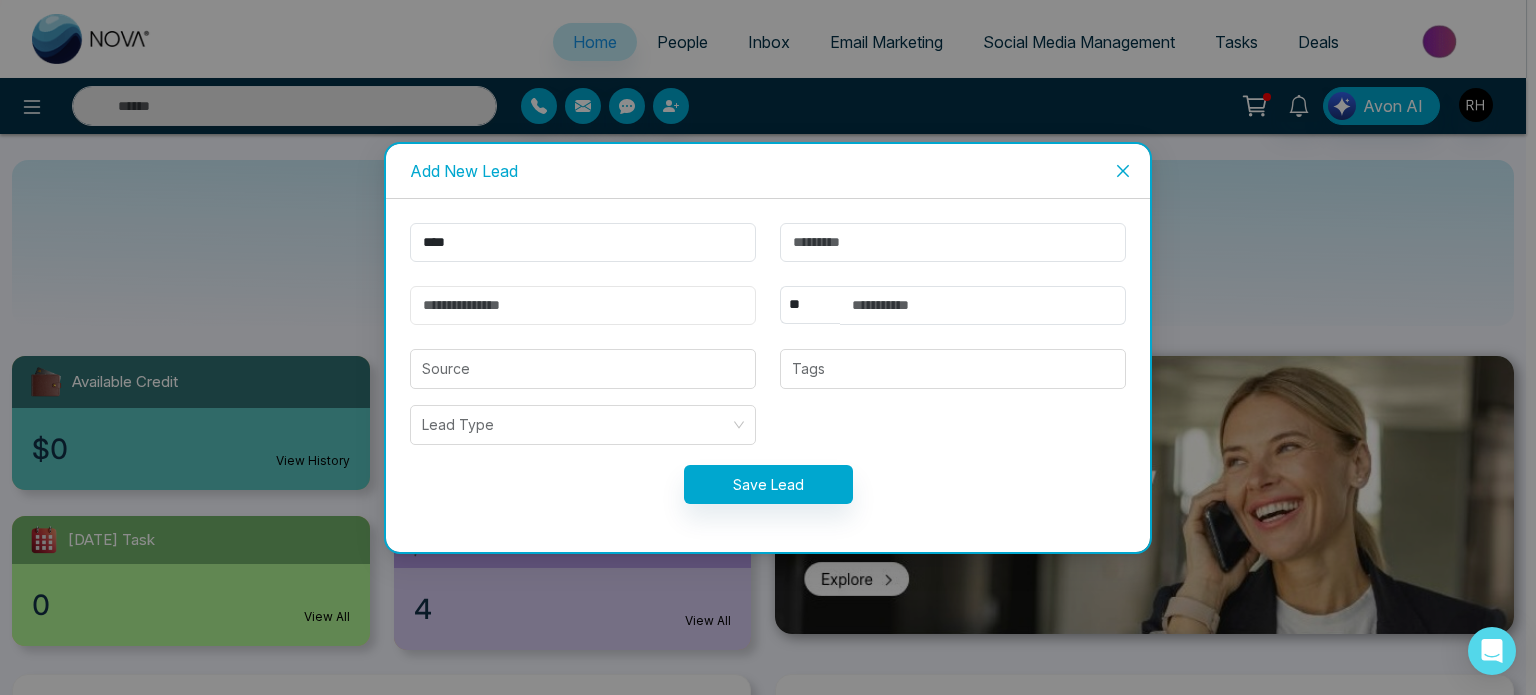 click at bounding box center [583, 305] 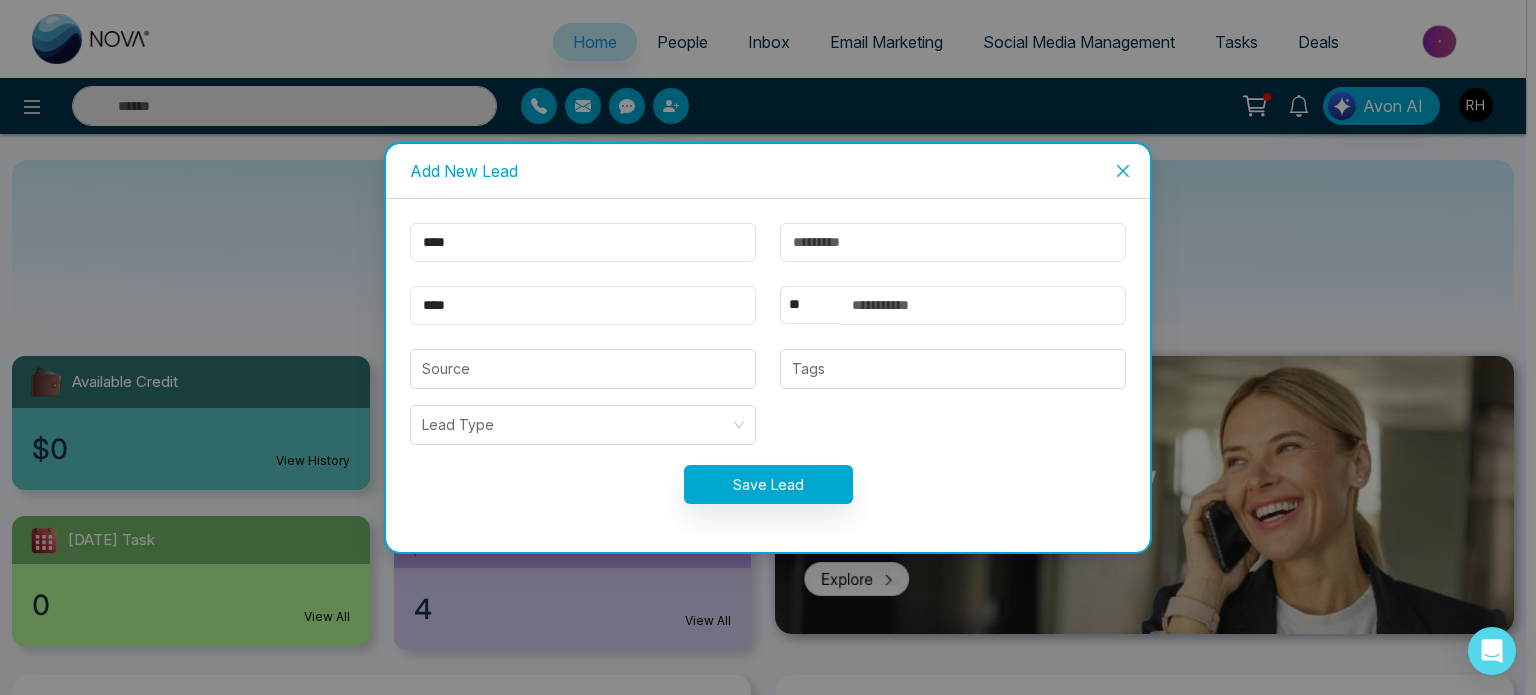 type on "****" 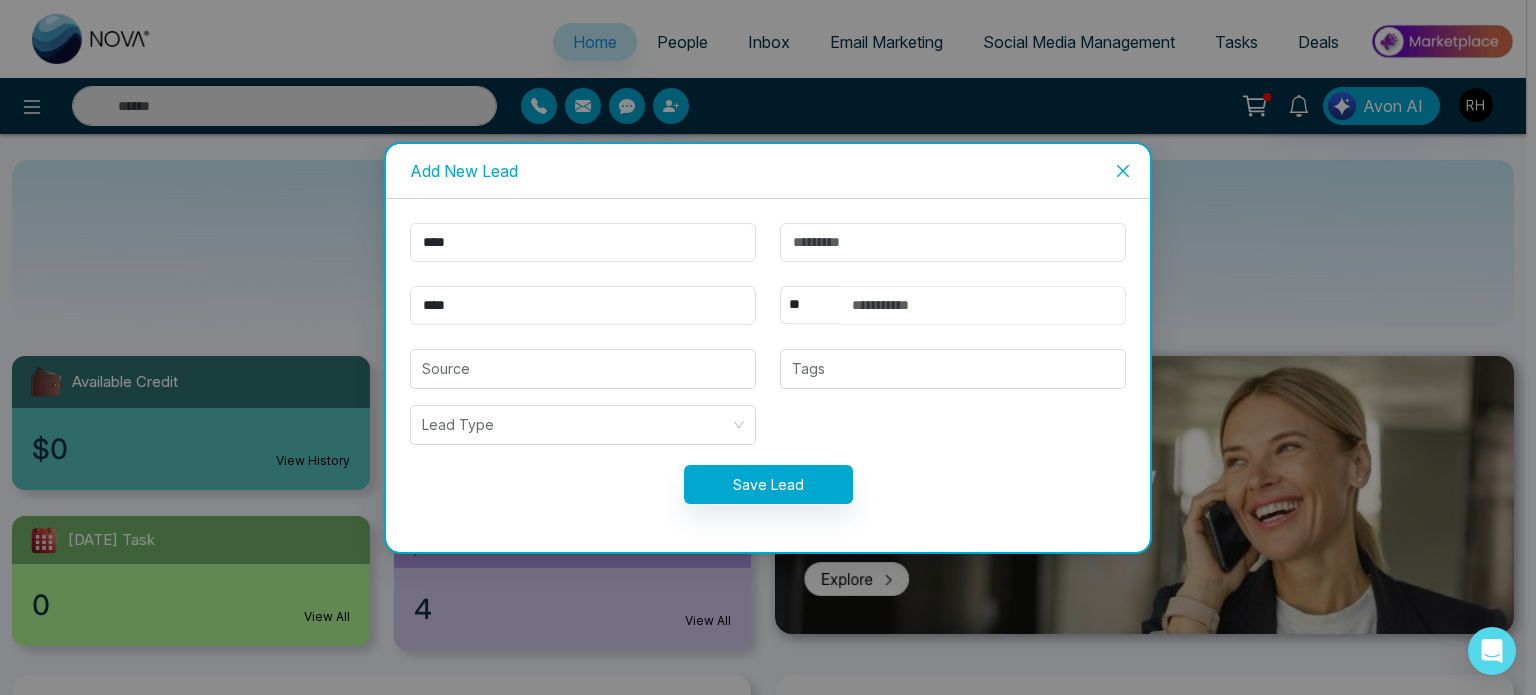 click at bounding box center [983, 305] 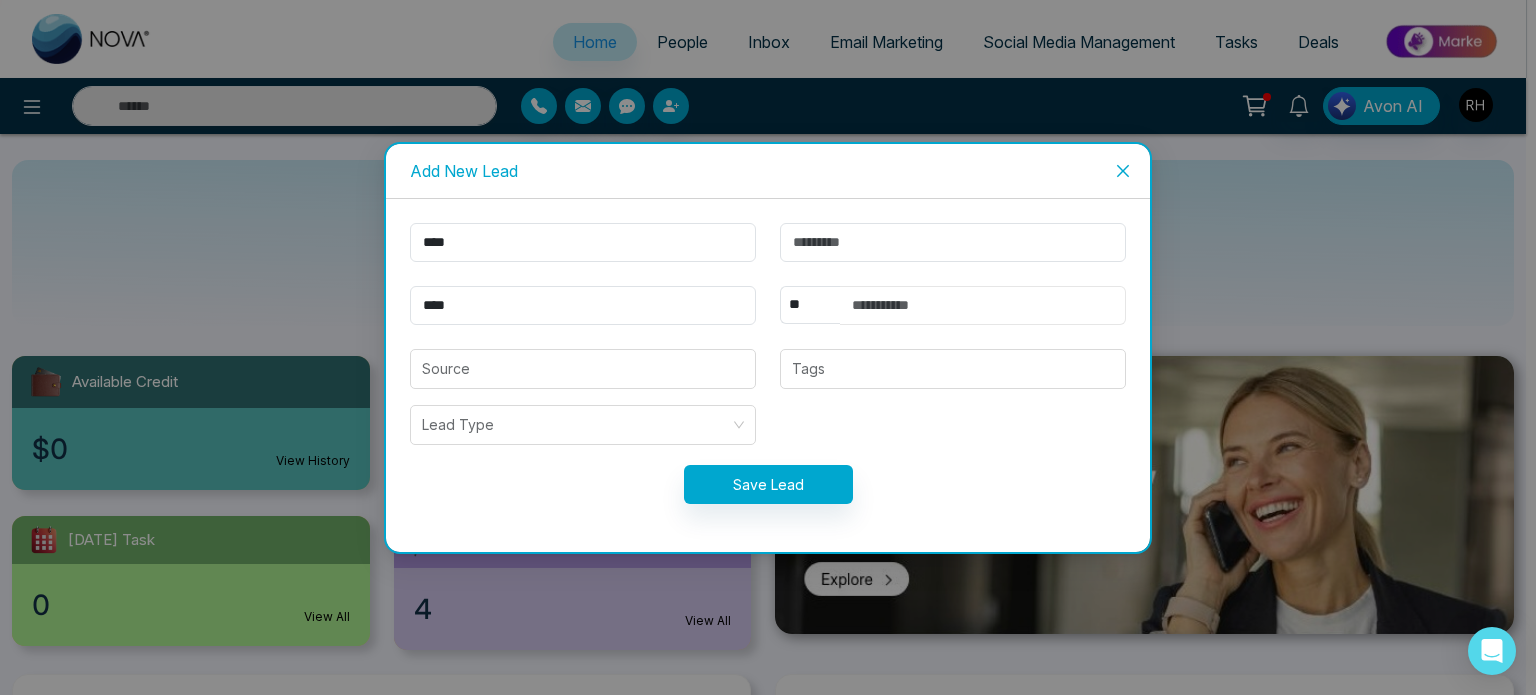 click at bounding box center (983, 305) 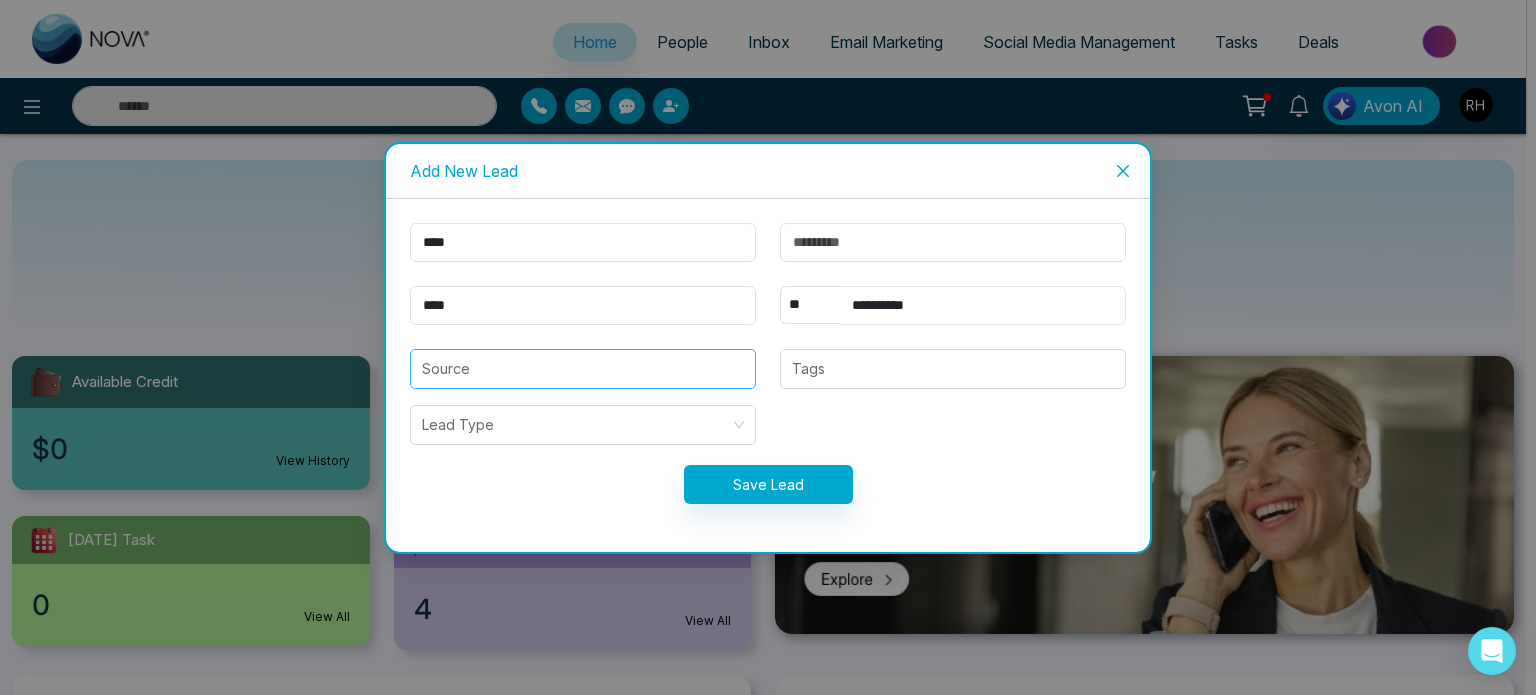 type on "**********" 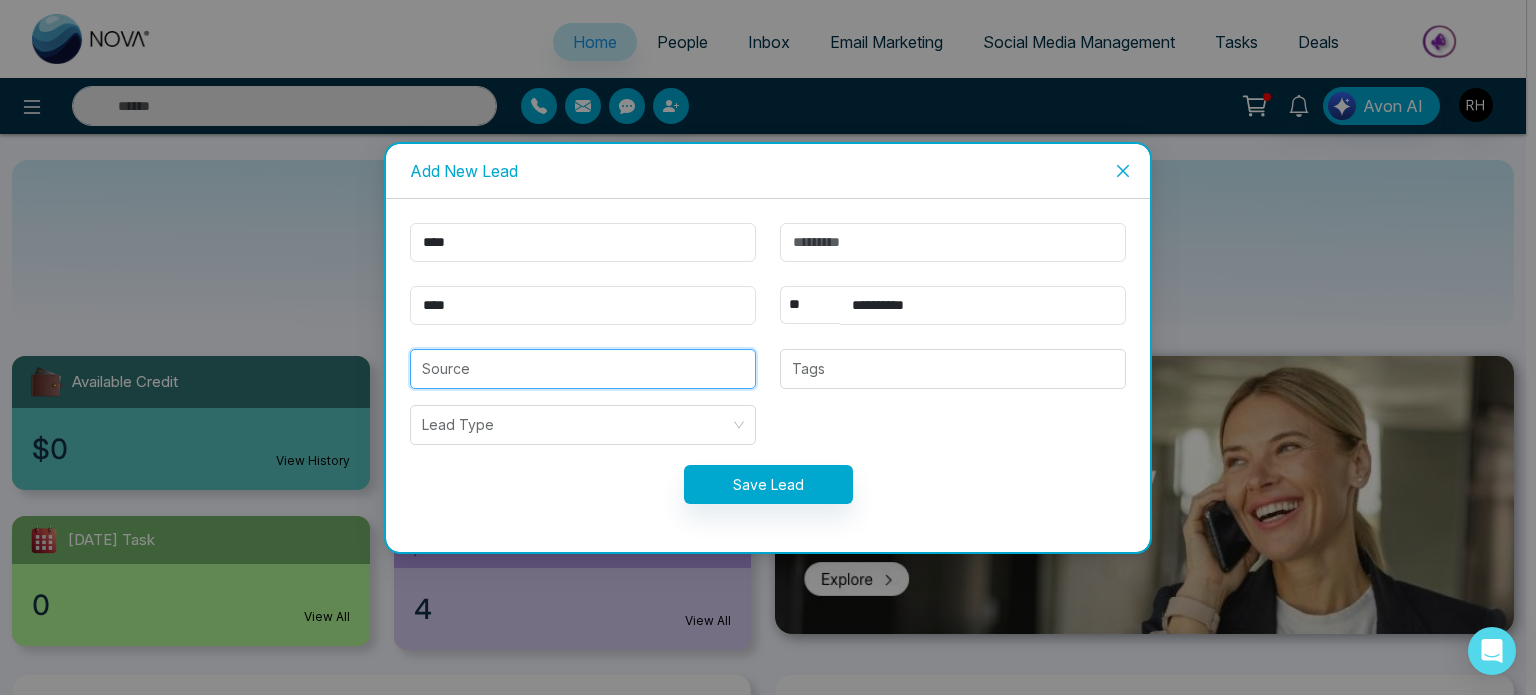 click at bounding box center [583, 369] 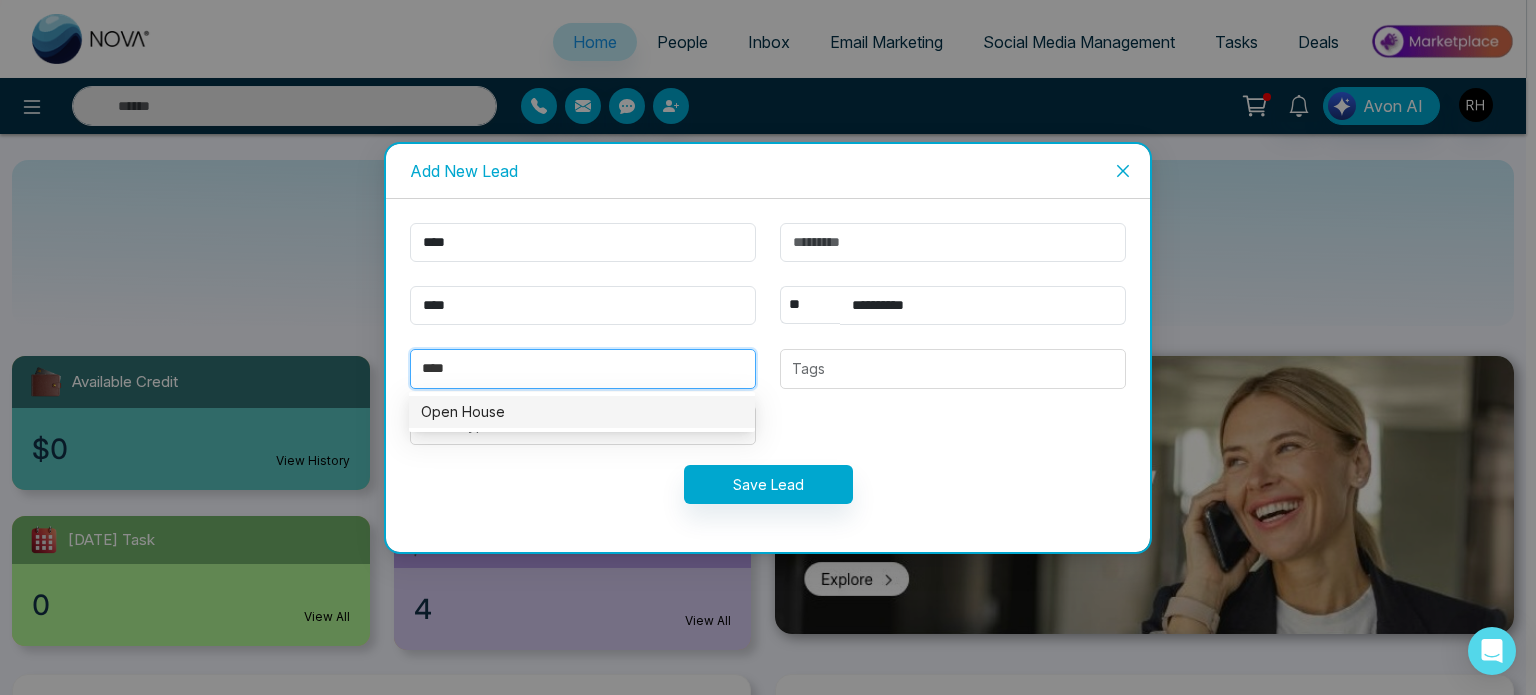 click on "Open House" at bounding box center (582, 412) 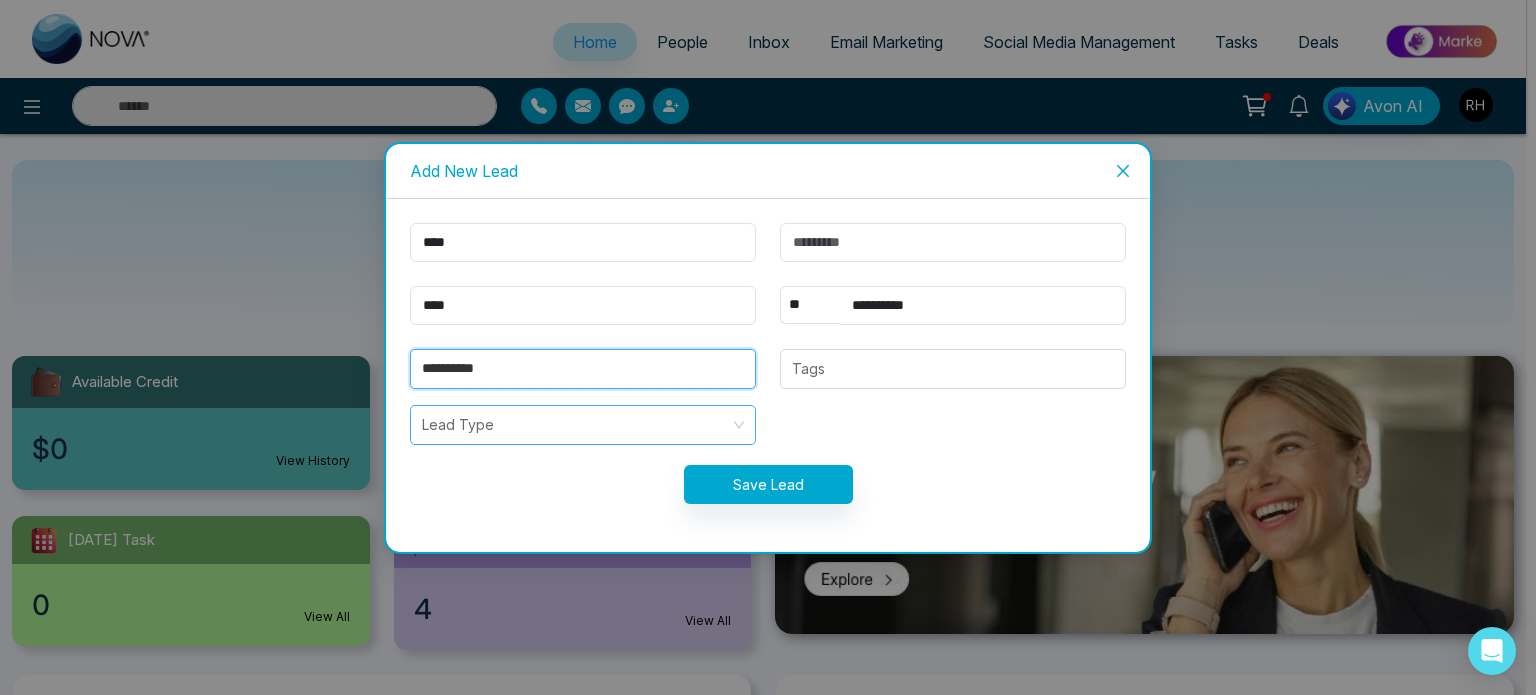 type on "**********" 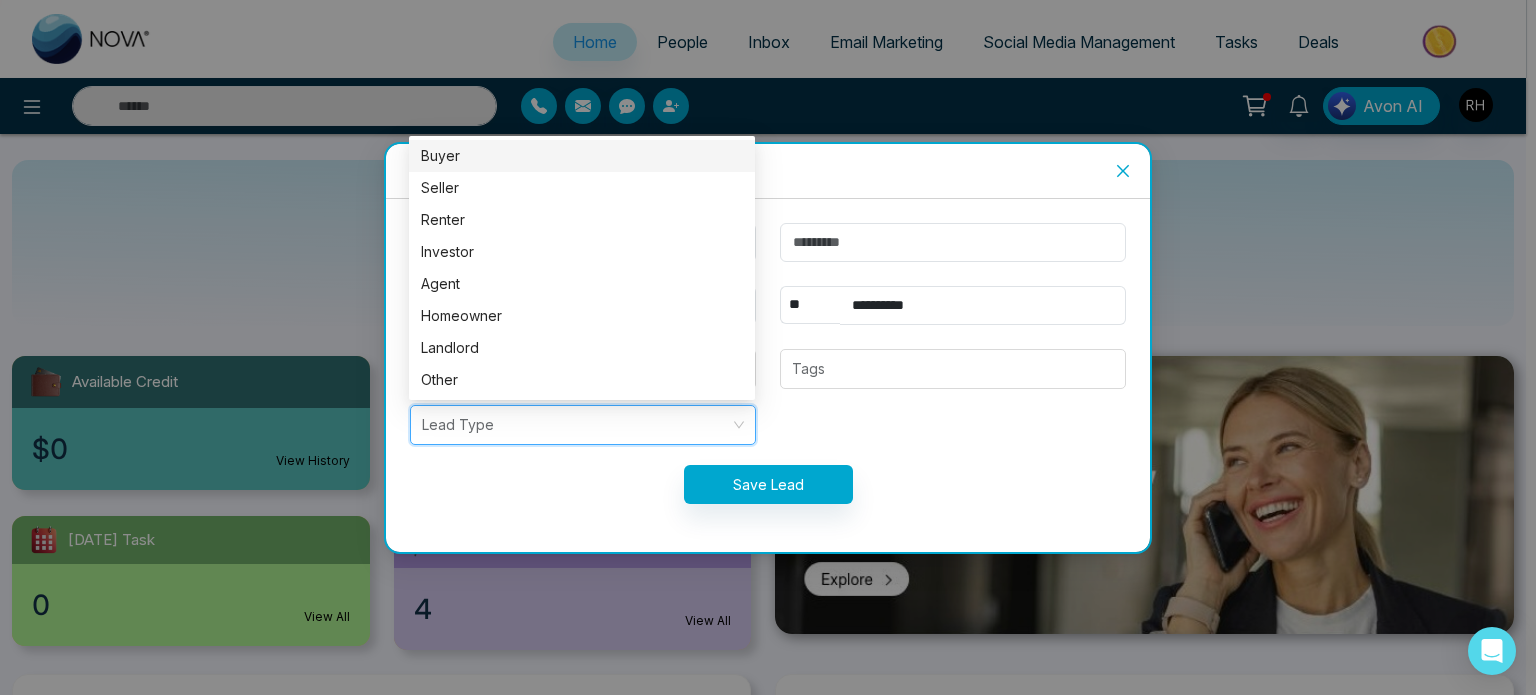 click at bounding box center (576, 425) 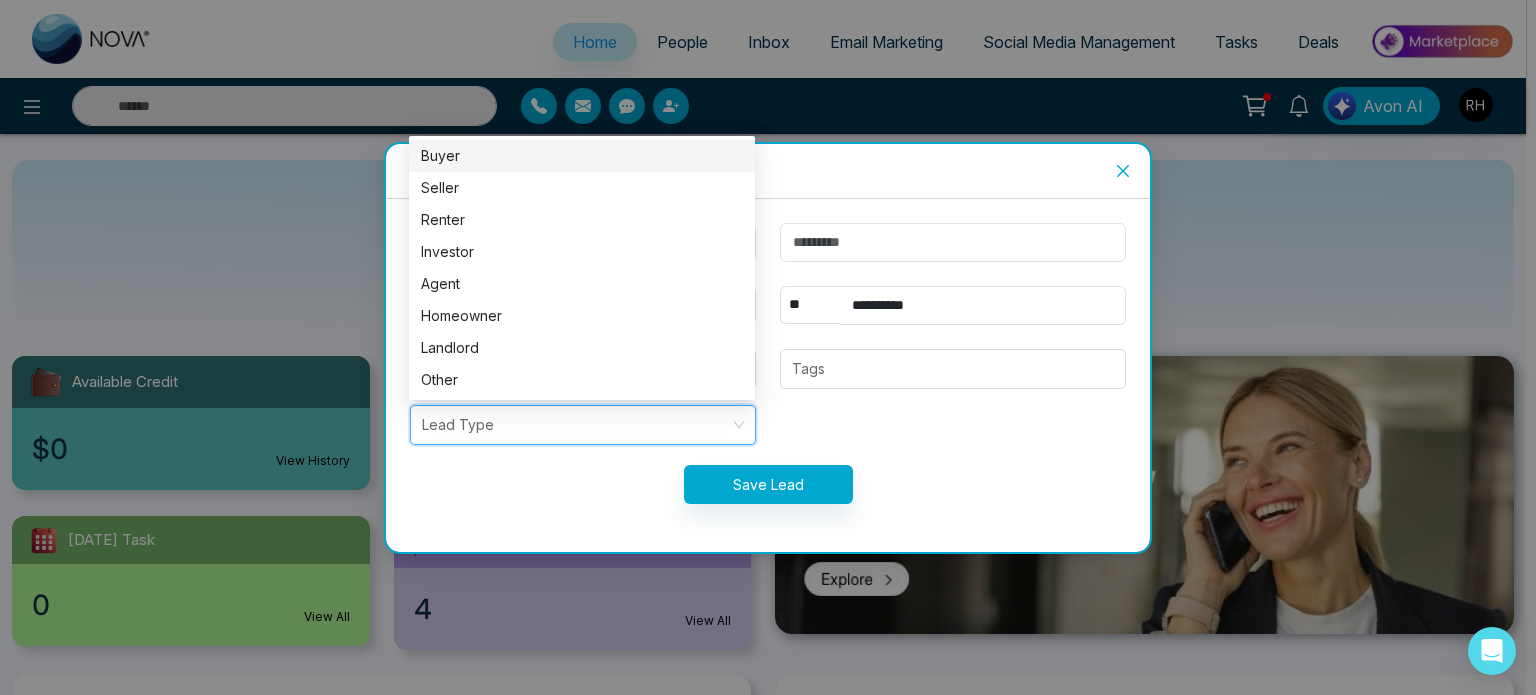 click on "Buyer" at bounding box center (582, 156) 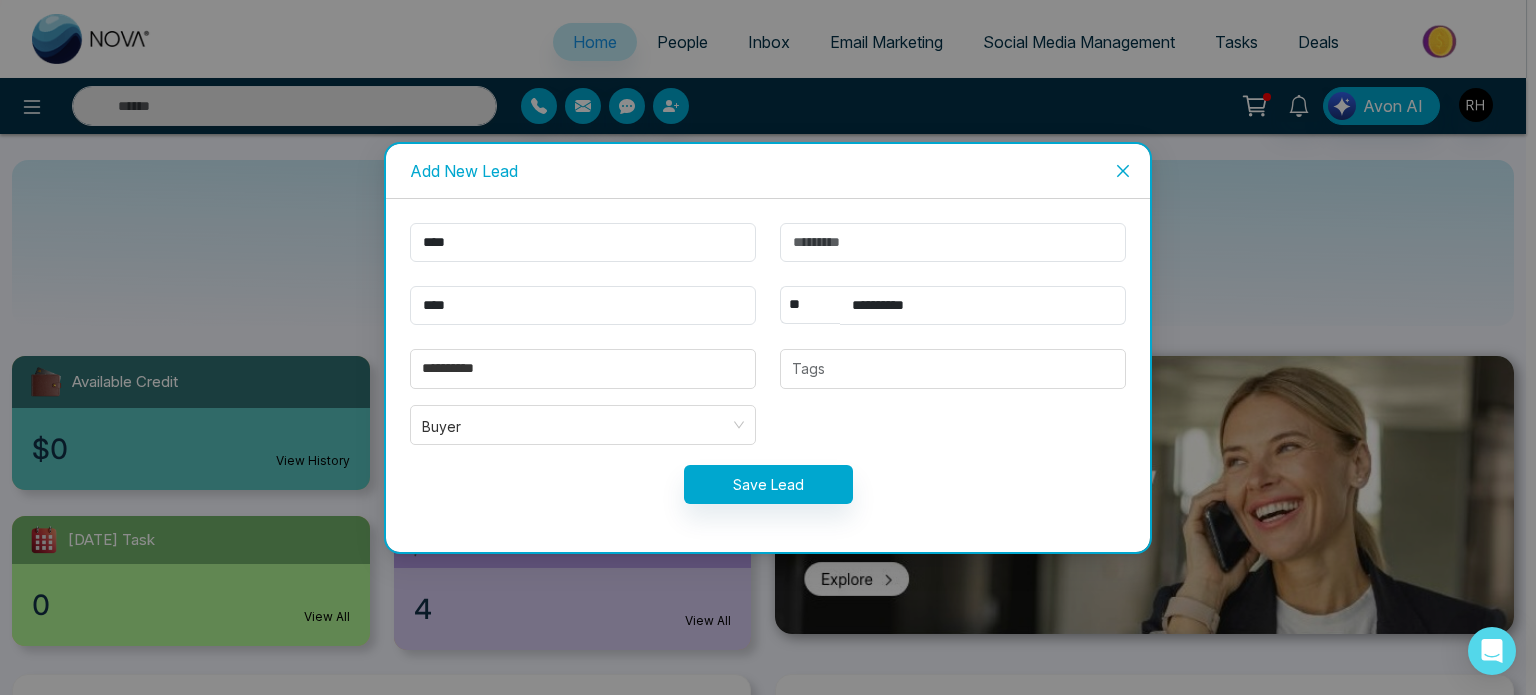 click on "**********" at bounding box center (768, 375) 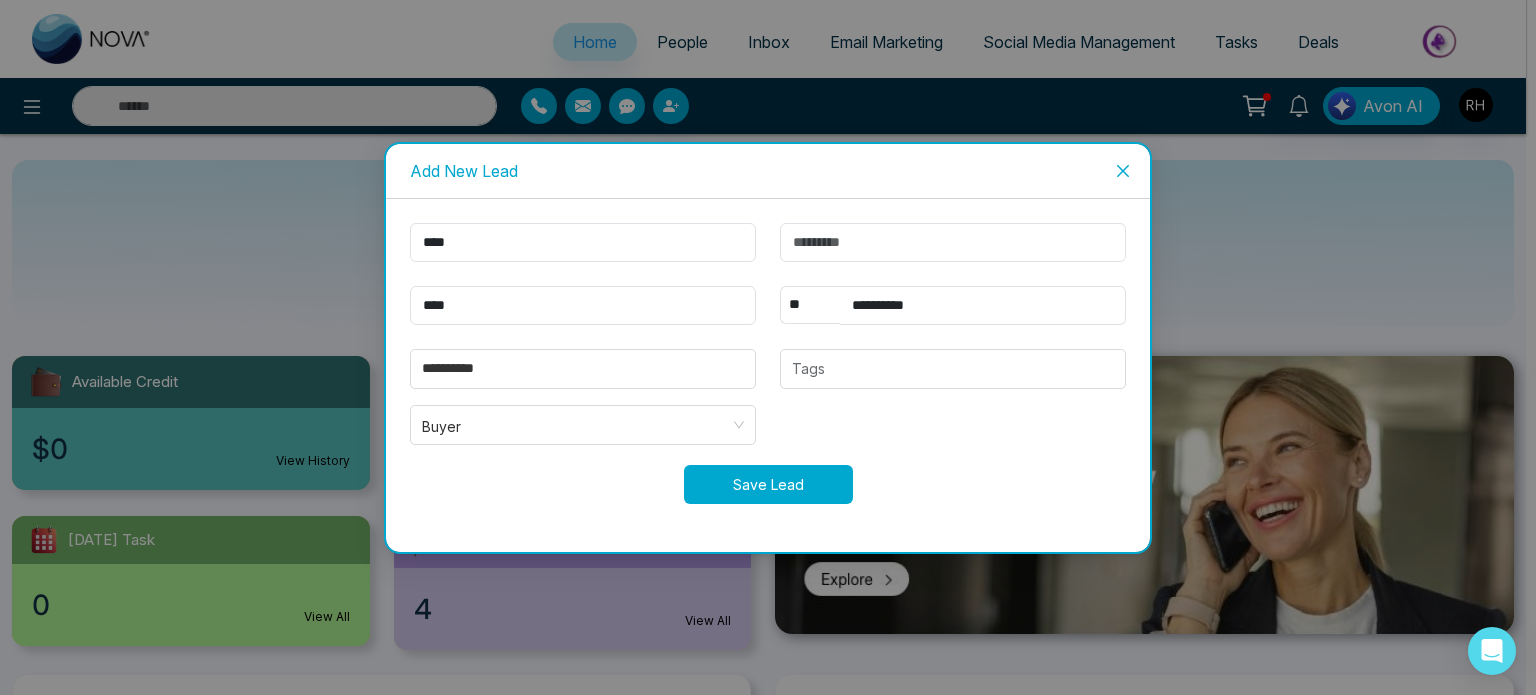 click on "Save Lead" at bounding box center (768, 484) 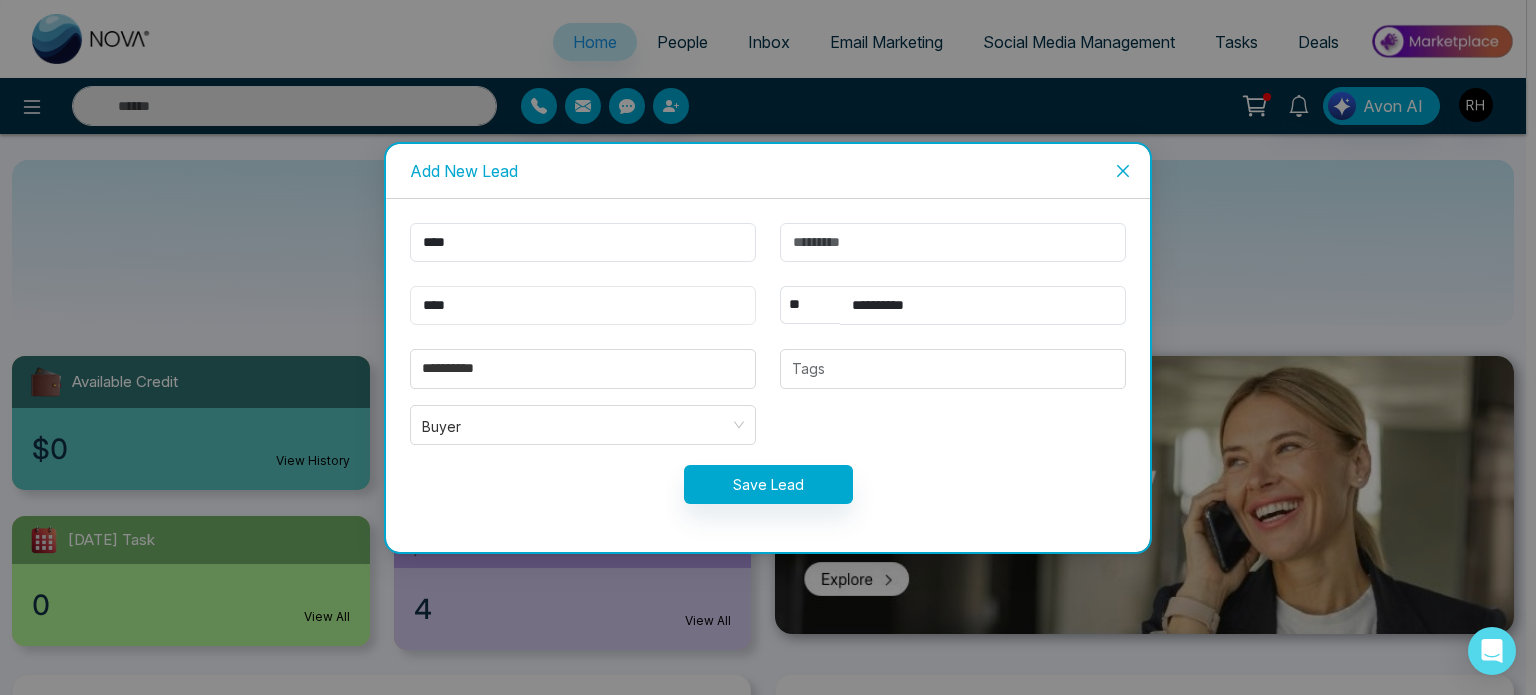 click on "****" at bounding box center (583, 305) 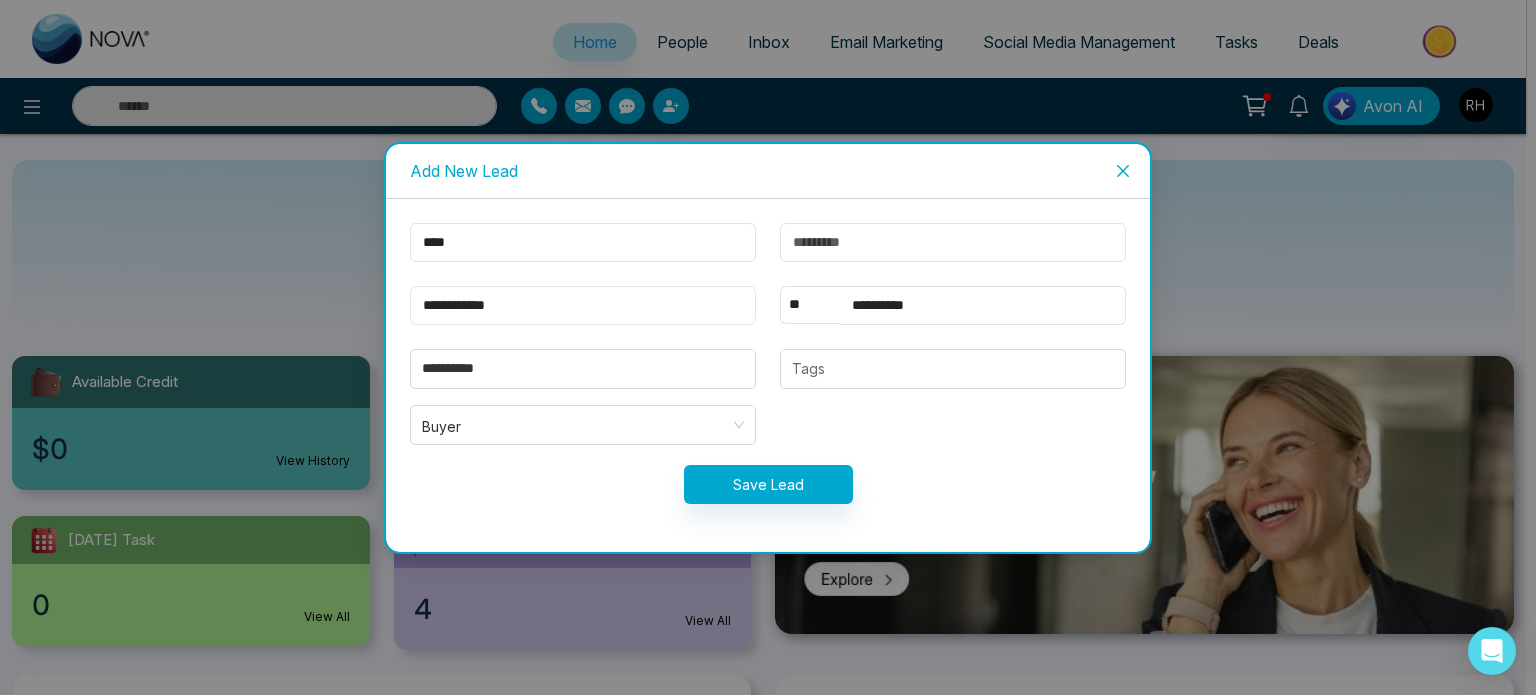 type on "**********" 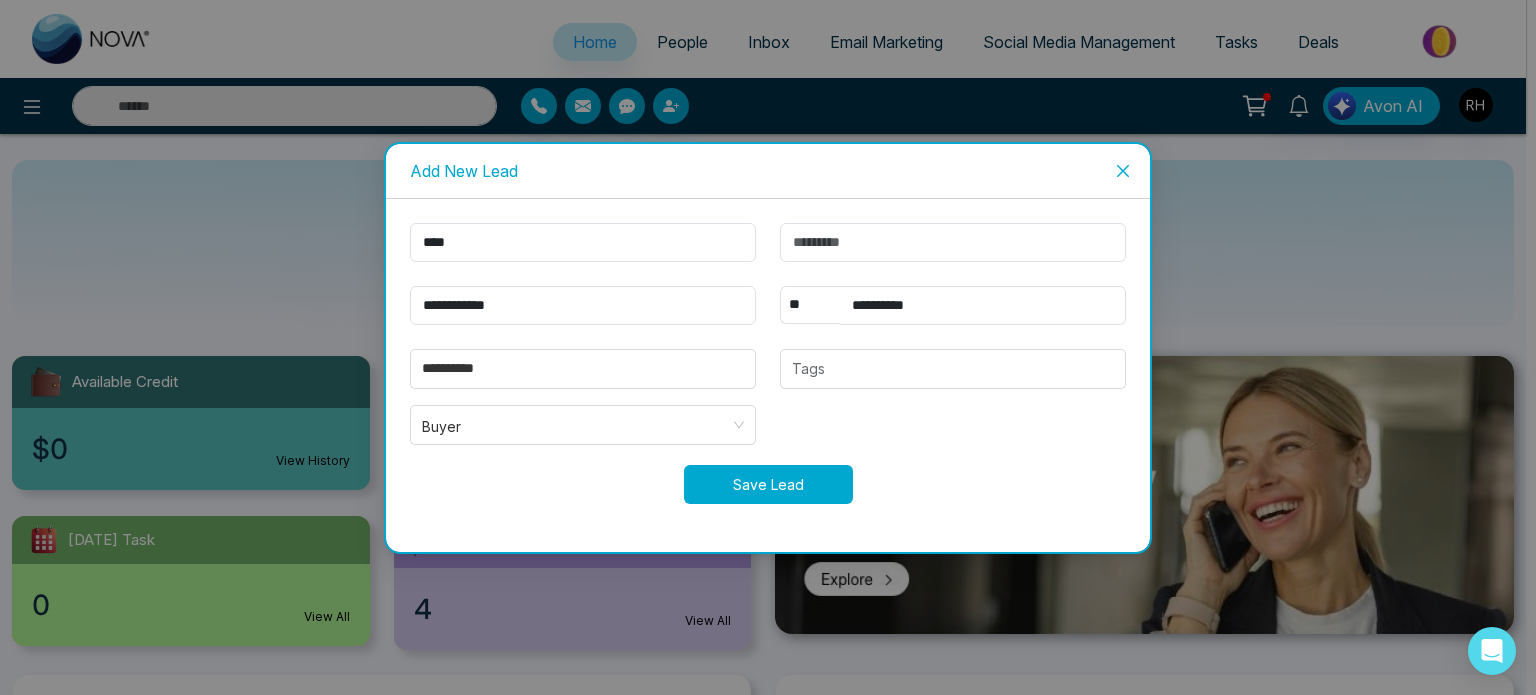 click on "Save Lead" at bounding box center (768, 484) 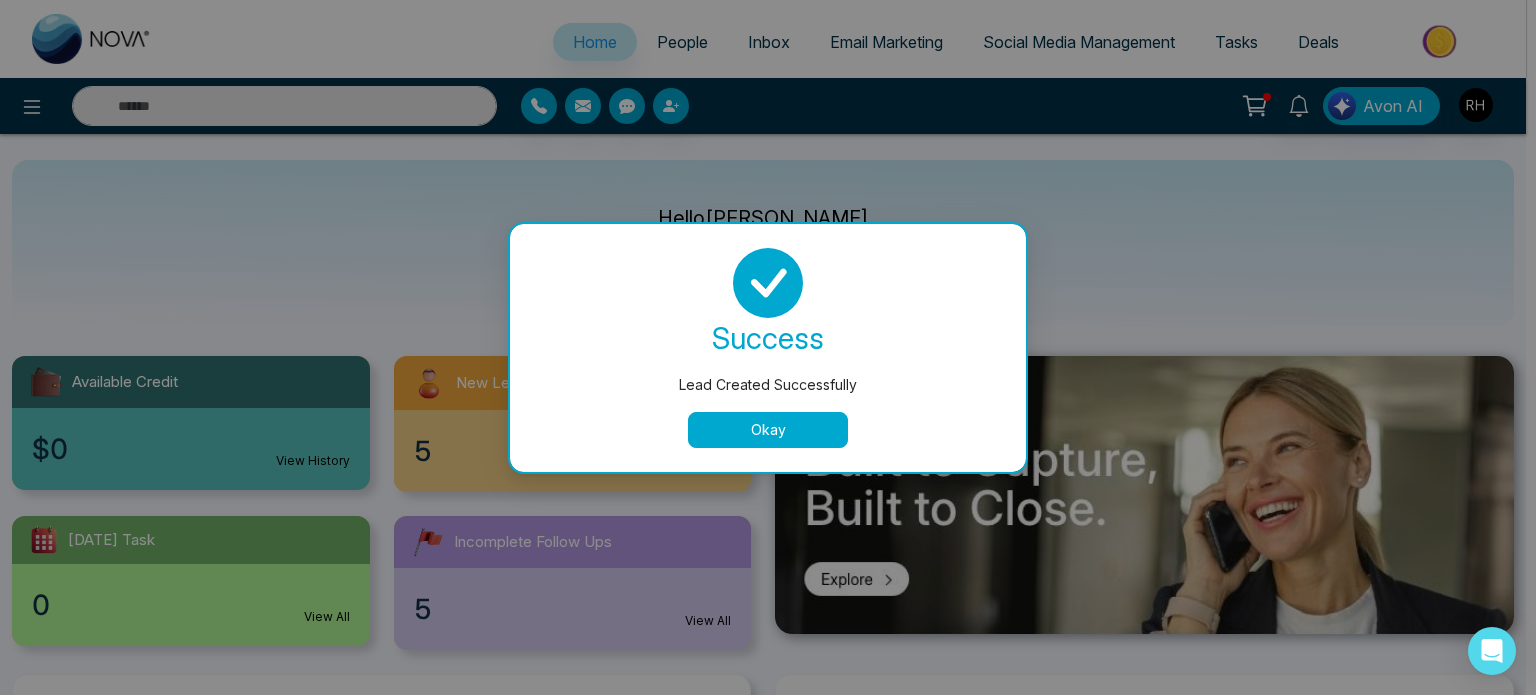 click on "Okay" at bounding box center [768, 430] 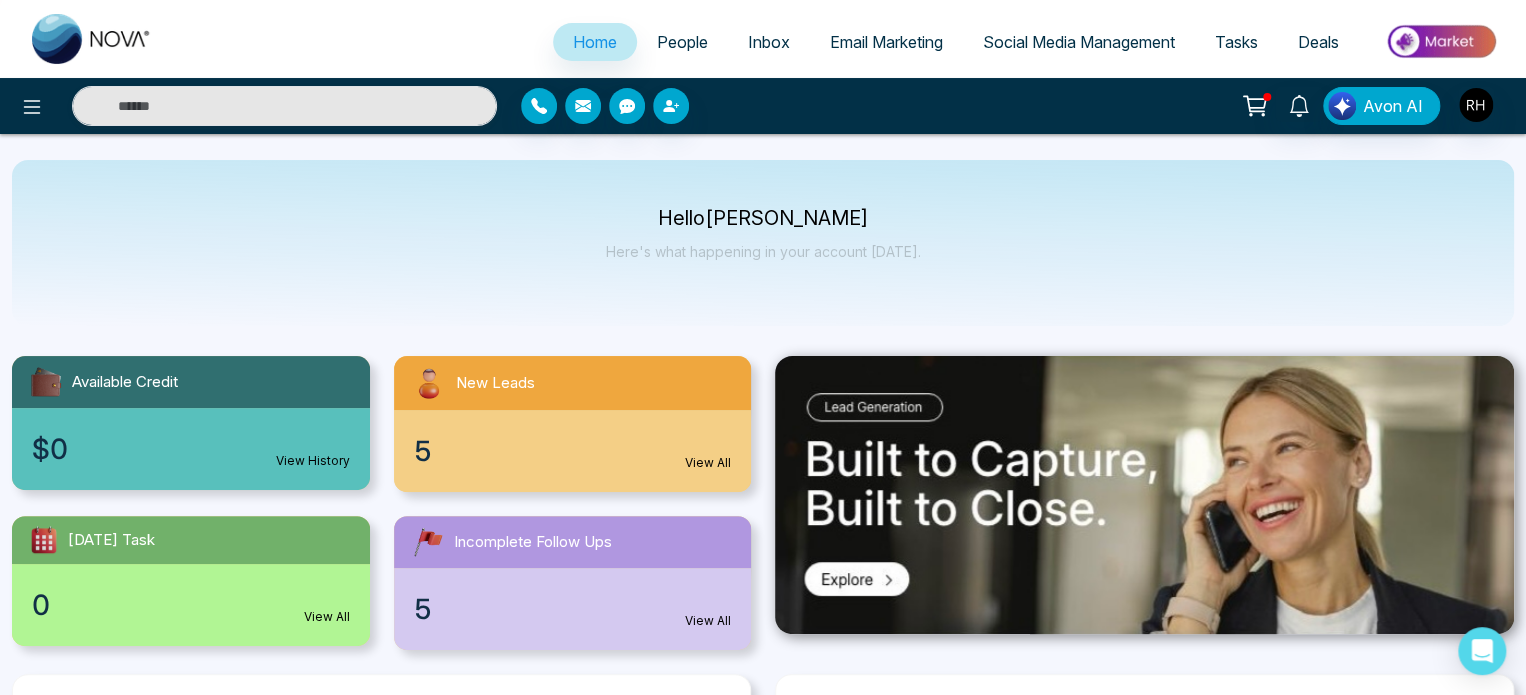 click on "5" at bounding box center (423, 451) 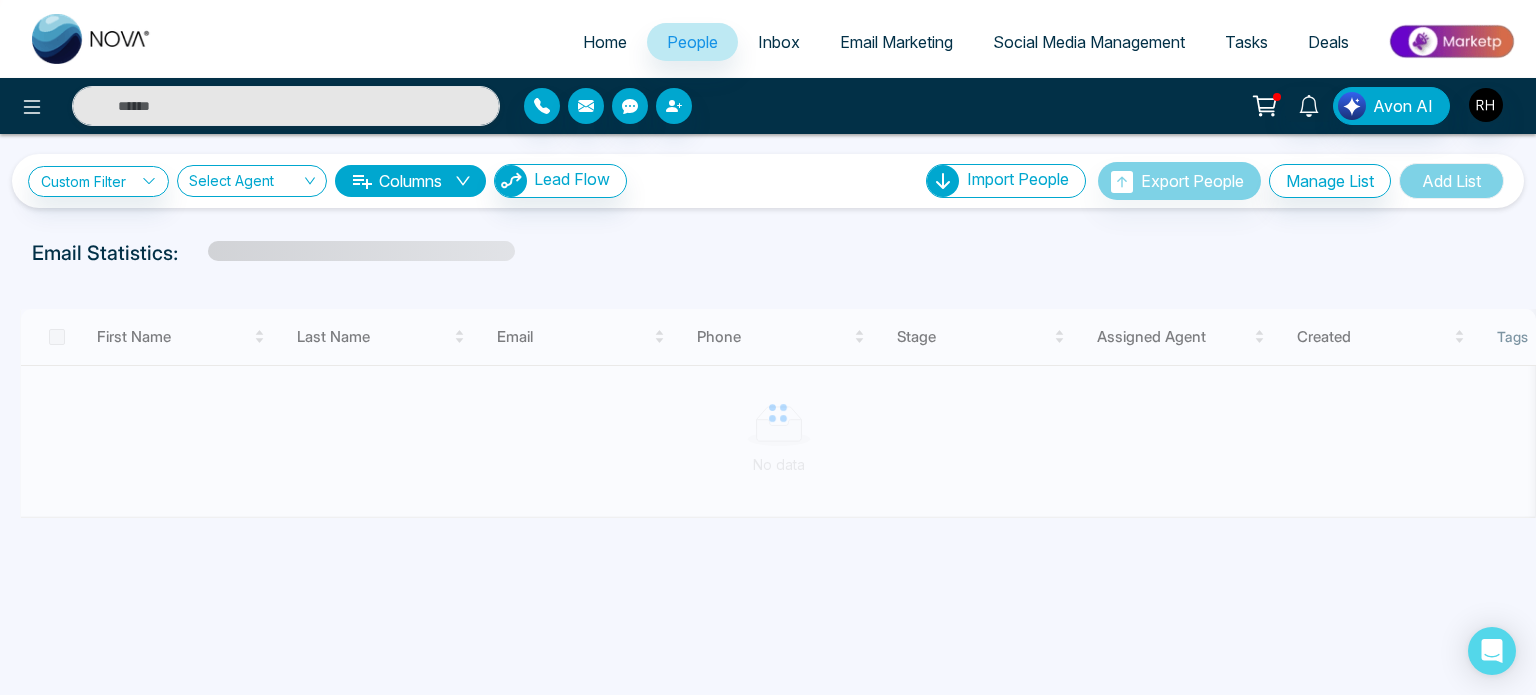 click at bounding box center (778, 413) 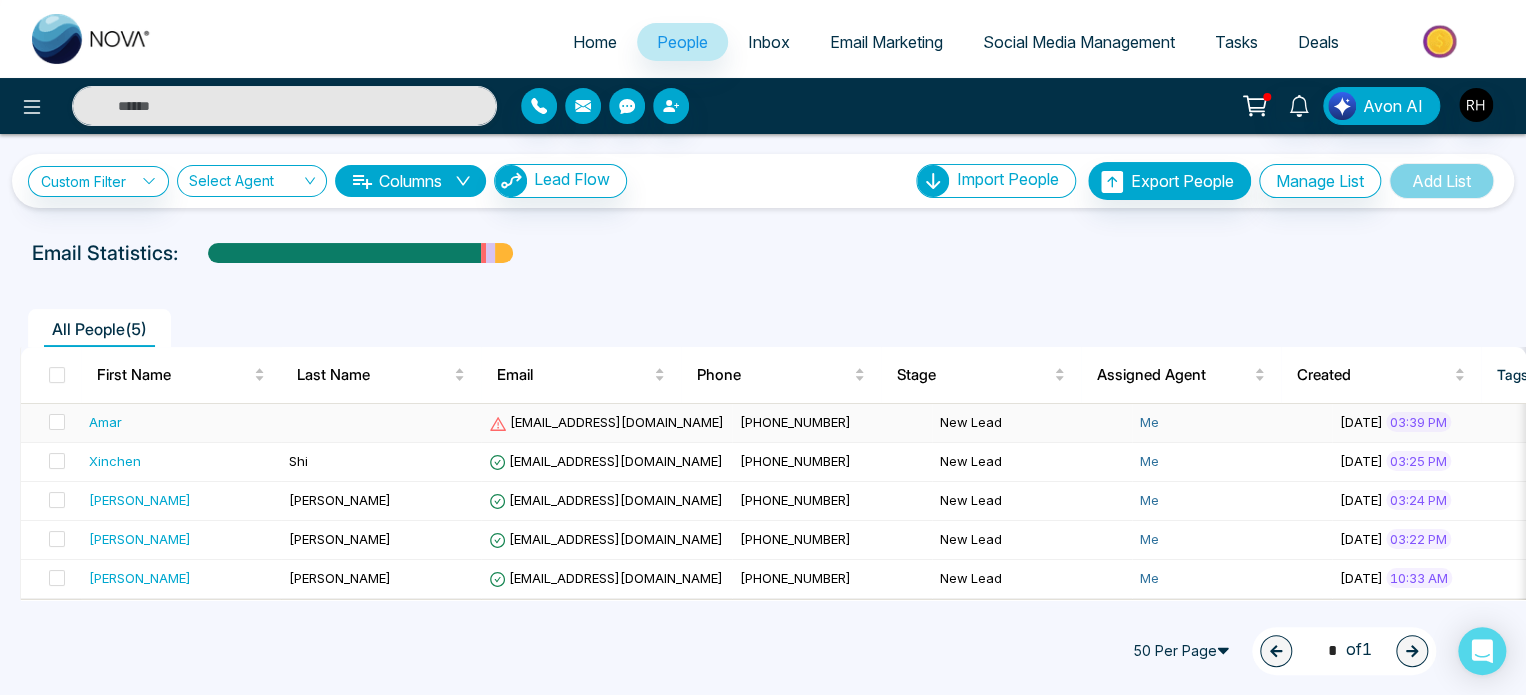 click on "Amar" at bounding box center (105, 422) 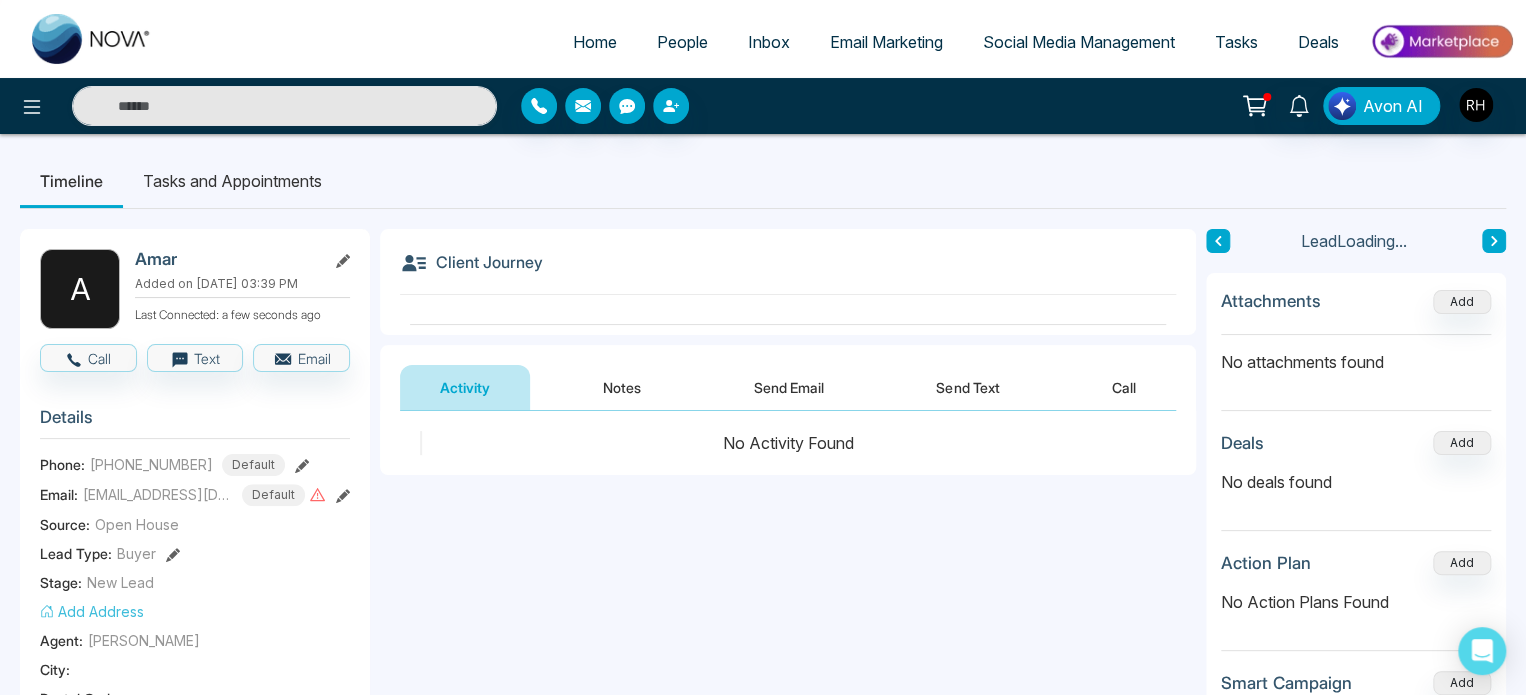click on "Activity Notes Send Email Send Text Call" at bounding box center [788, 378] 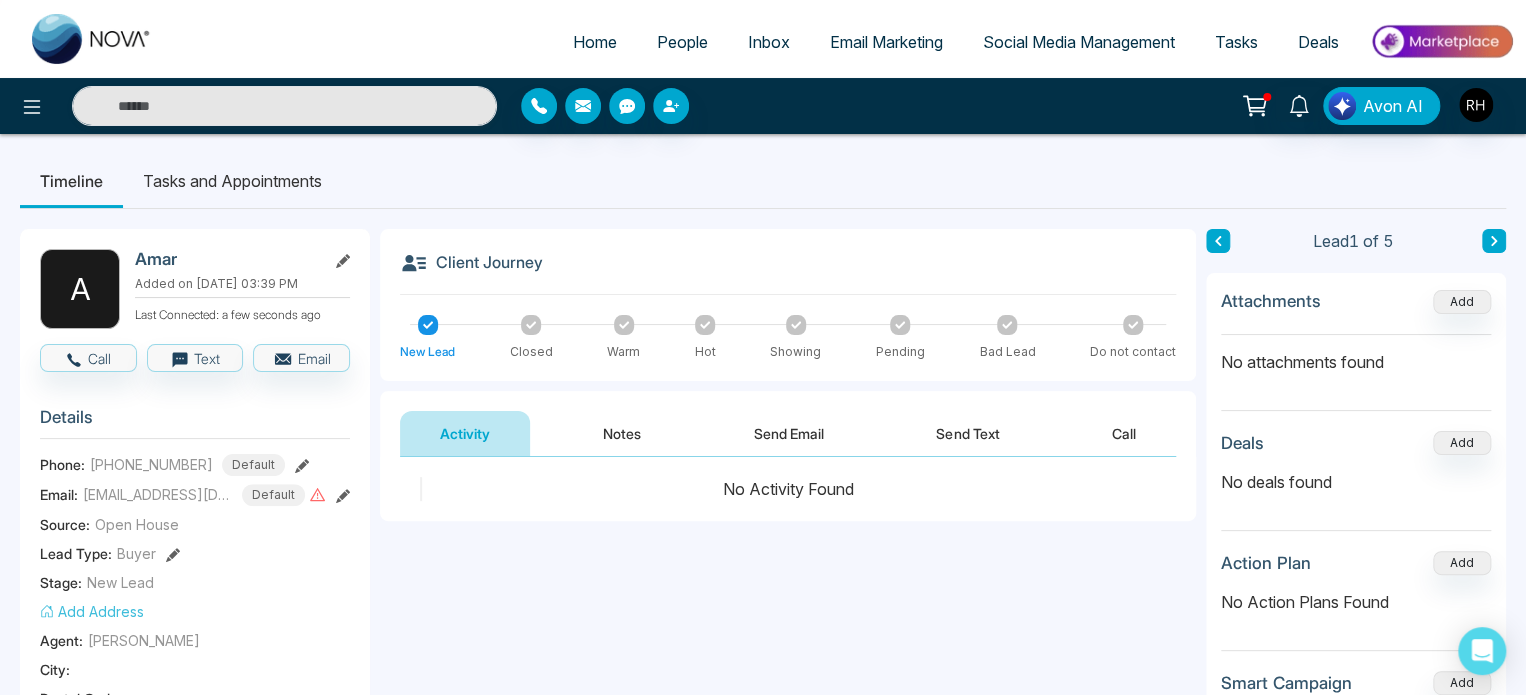 click on "Notes" at bounding box center [622, 433] 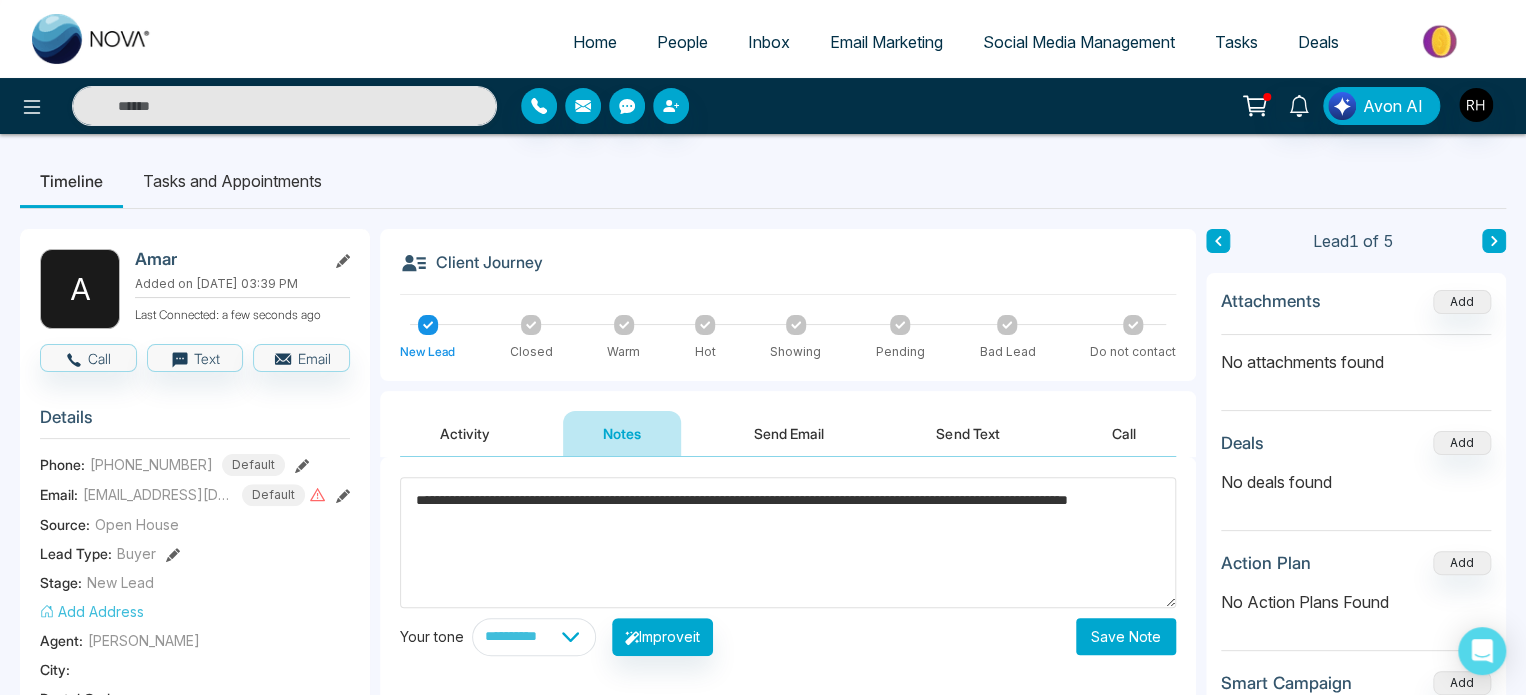 type on "**********" 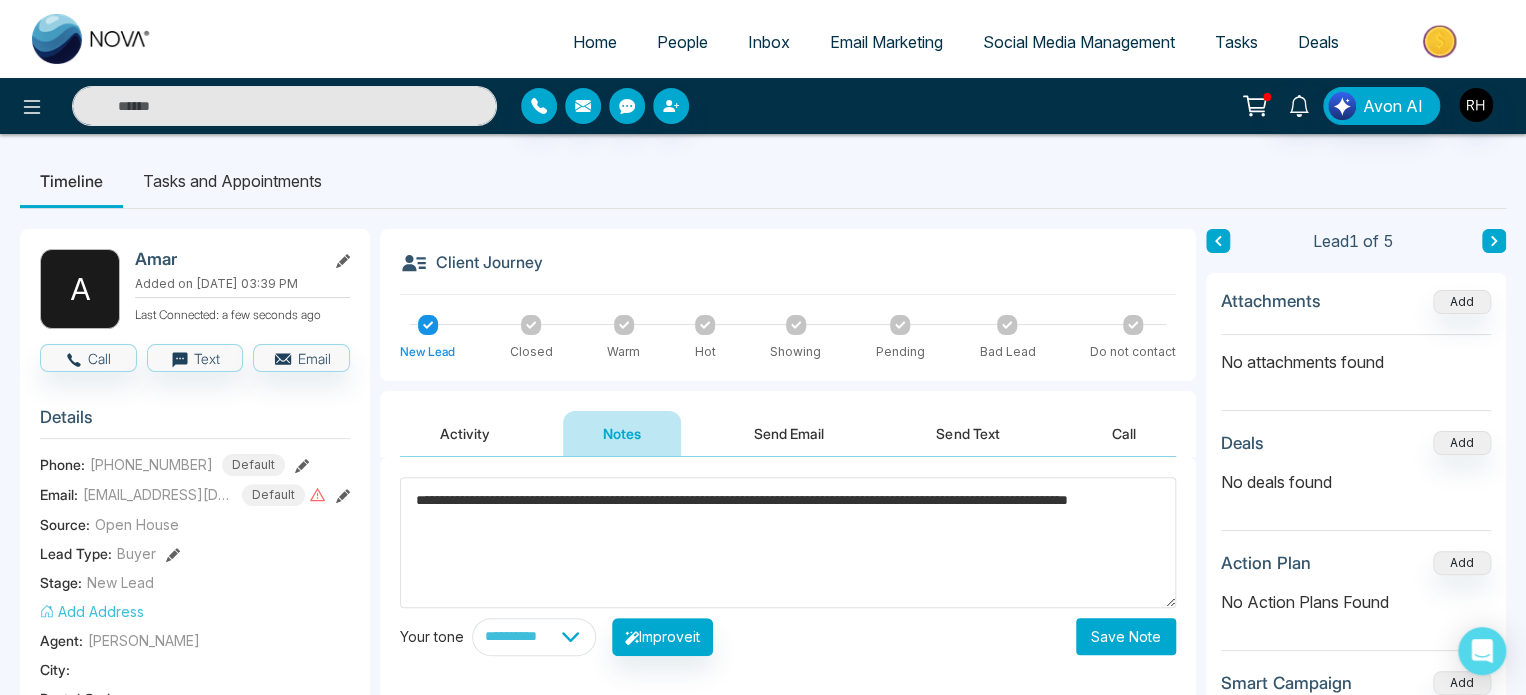 click on "Save Note" at bounding box center (1126, 636) 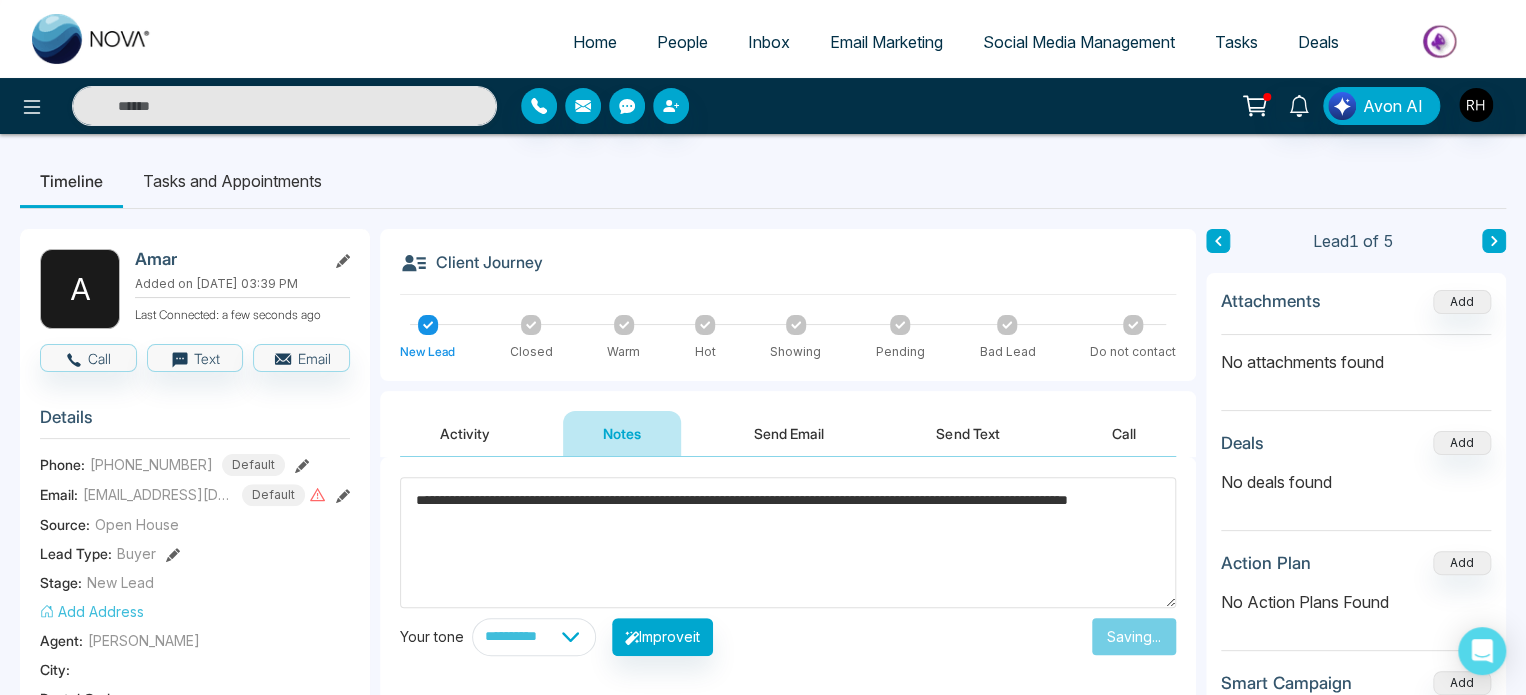 type 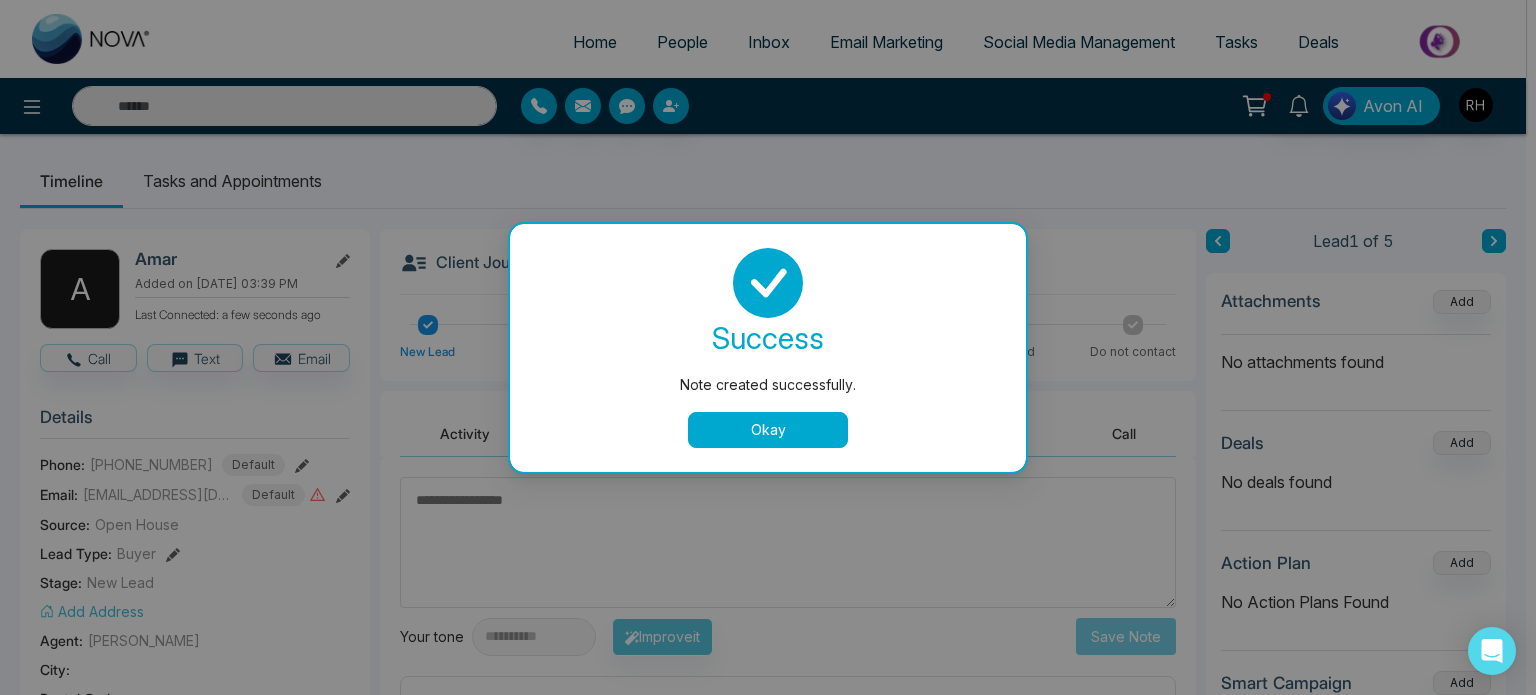 click on "Okay" at bounding box center [768, 430] 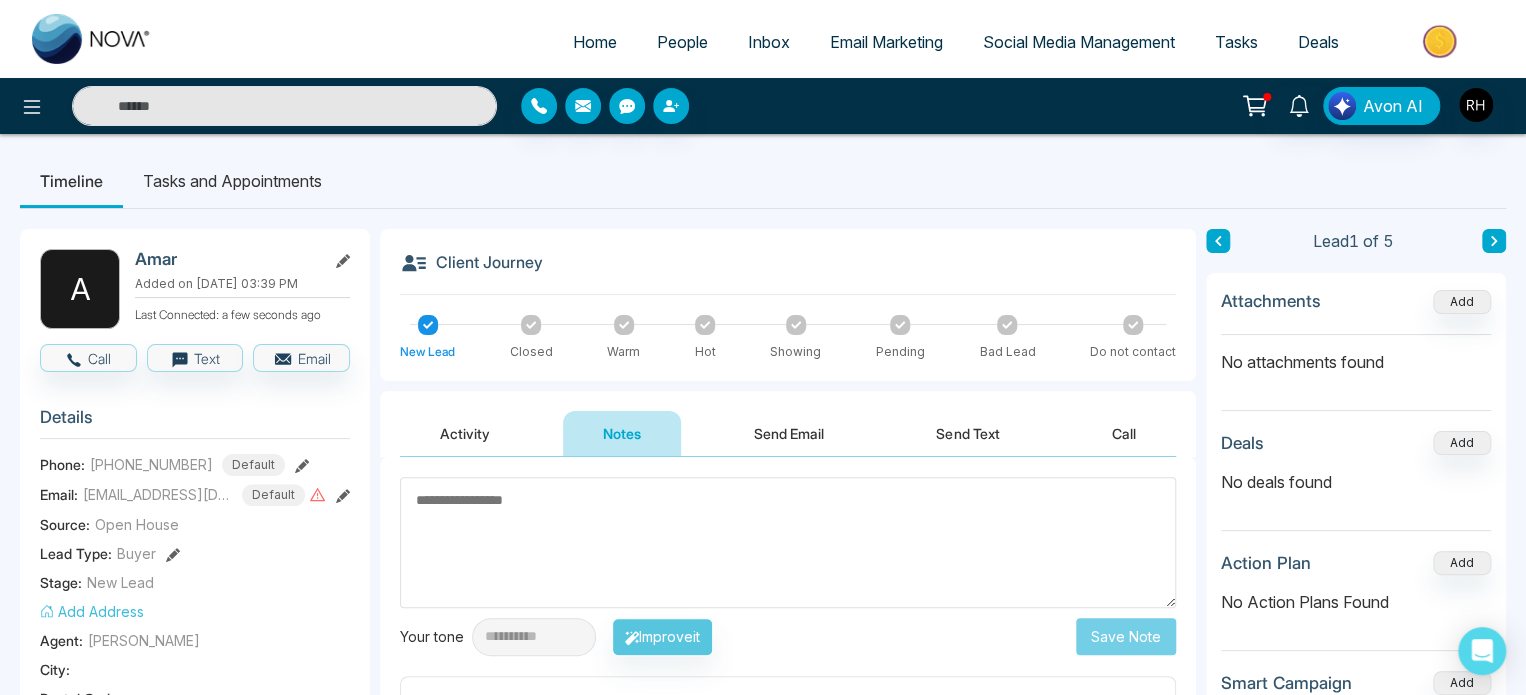 click on "People" at bounding box center (682, 42) 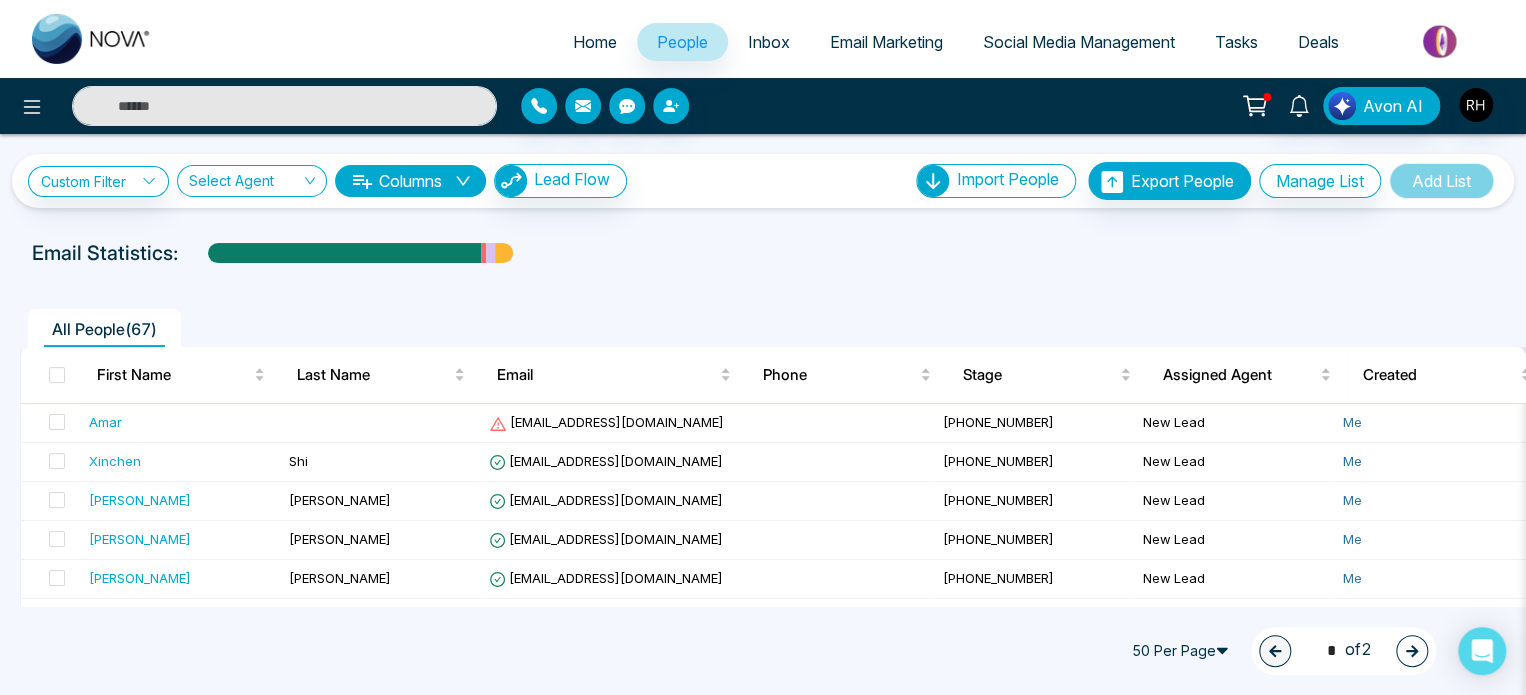 click on "Home" at bounding box center [595, 42] 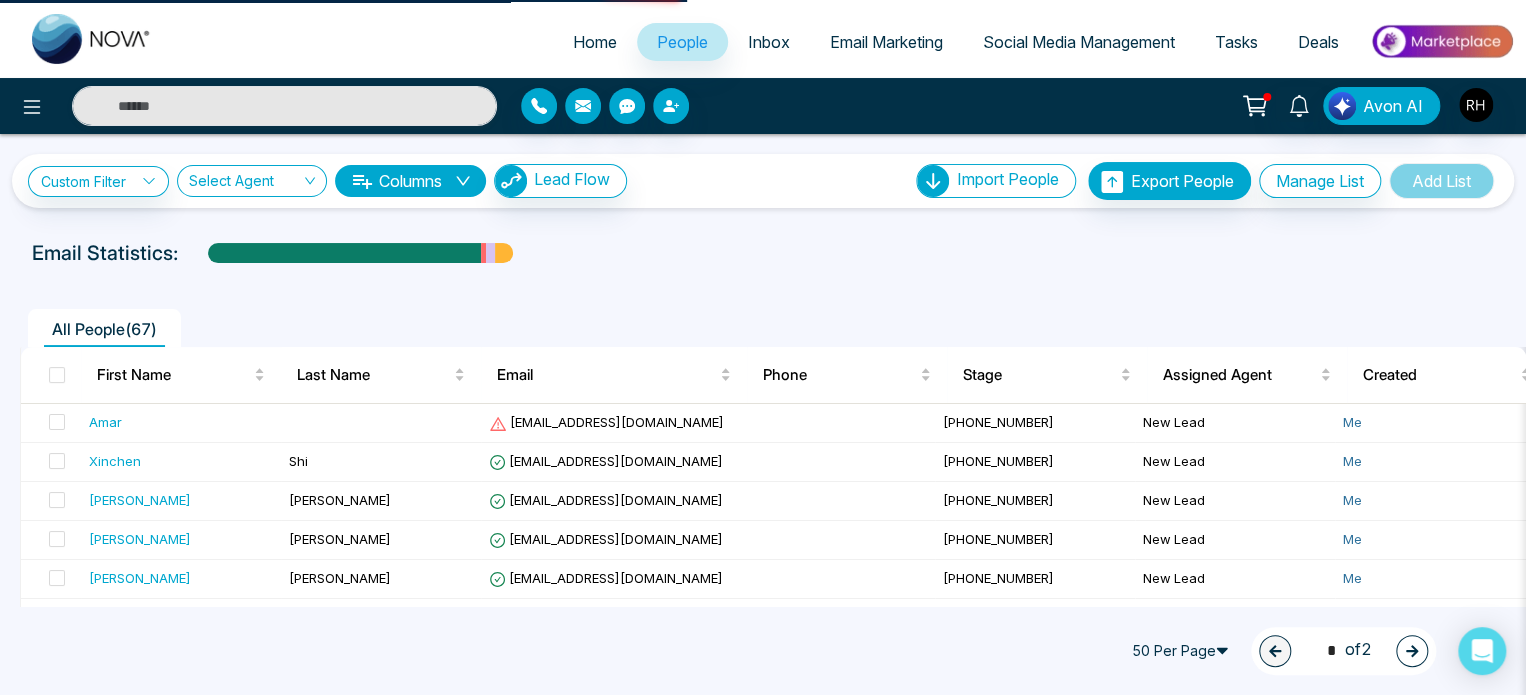 select on "*" 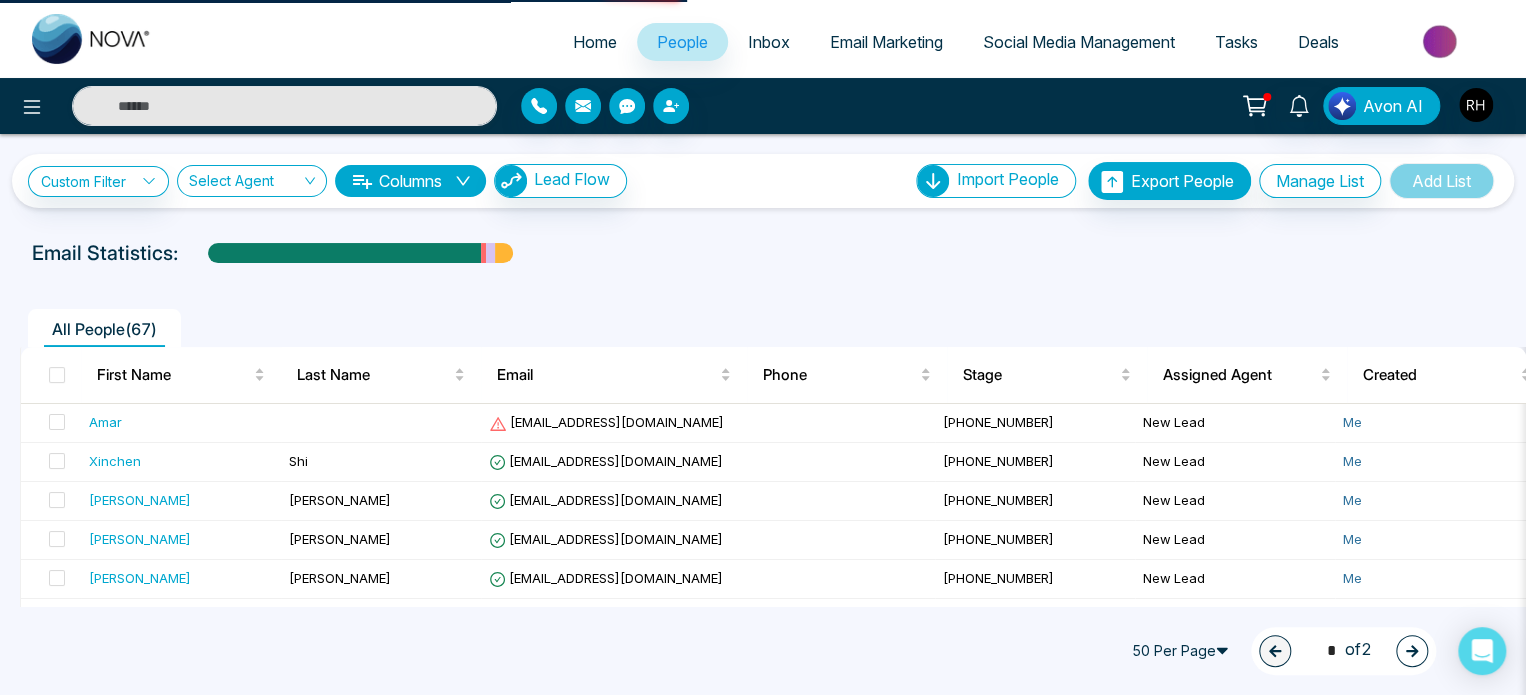 select on "*" 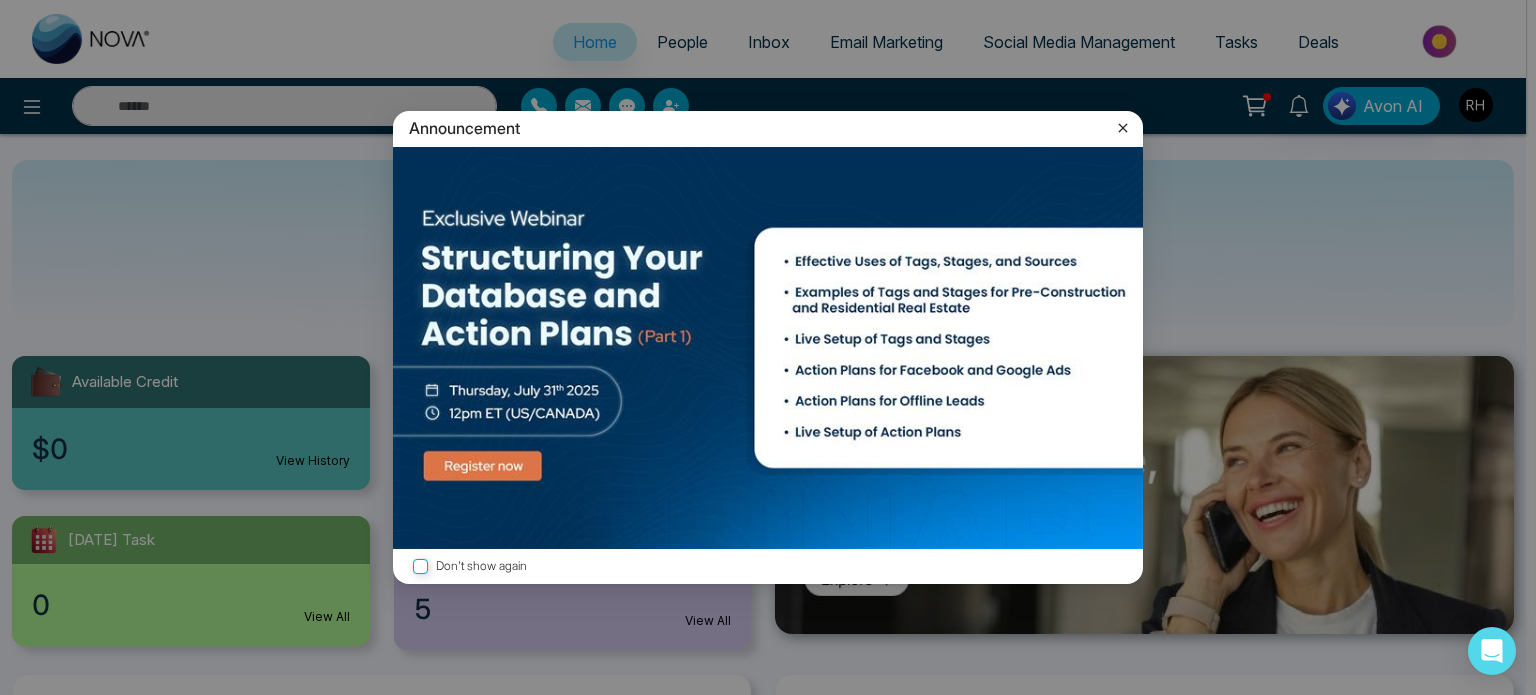 click 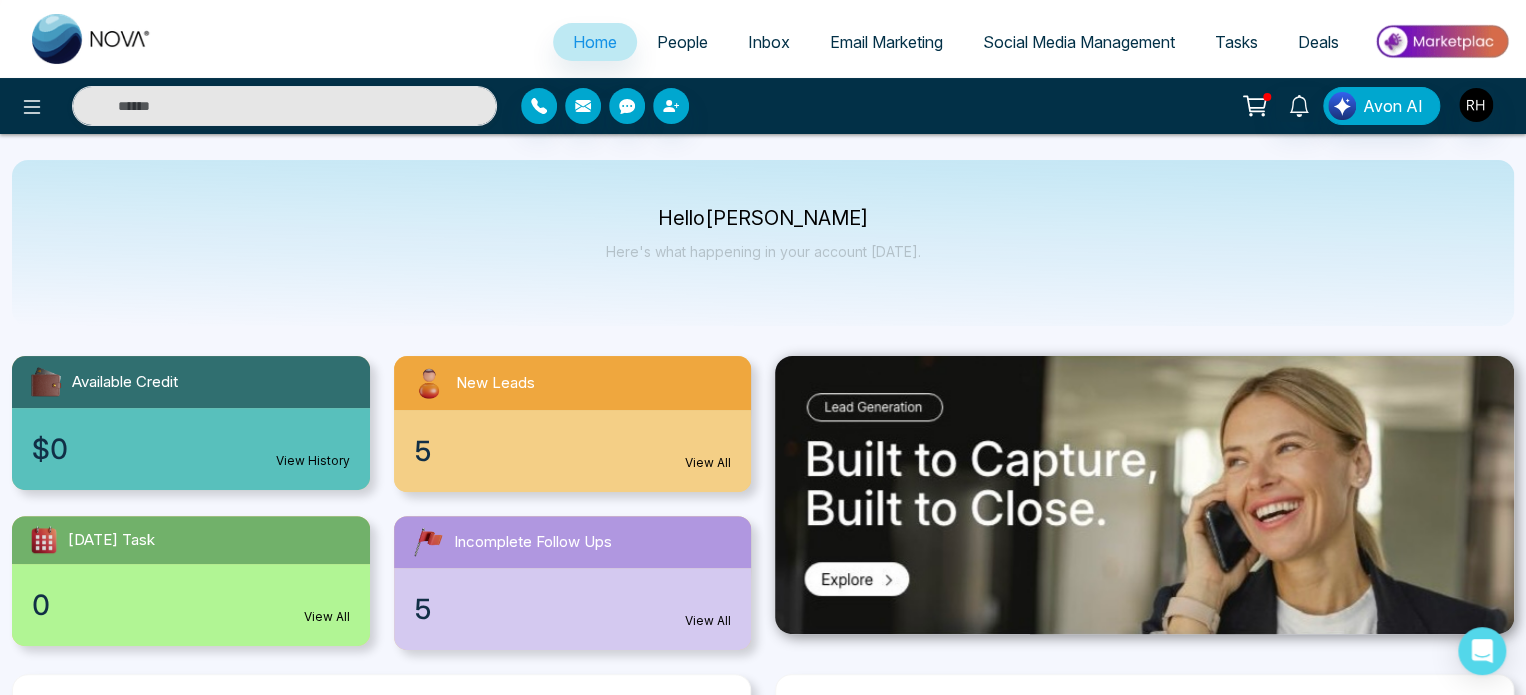 click on "View All" at bounding box center [708, 463] 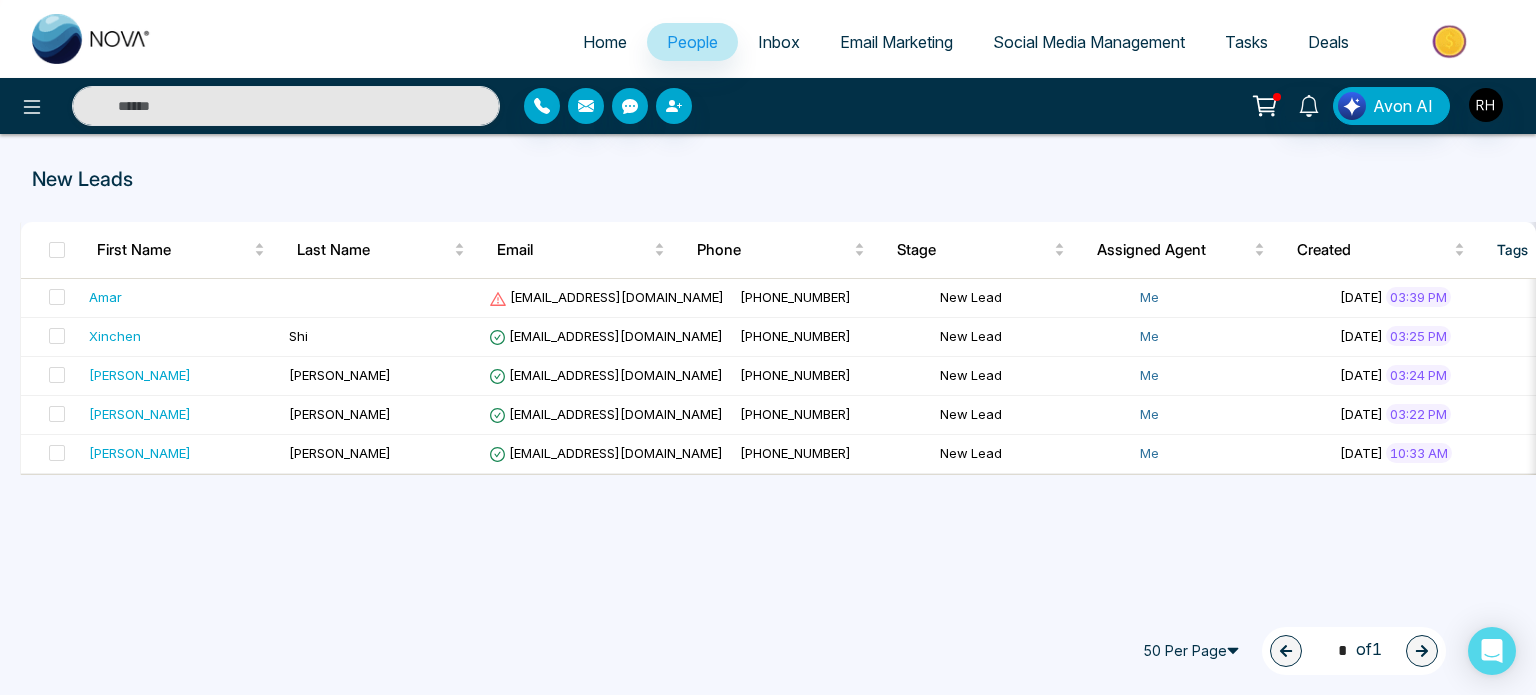 click on "First Name Last Name Email Phone Stage Assigned Agent Created Tags Source Province Timeframe Urgency Buy Area AVG Property Price Home Type Deals Last Communication                                     Amar   [EMAIL_ADDRESS][DOMAIN_NAME] [PHONE_NUMBER] New Lead Me [DATE]   03:39 PM Open House   -  -  -  -    -  -  -  -   Xinchen Shi   [EMAIL_ADDRESS][DOMAIN_NAME] [PHONE_NUMBER] New Lead Me [DATE]   03:25 PM Open House   -  -  -  -    -  -  -  -   [PERSON_NAME]   [EMAIL_ADDRESS][DOMAIN_NAME] [PHONE_NUMBER] New Lead Me [DATE]   03:24 PM Open House   -  -  -  -    -  -  -  -   [PERSON_NAME]   [EMAIL_ADDRESS][DOMAIN_NAME] [PHONE_NUMBER] New Lead Me [DATE]   03:22 PM Open House   -  -  -  -    -  -  -  -   [PERSON_NAME]   [EMAIL_ADDRESS][DOMAIN_NAME] [PHONE_NUMBER] New Lead Me [DATE]   10:33 AM Open House   -  -  -  -    -  -  -  -   50 Per Page 1 *  of  1" at bounding box center (768, 392) 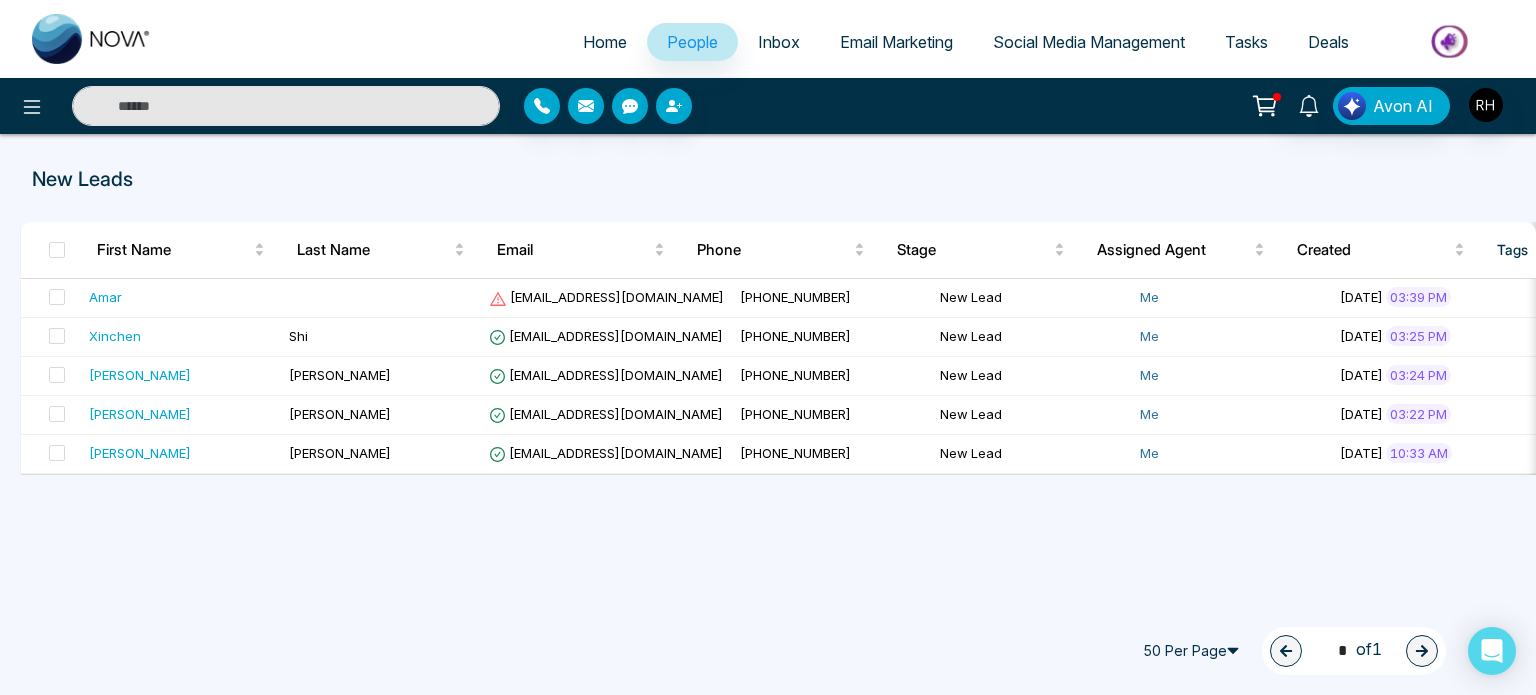 click on "Email Marketing" at bounding box center (896, 42) 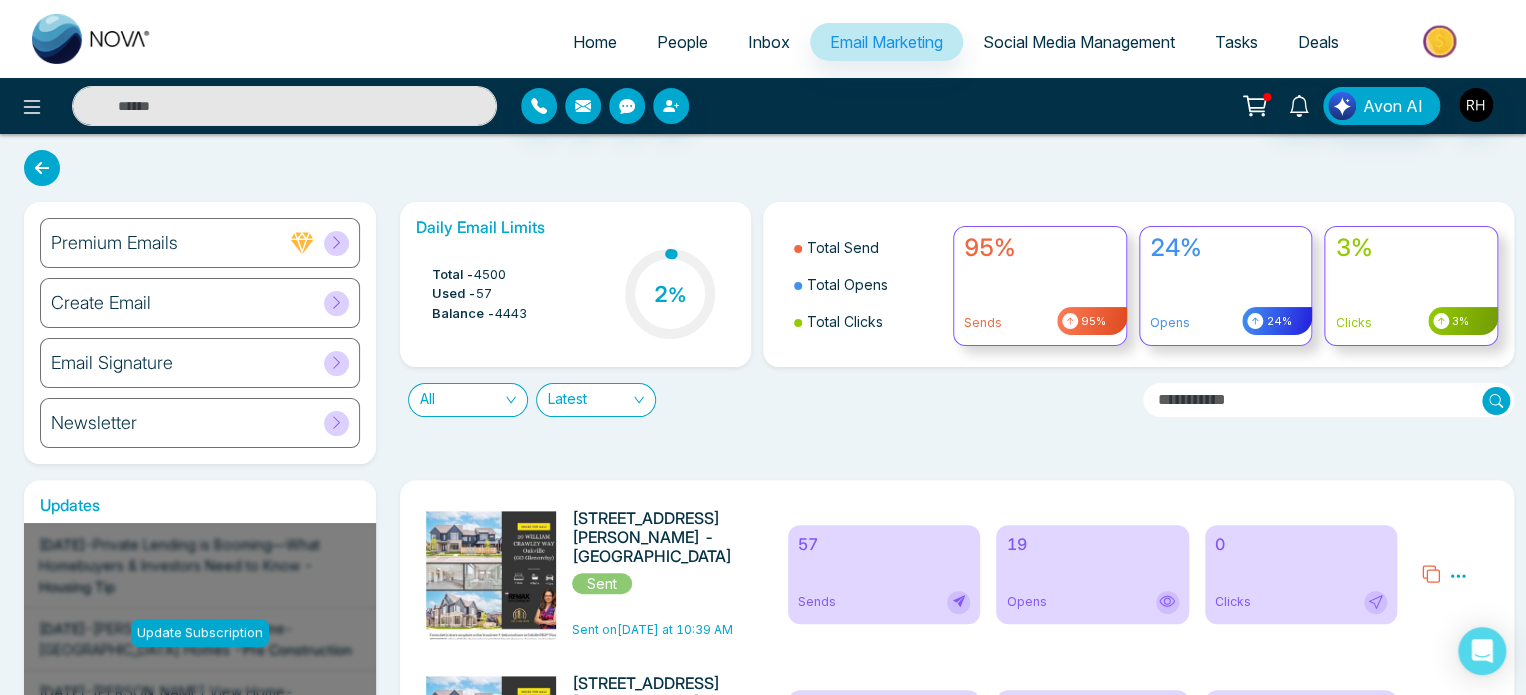 click on "Opens" at bounding box center [1092, 602] 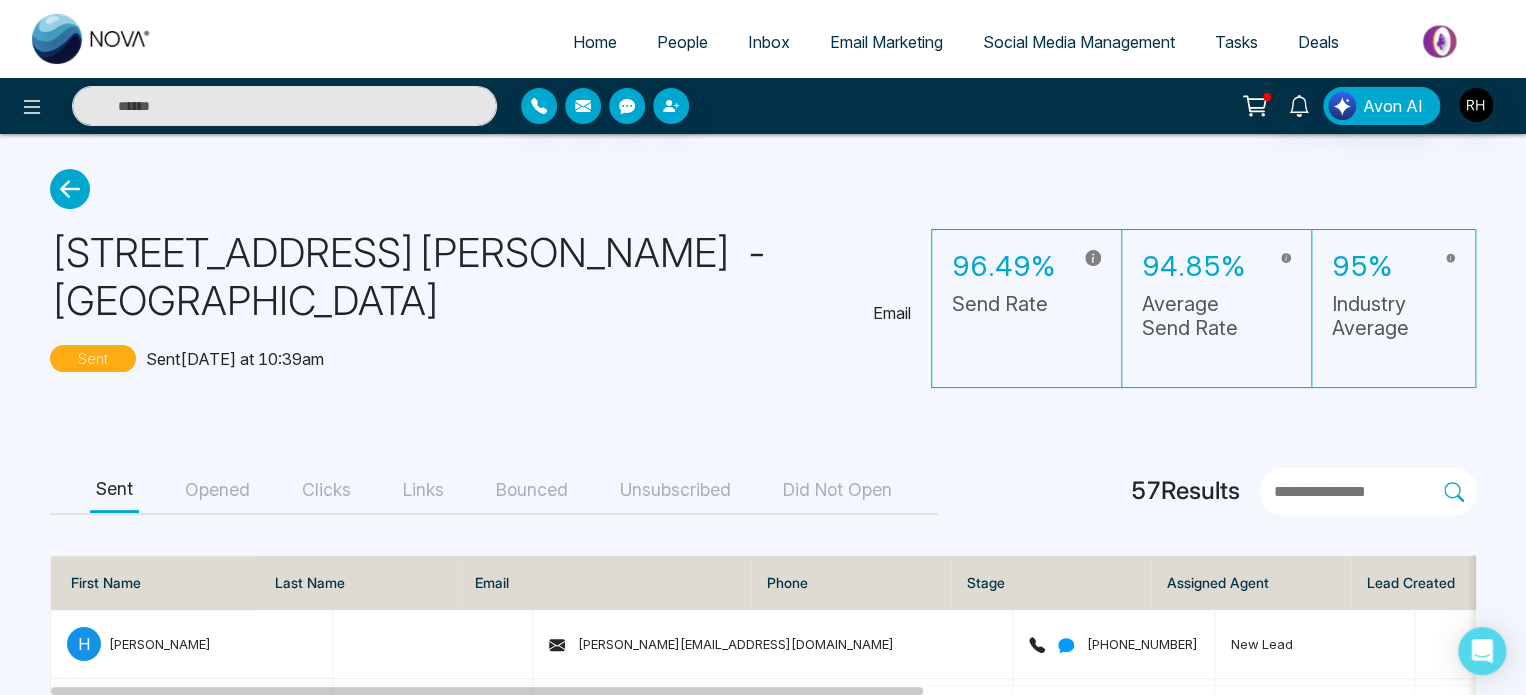 click on "Opened" at bounding box center [217, 490] 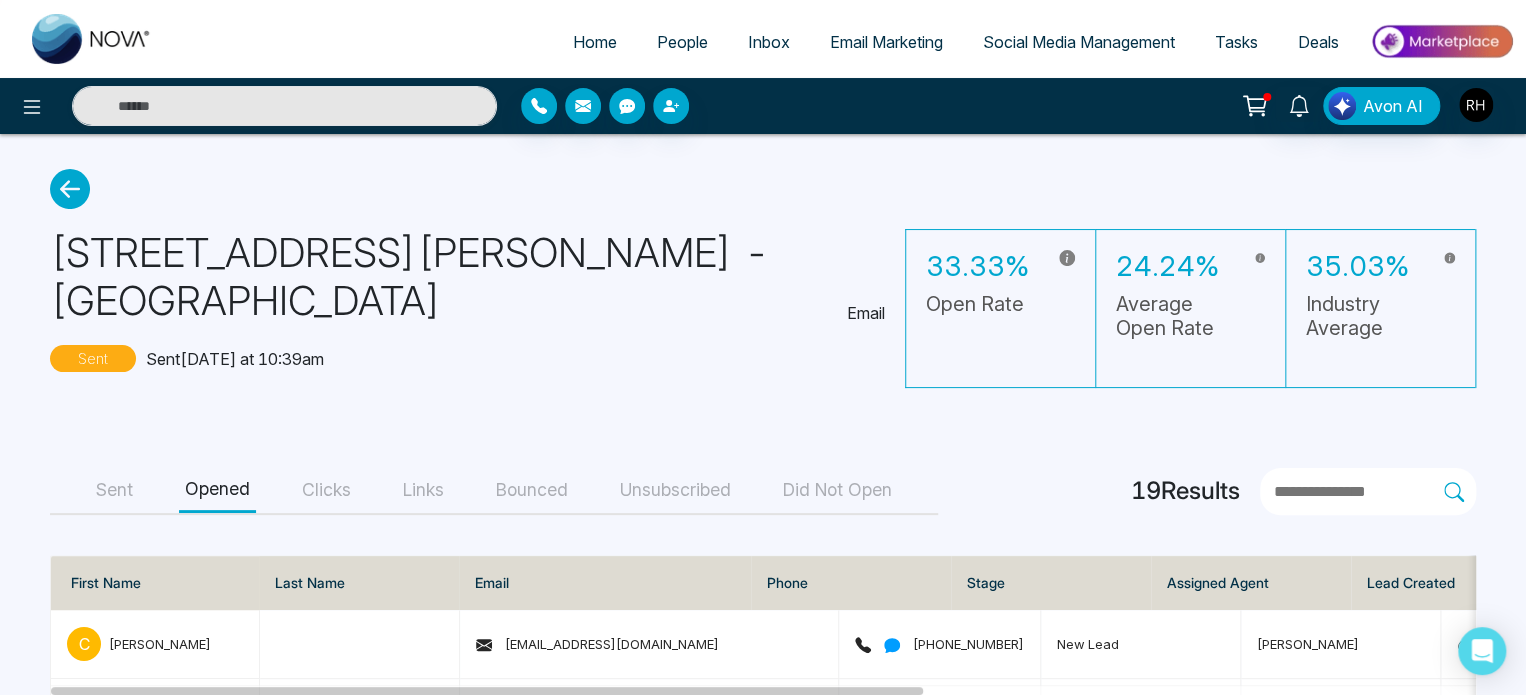 scroll, scrollTop: 608, scrollLeft: 0, axis: vertical 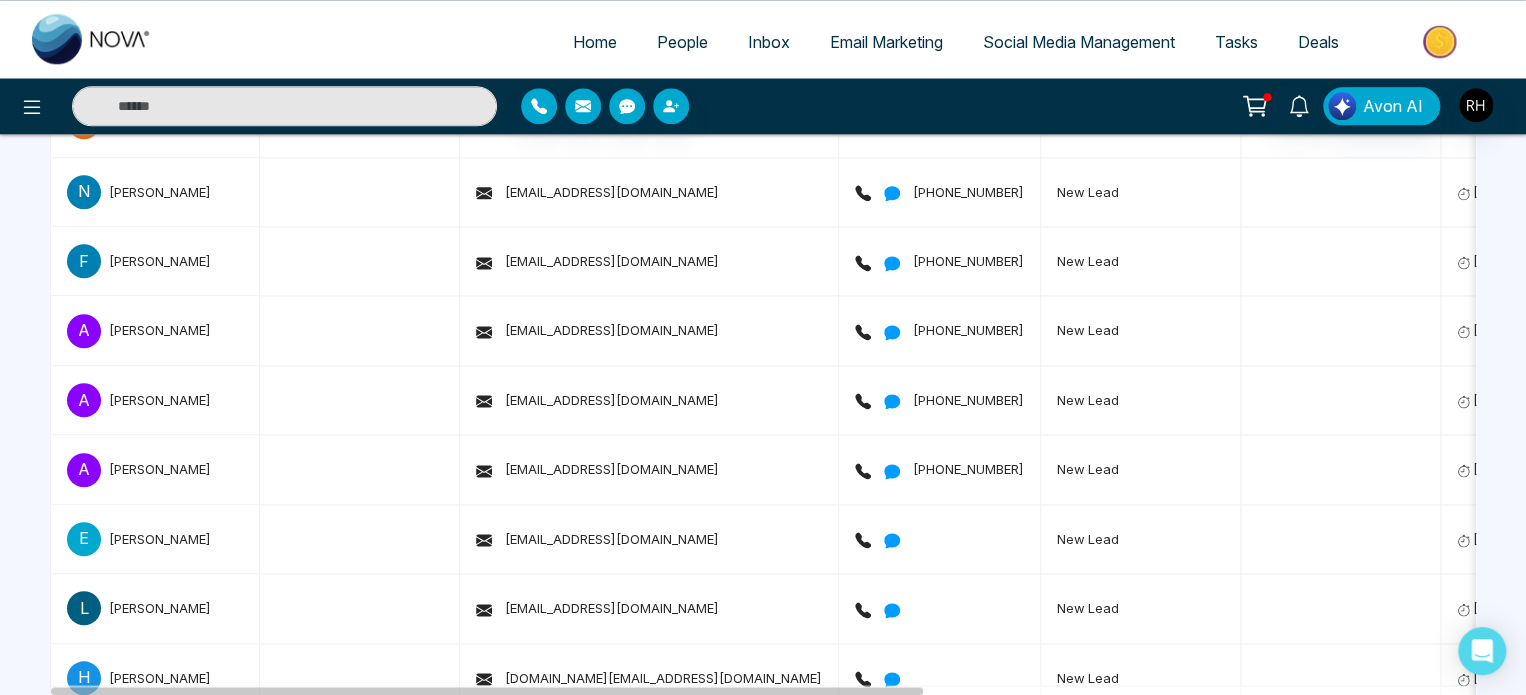 click at bounding box center [284, 106] 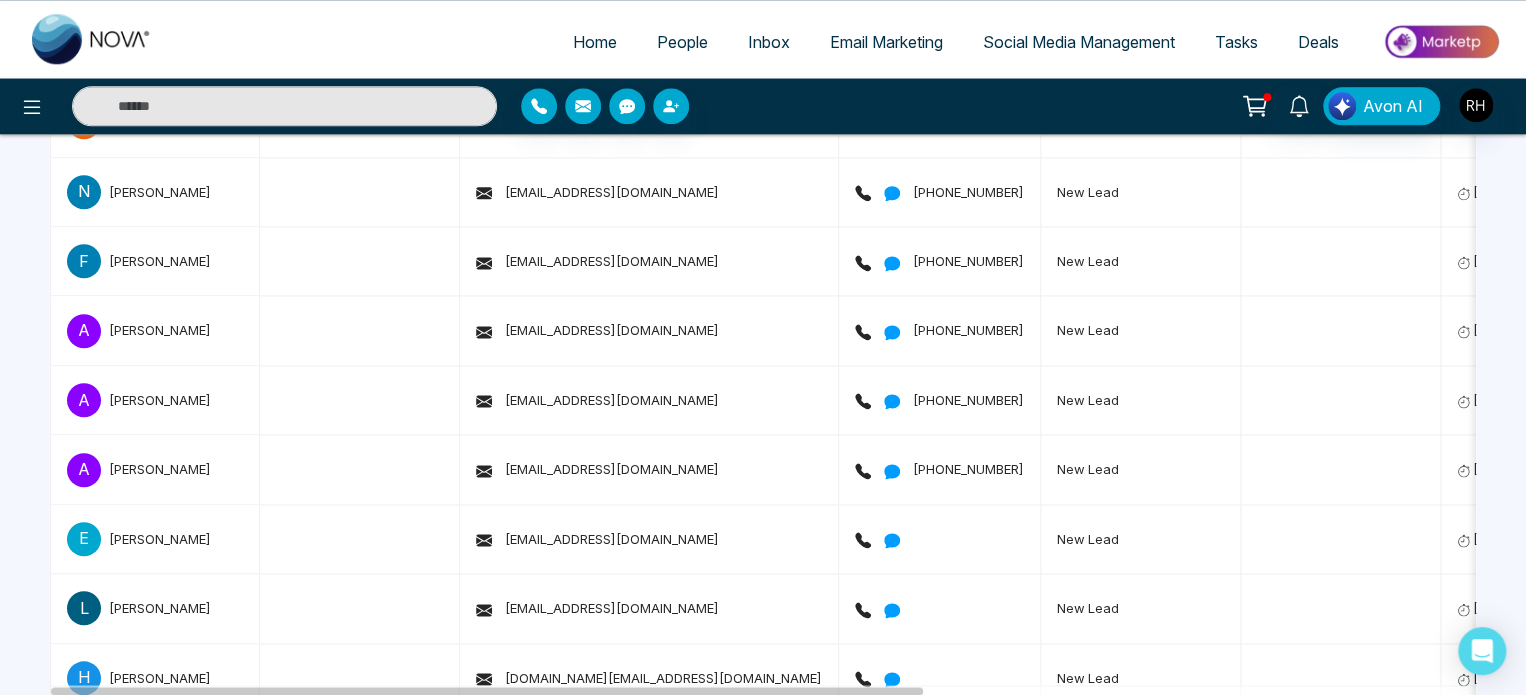 click on "Home" at bounding box center [595, 42] 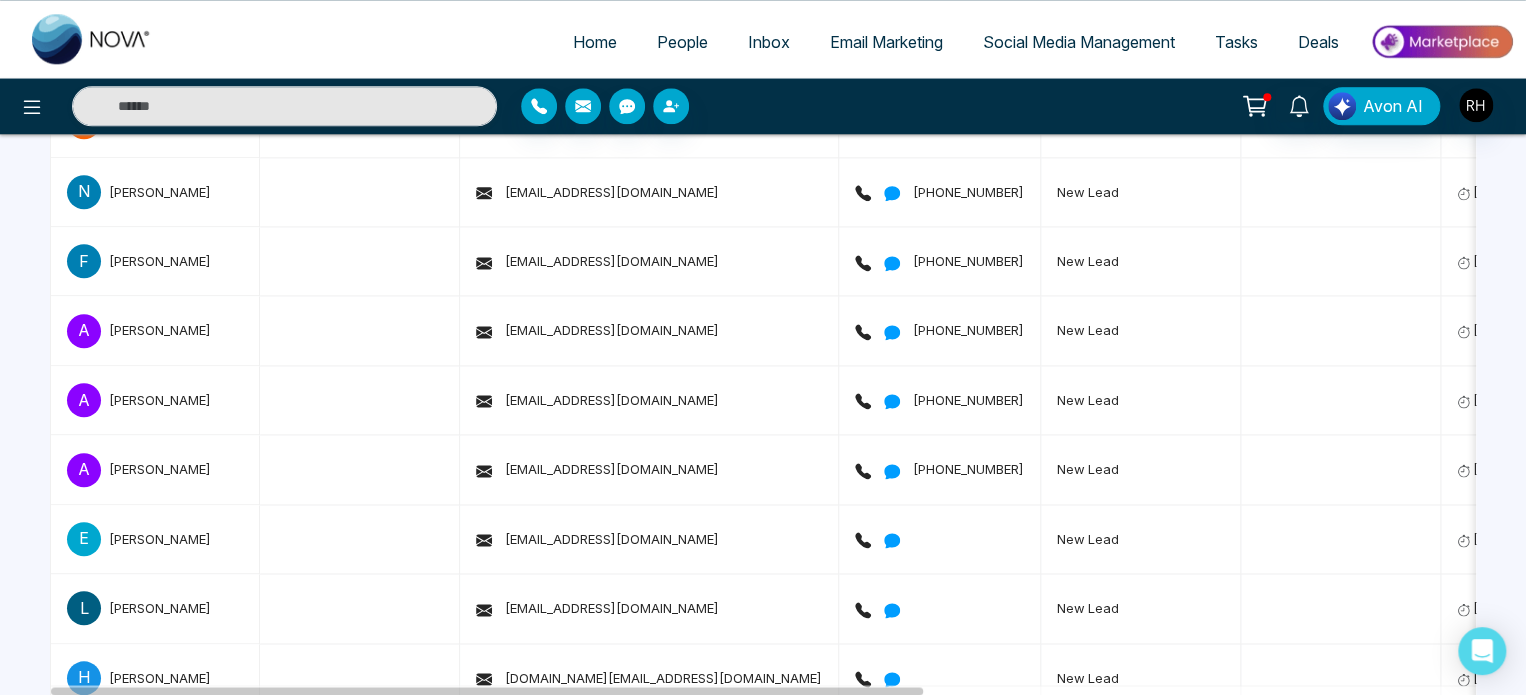 select on "*" 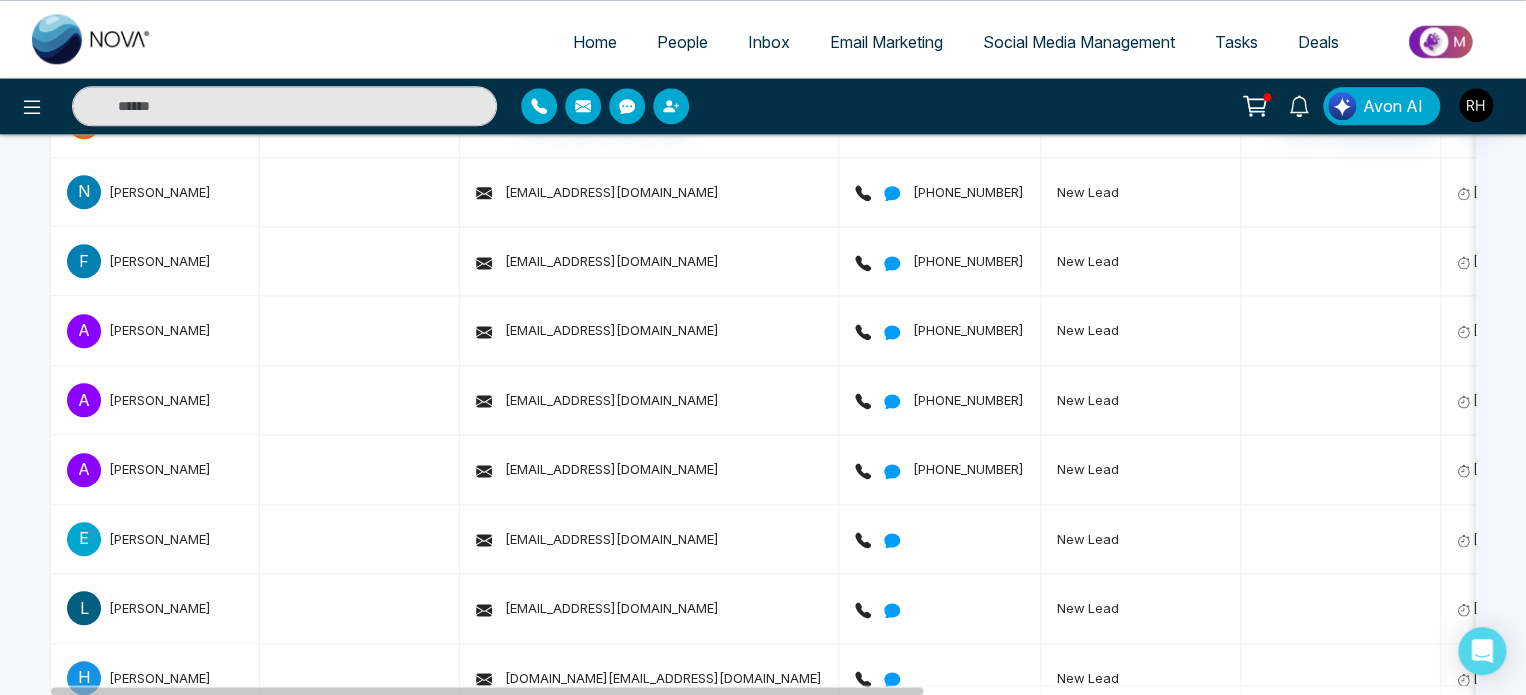 select on "*" 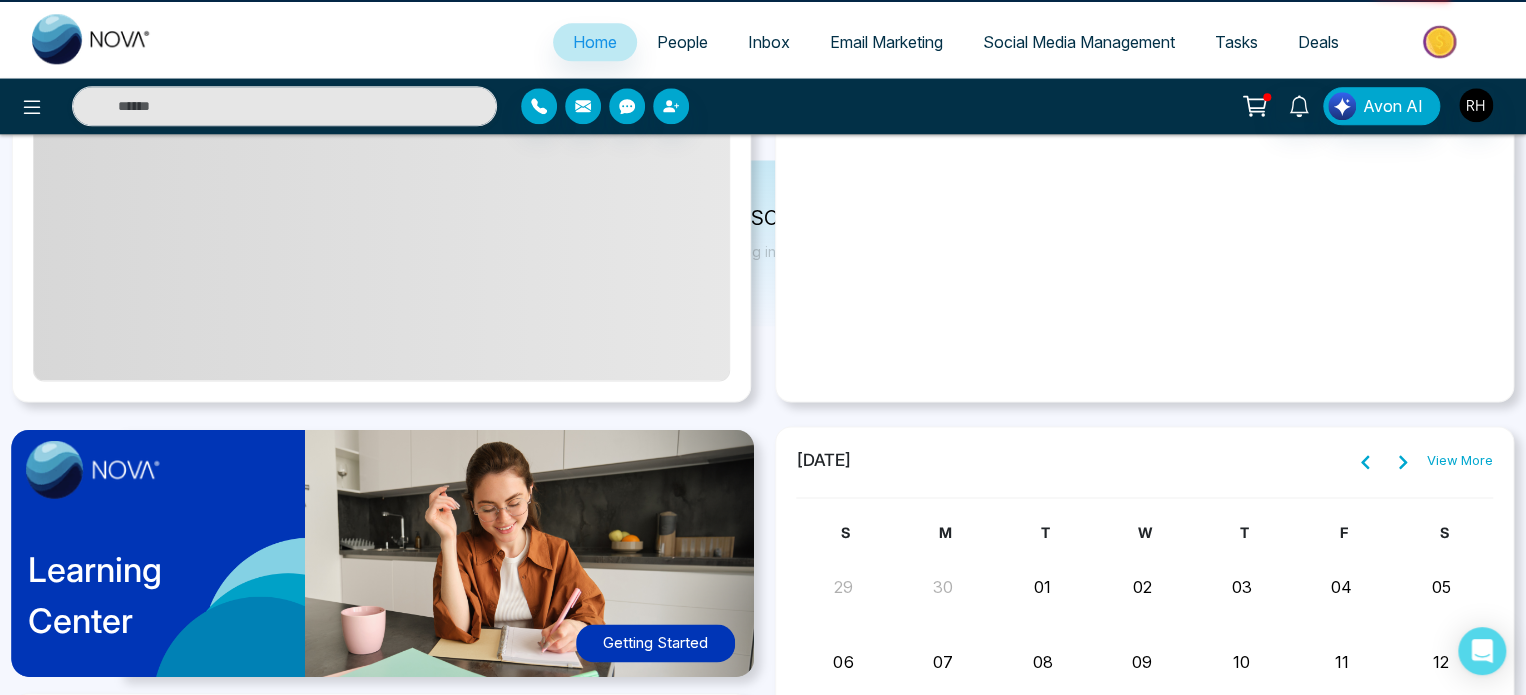 scroll, scrollTop: 0, scrollLeft: 0, axis: both 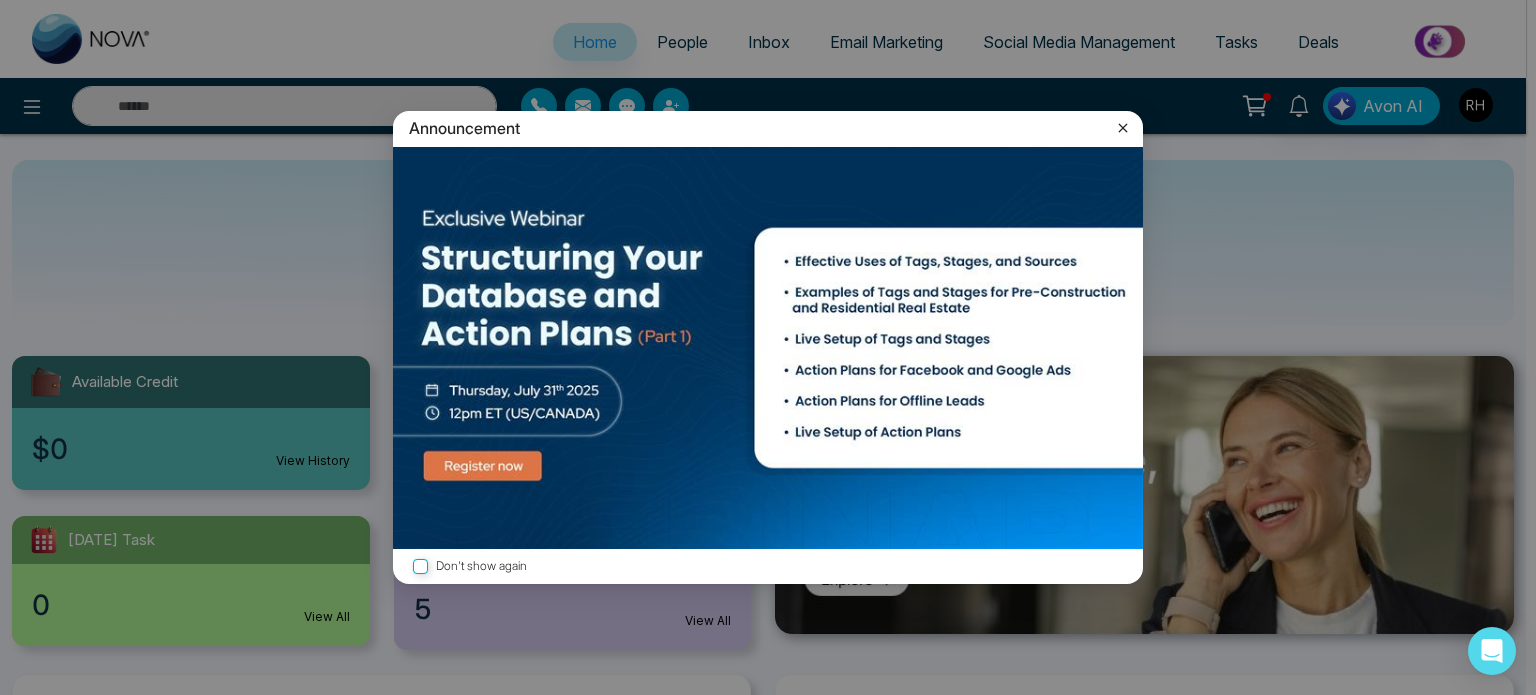 click 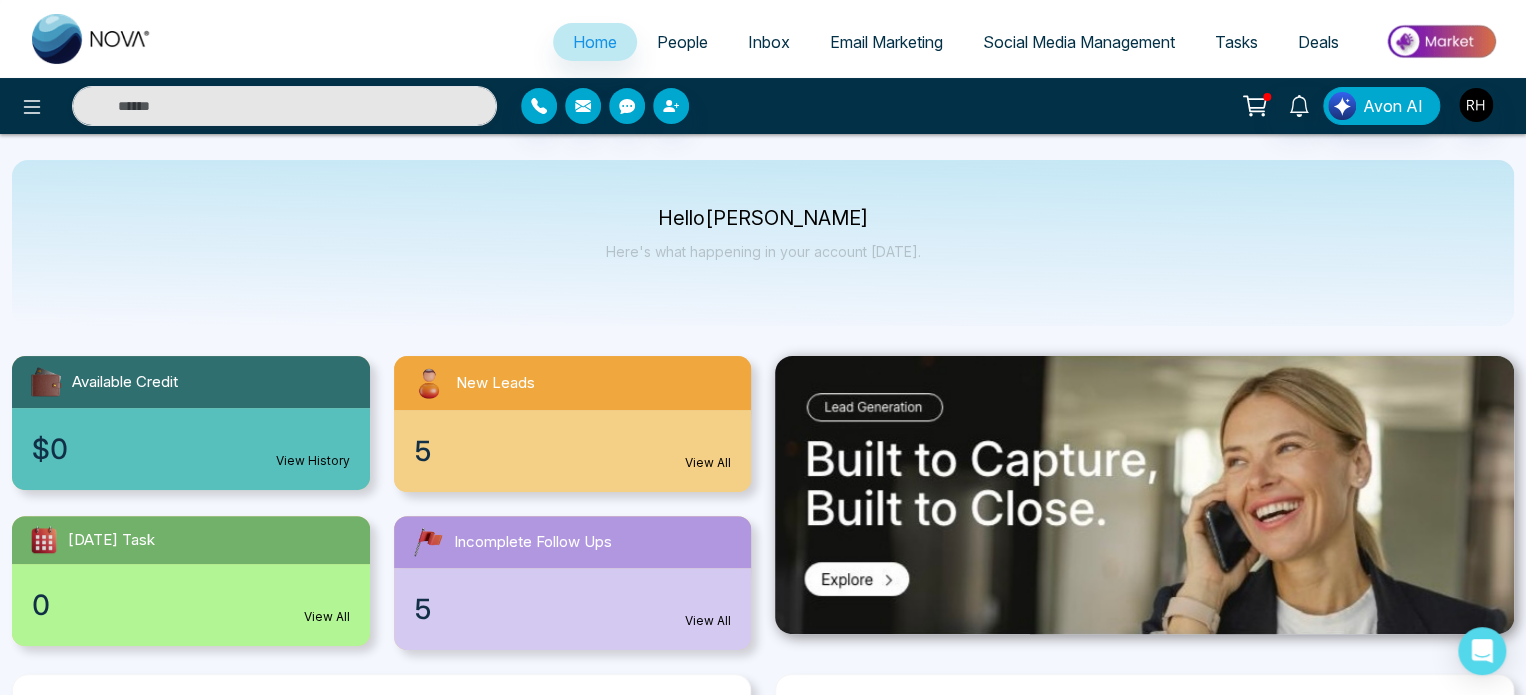 click on "5 View All" at bounding box center (573, 609) 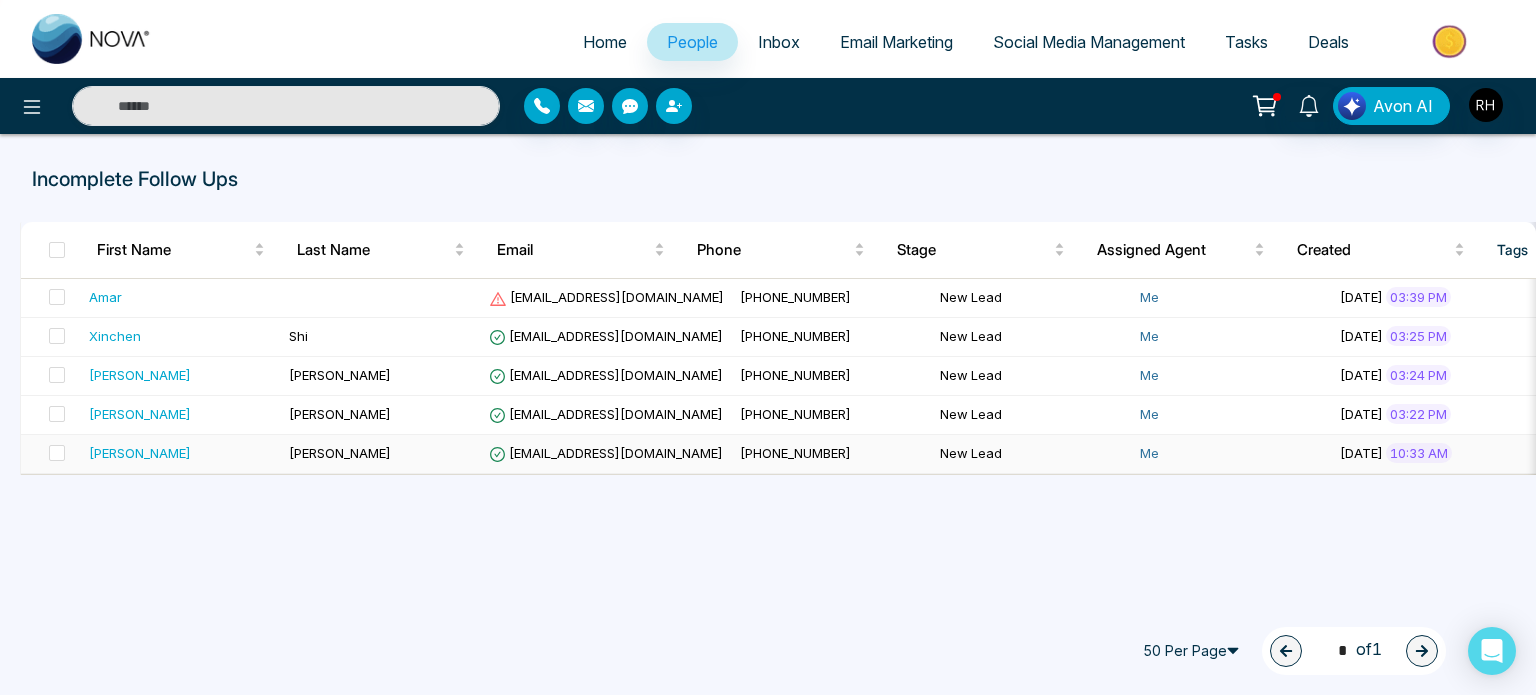 click on "[PERSON_NAME]" at bounding box center [140, 453] 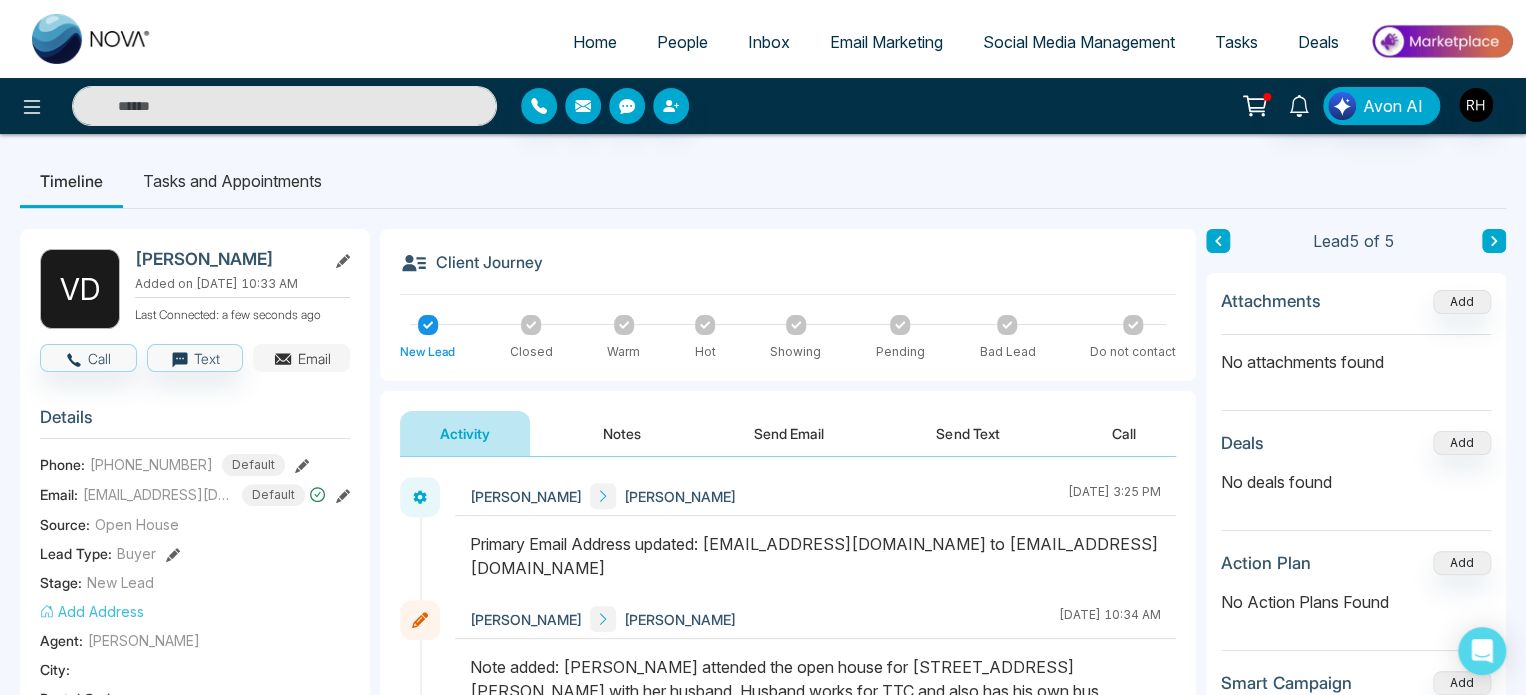 click on "Email" at bounding box center [301, 358] 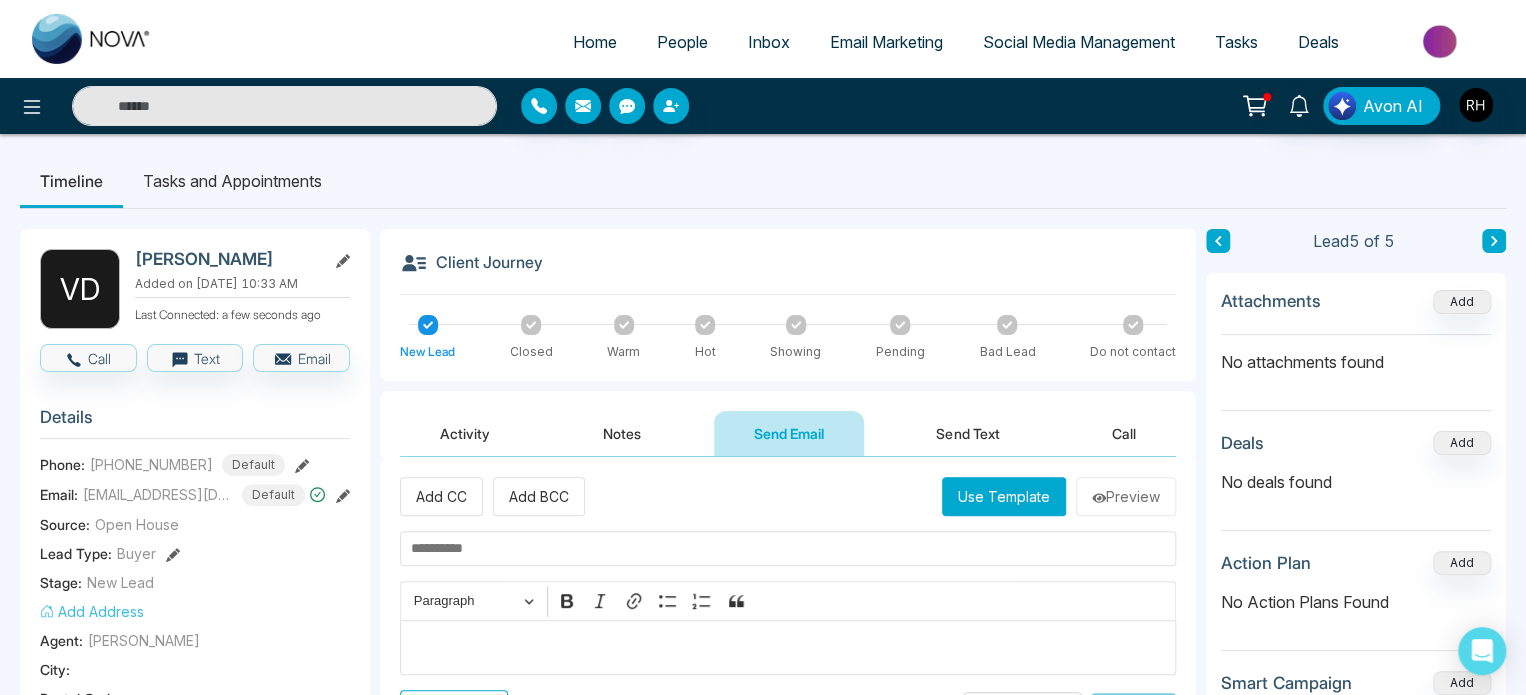click at bounding box center [788, 548] 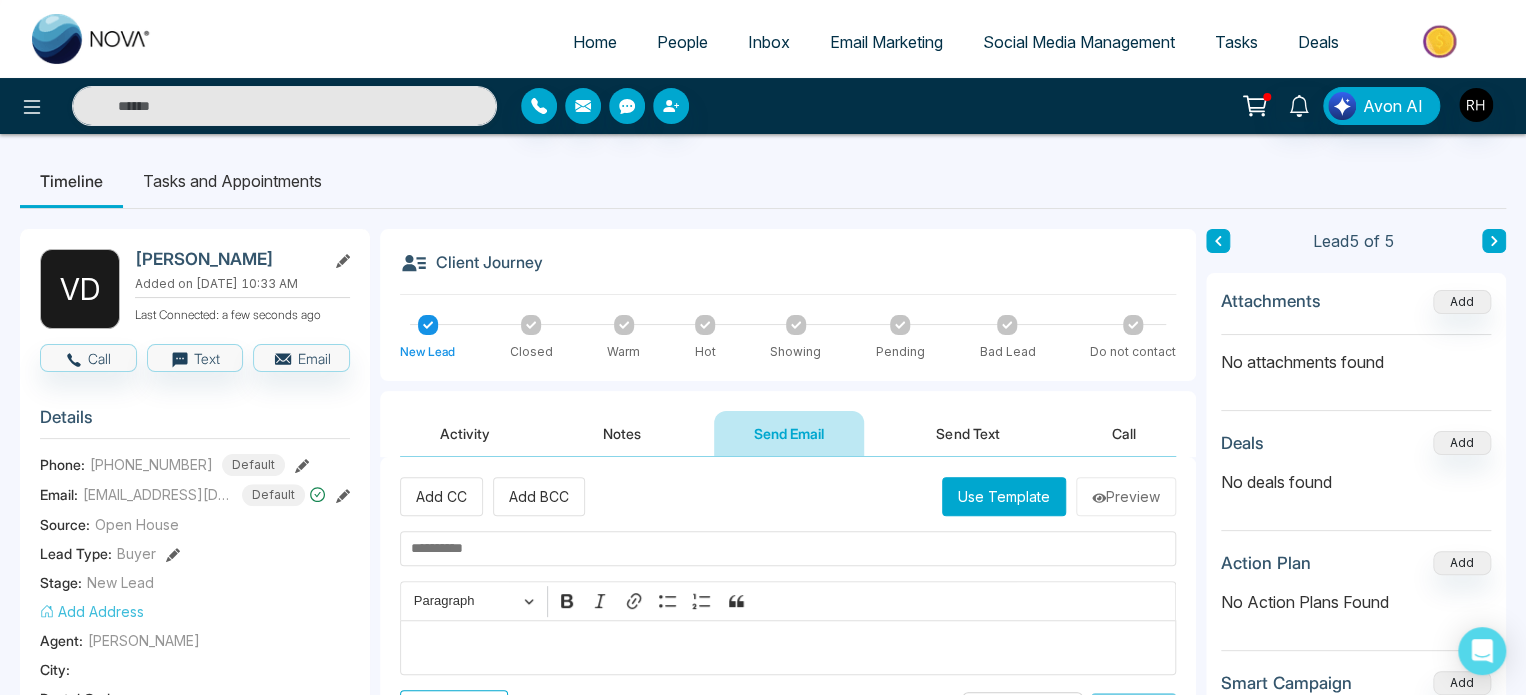 paste on "**********" 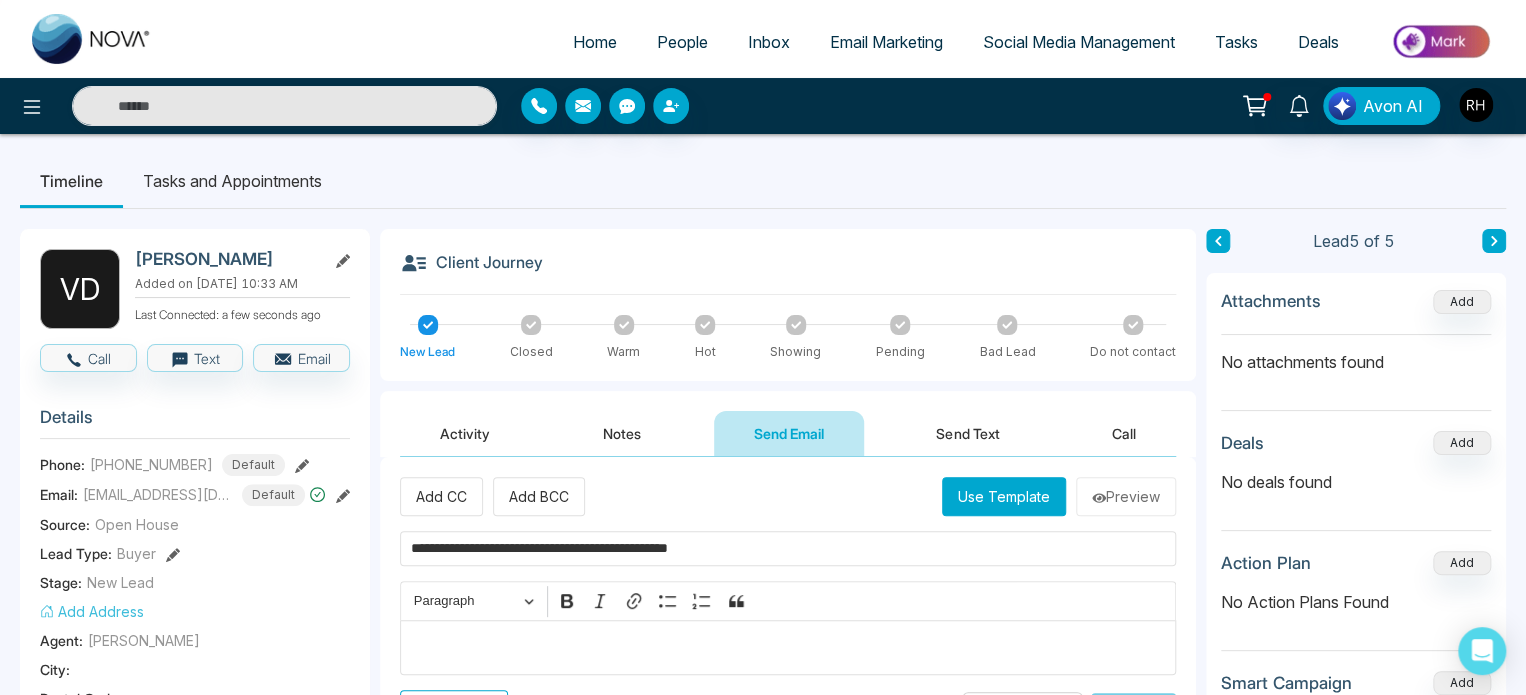 click on "**********" at bounding box center [788, 548] 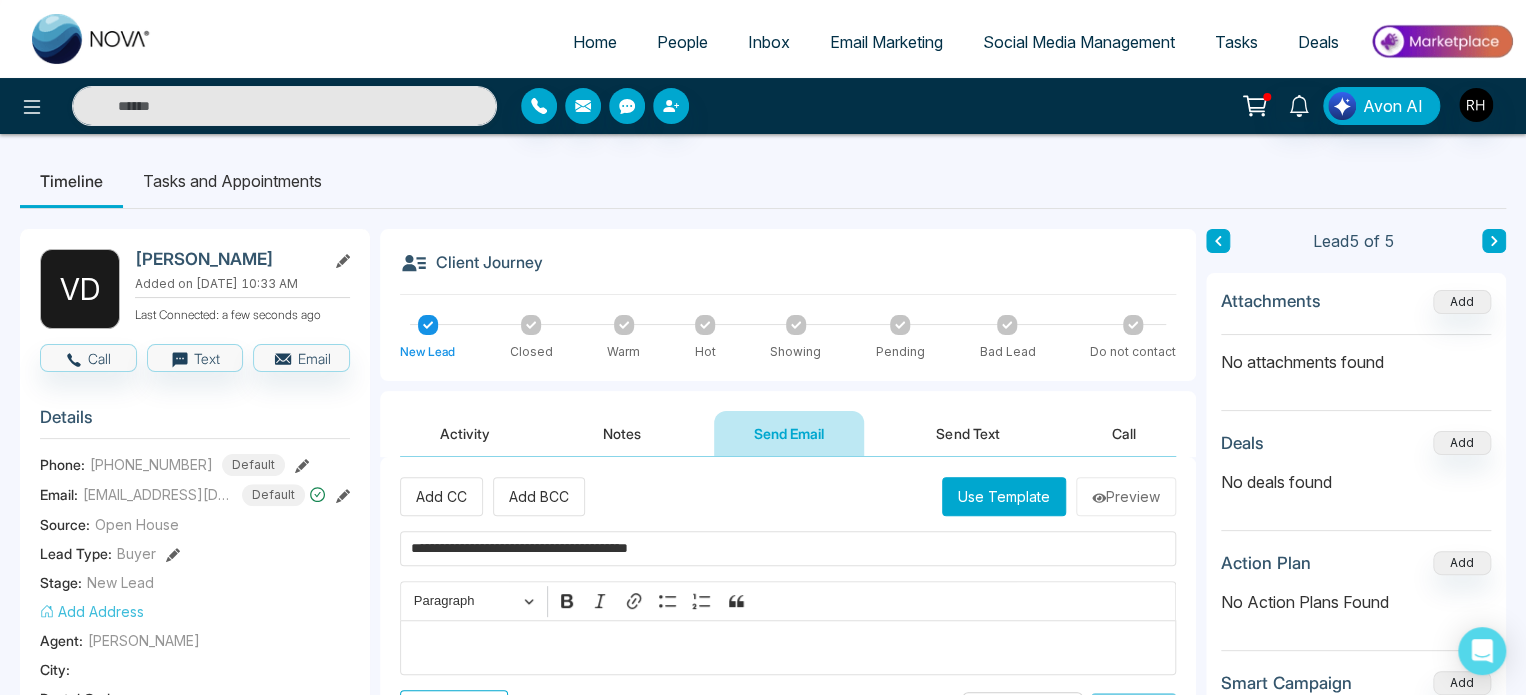 click on "**********" at bounding box center (788, 548) 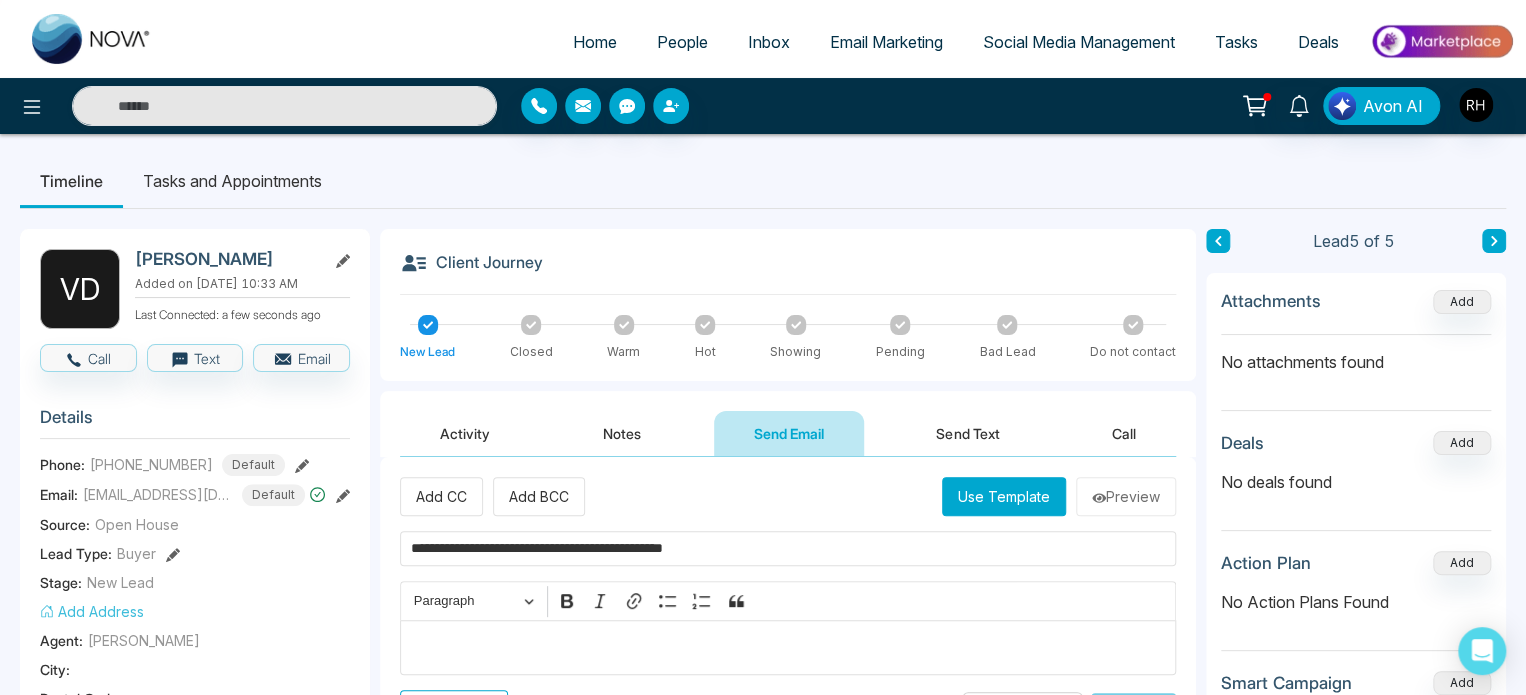 type on "**********" 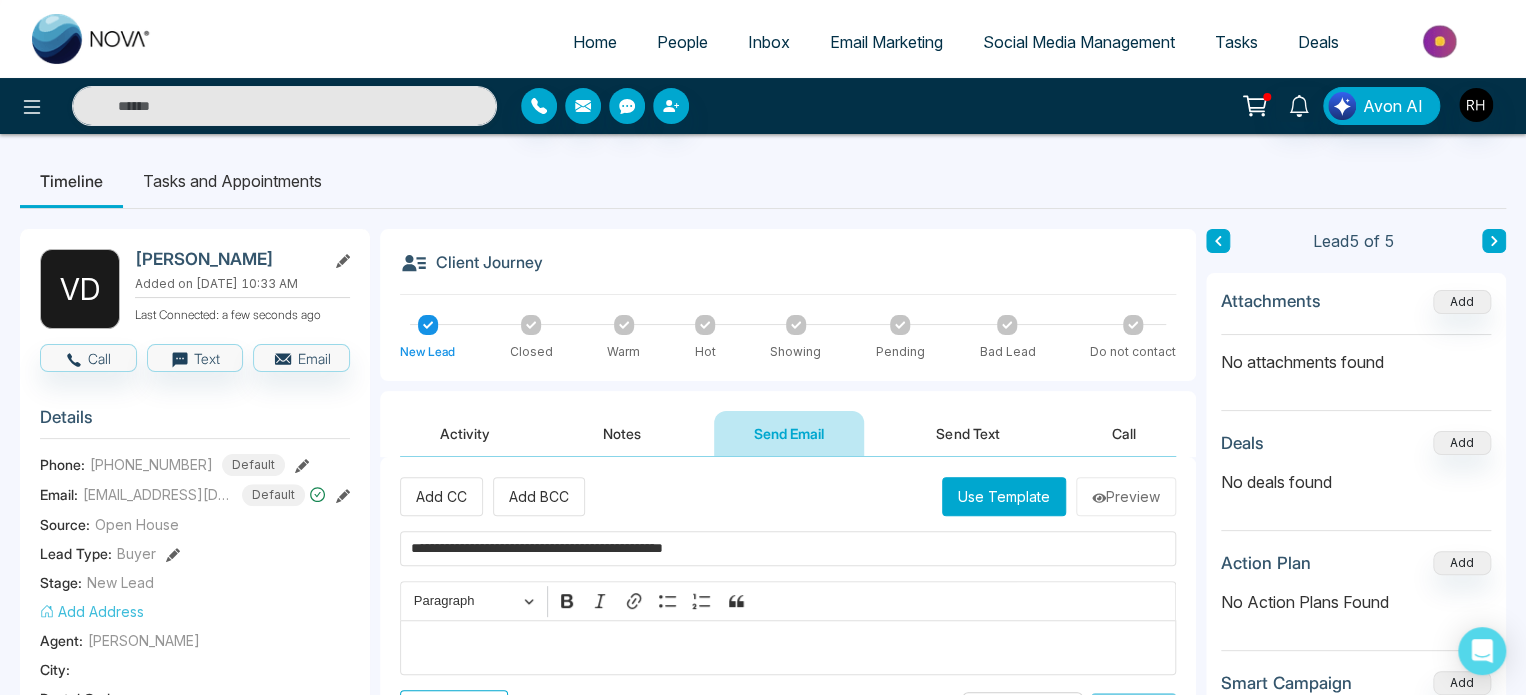 scroll, scrollTop: 608, scrollLeft: 0, axis: vertical 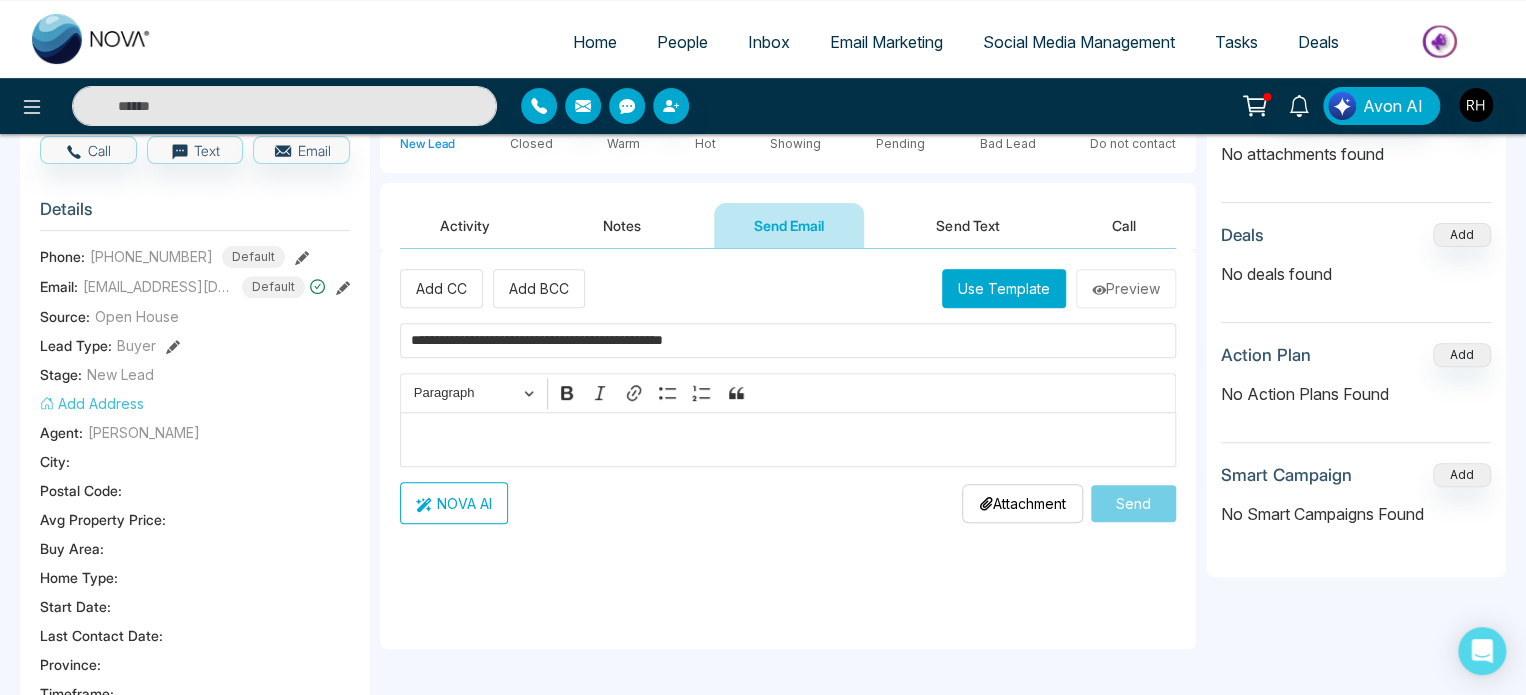click at bounding box center [788, 440] 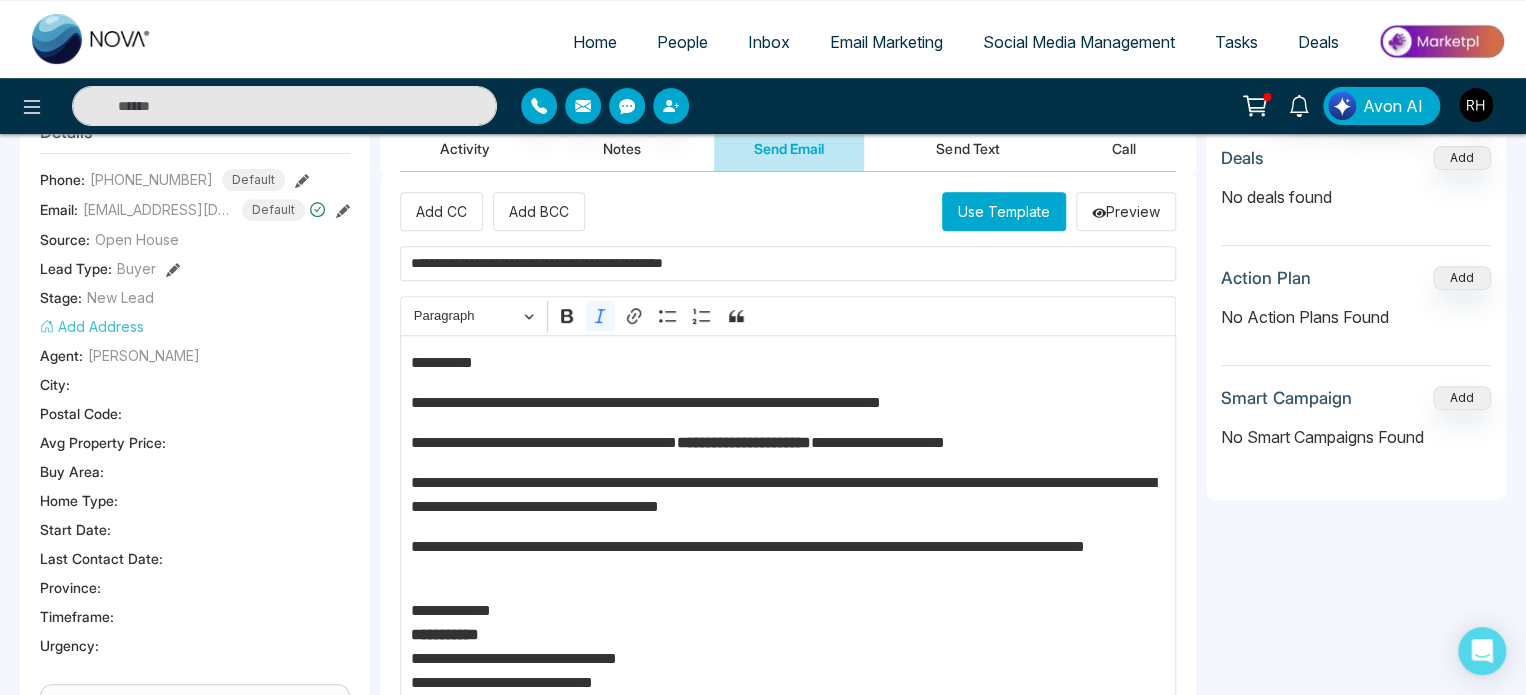 scroll, scrollTop: 348, scrollLeft: 0, axis: vertical 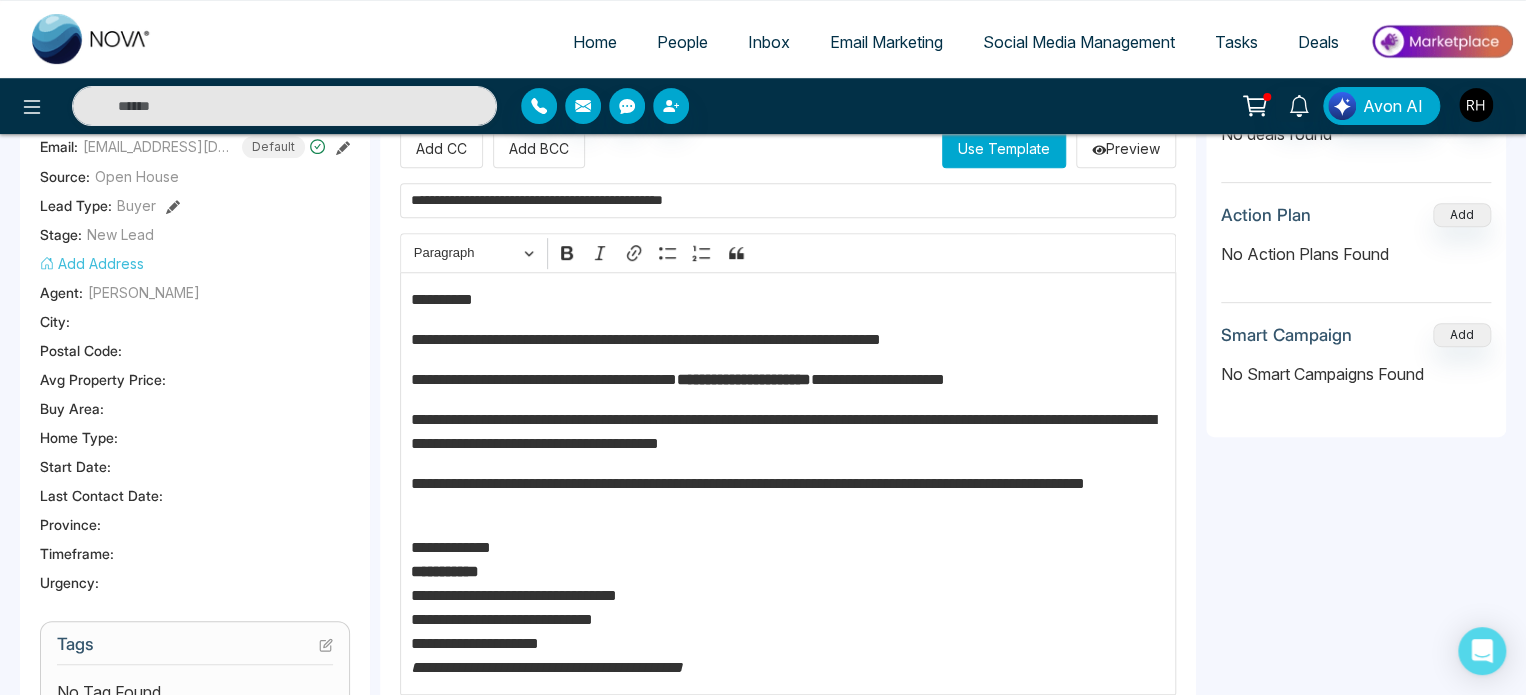 click on "**********" at bounding box center [788, 340] 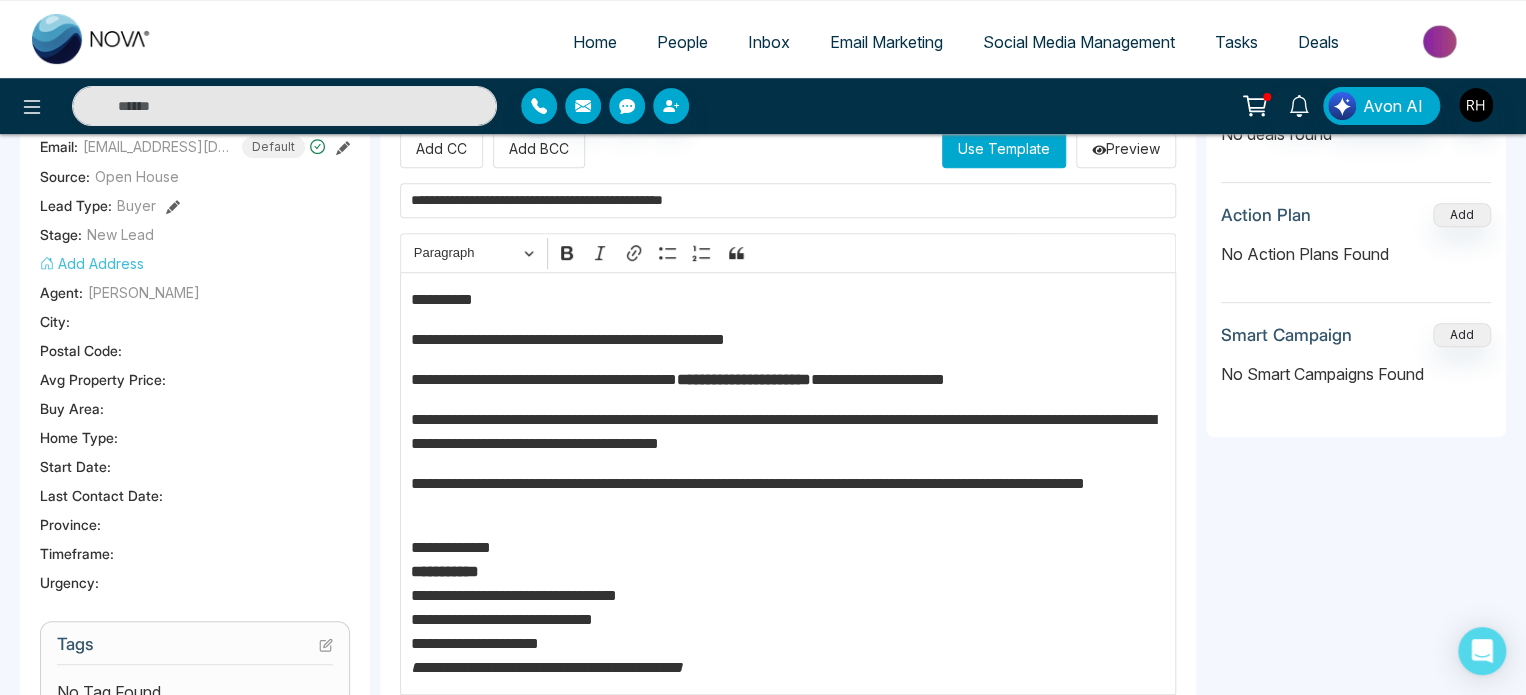 click on "**********" at bounding box center [788, 432] 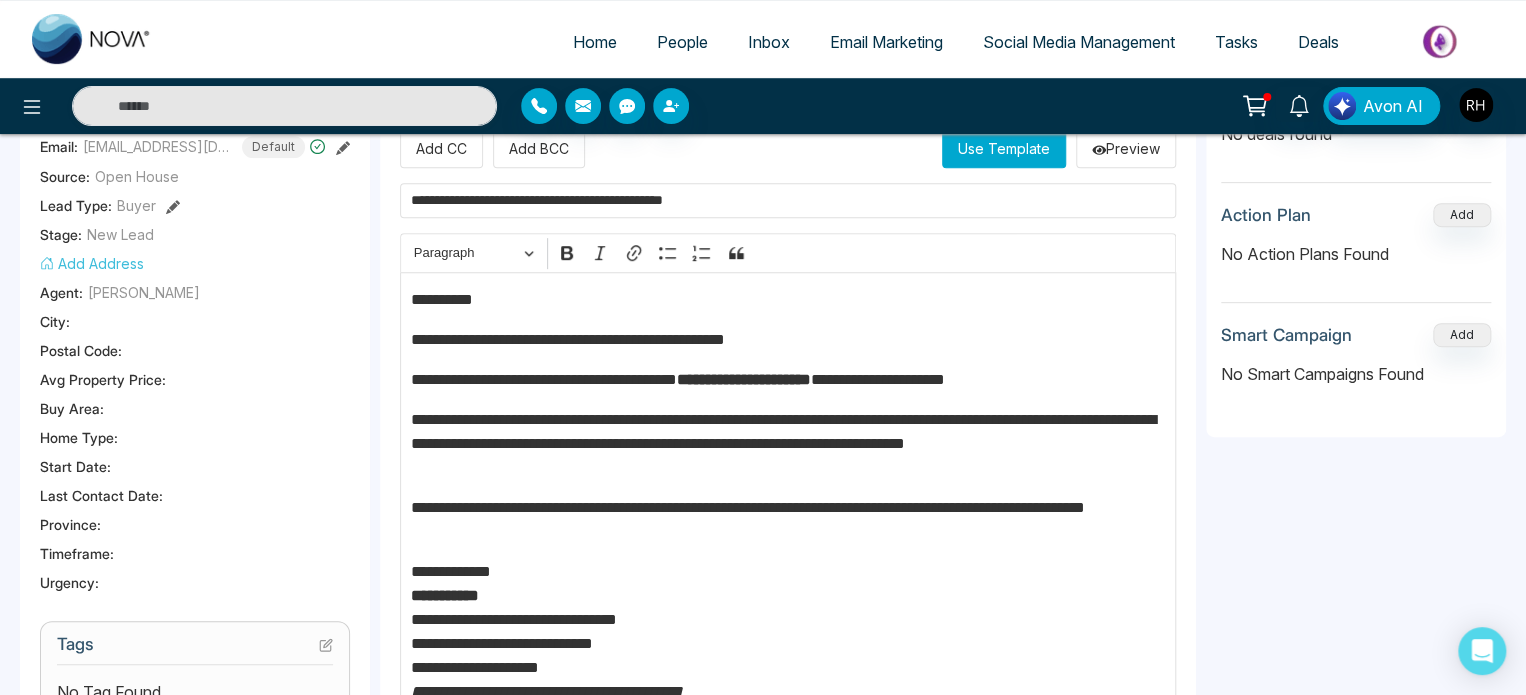 click on "**********" at bounding box center [788, 520] 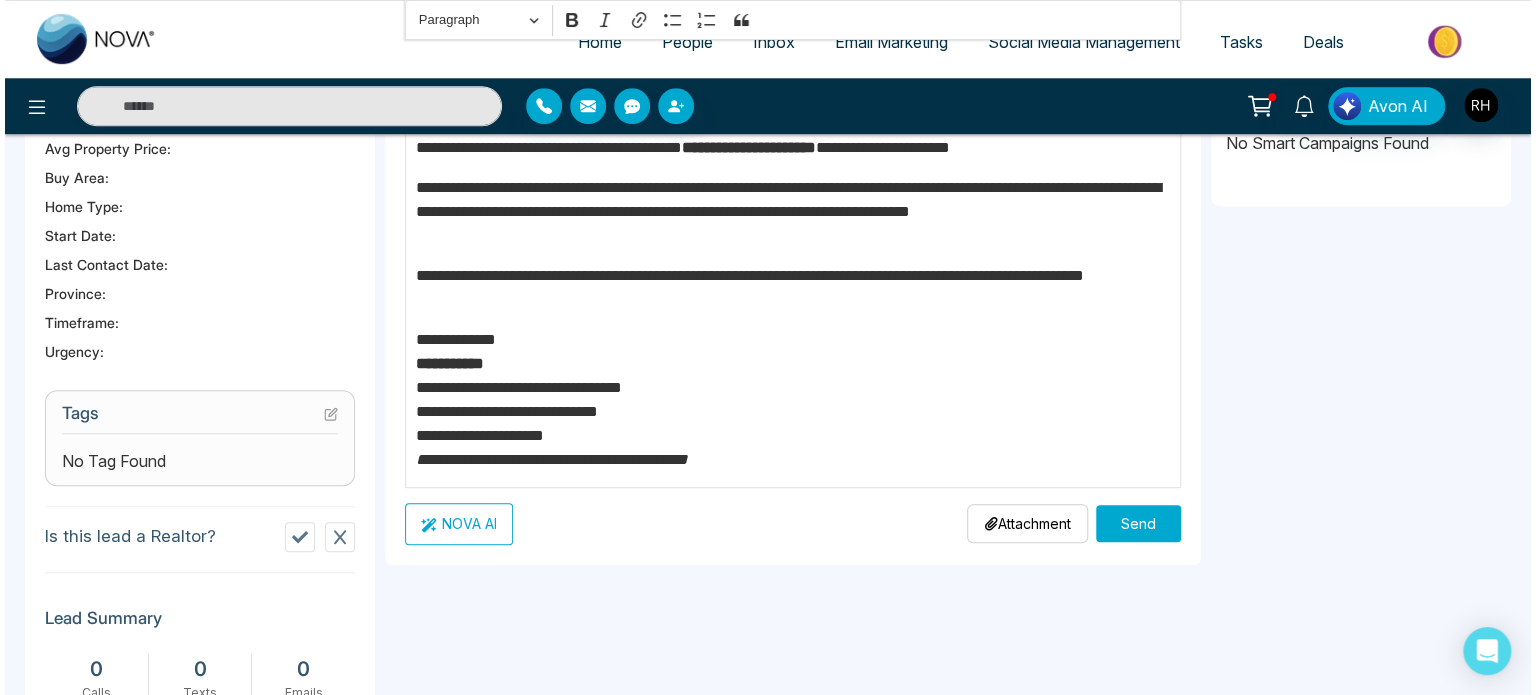 scroll, scrollTop: 588, scrollLeft: 0, axis: vertical 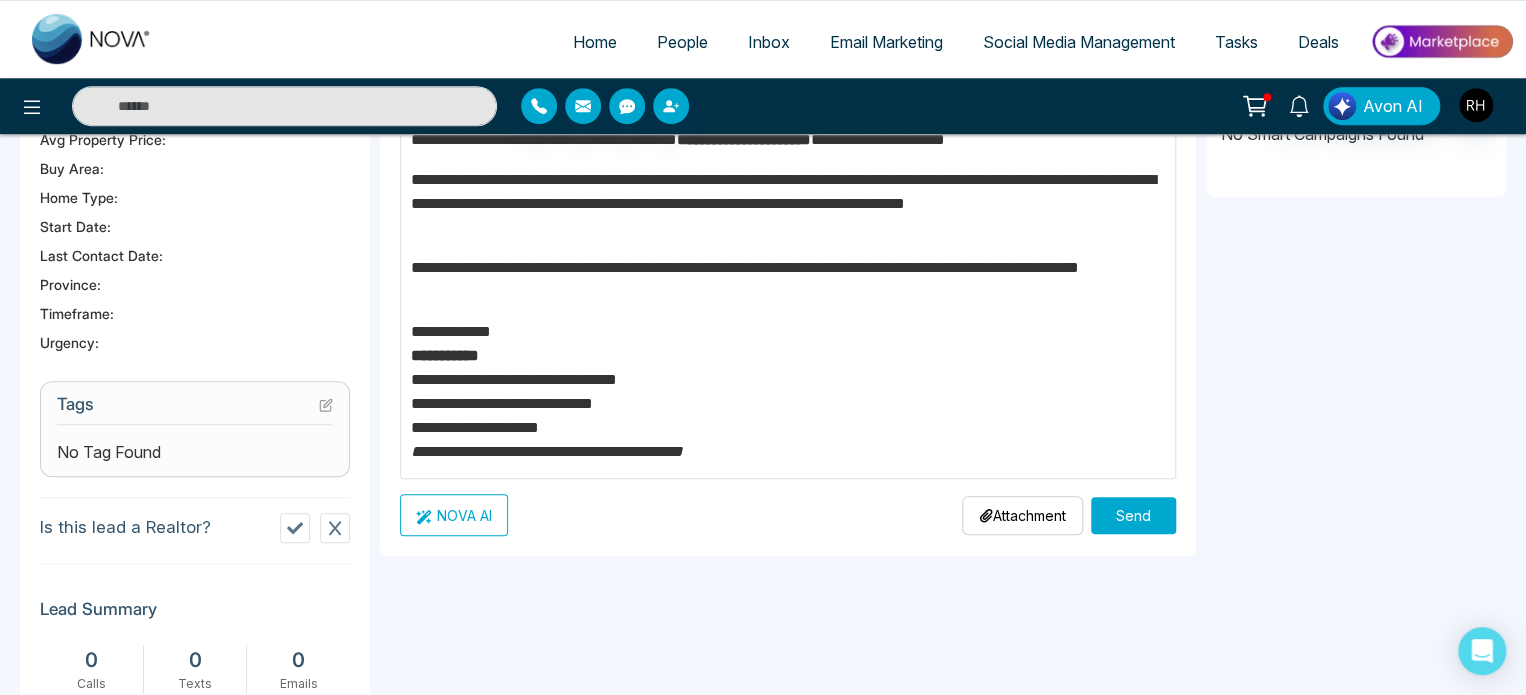 click on "NOVA AI" at bounding box center (454, 515) 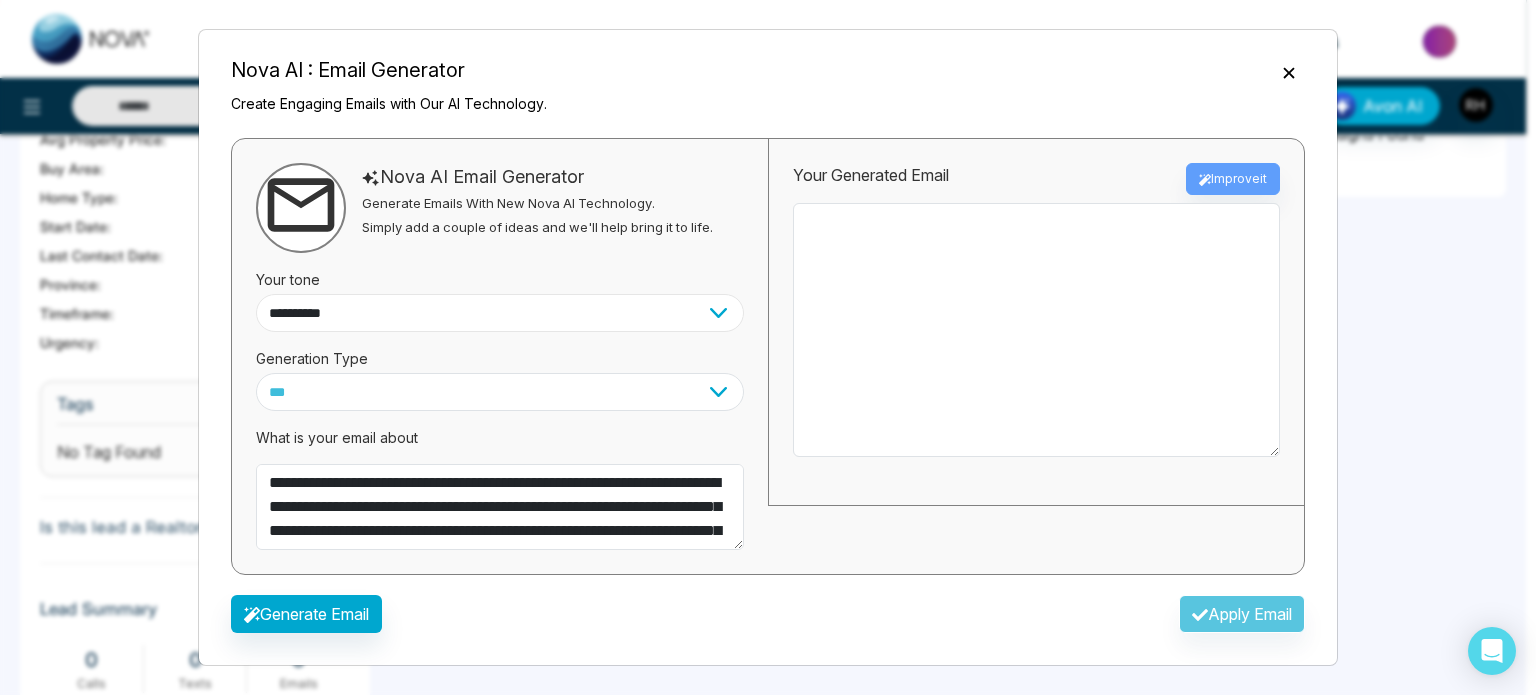 click on "**********" at bounding box center (500, 313) 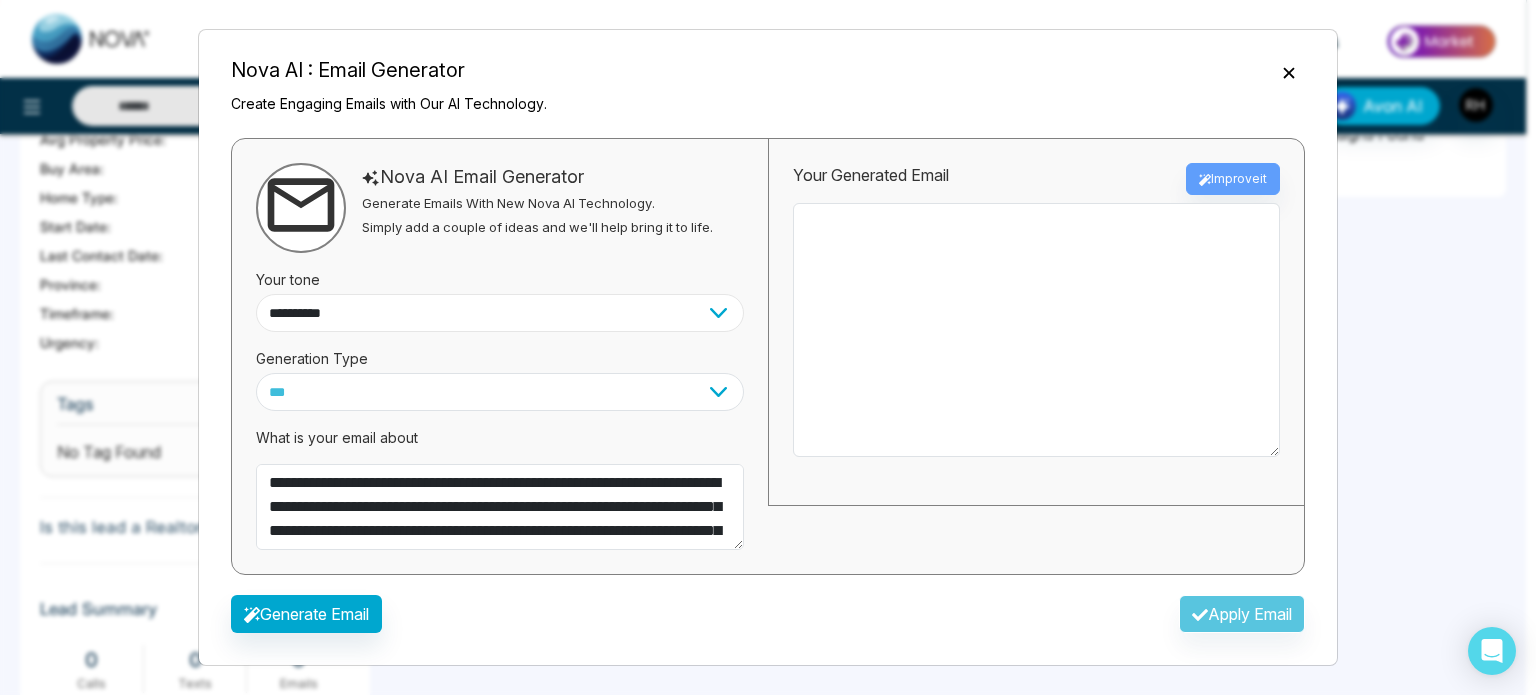 select on "********" 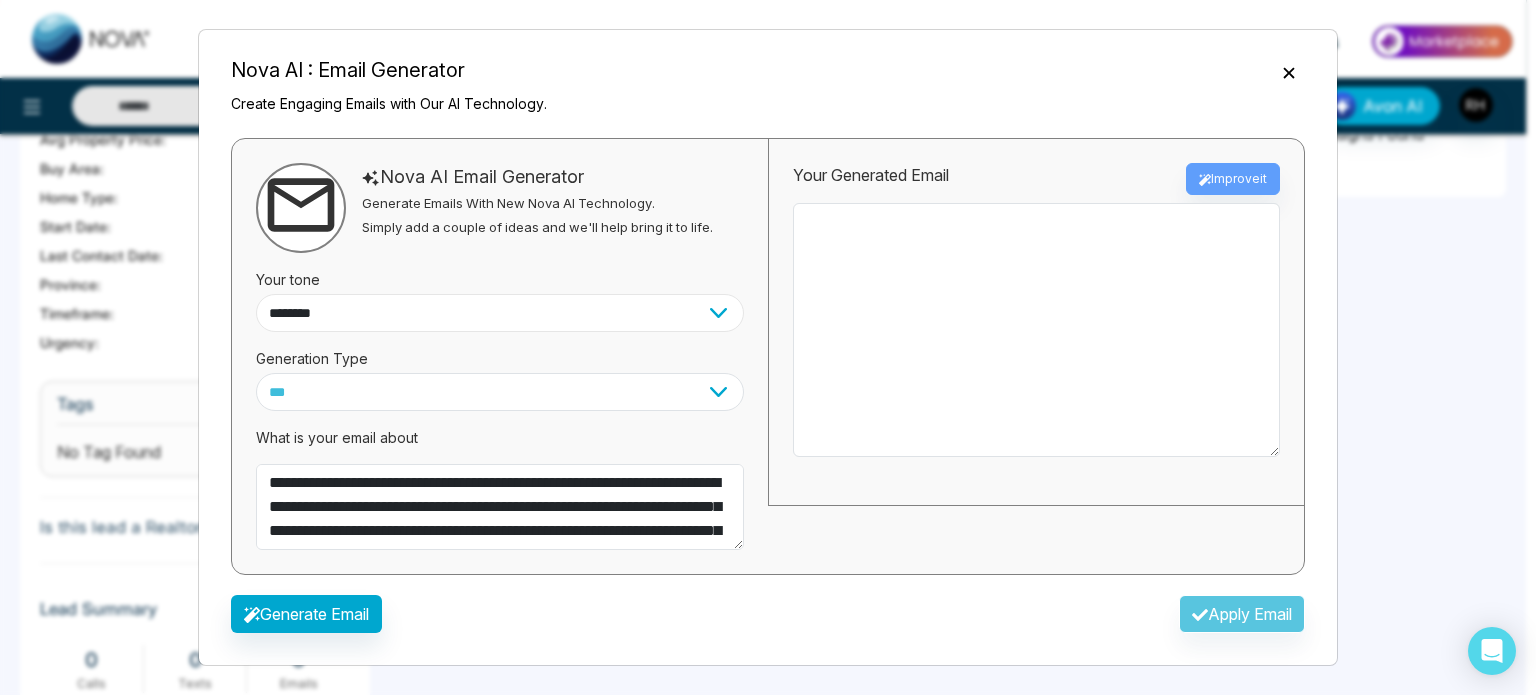 click on "**********" at bounding box center [500, 313] 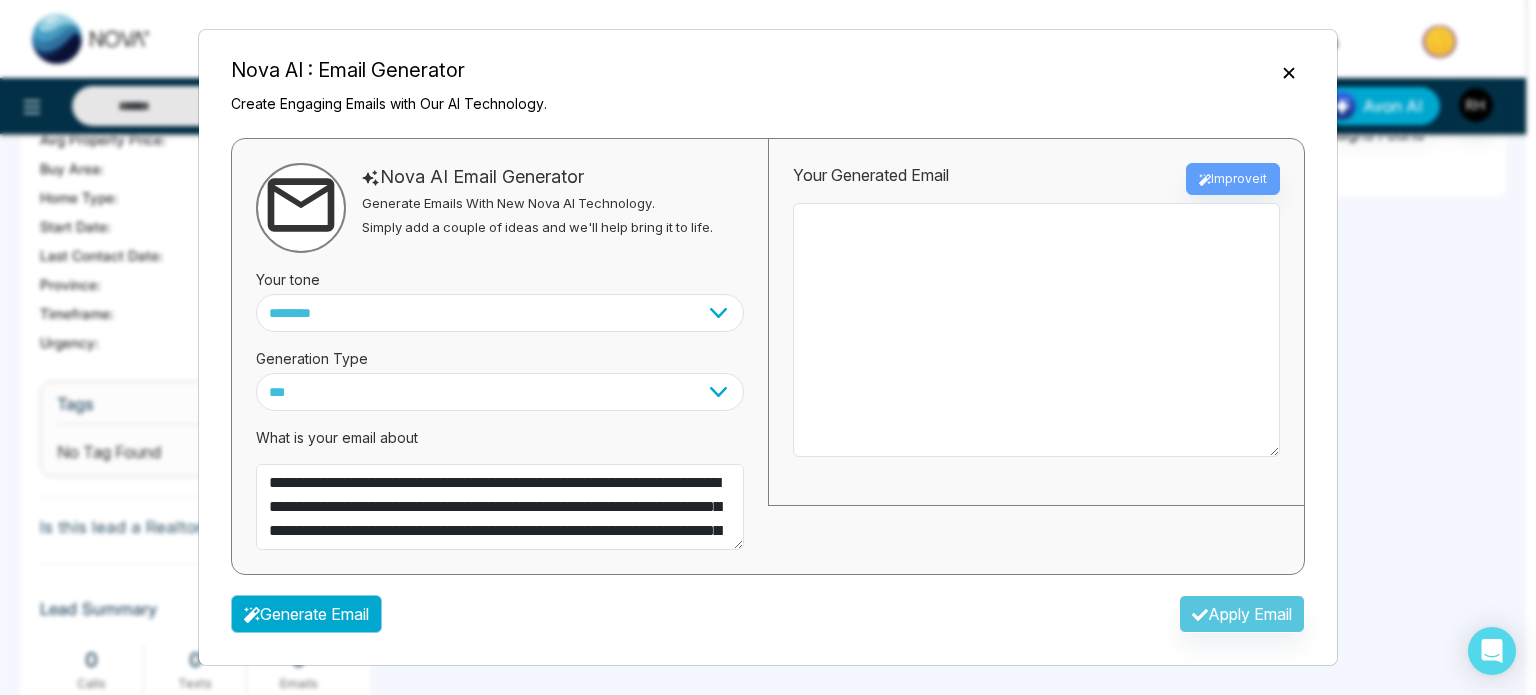 click on "Generate Email" at bounding box center (306, 614) 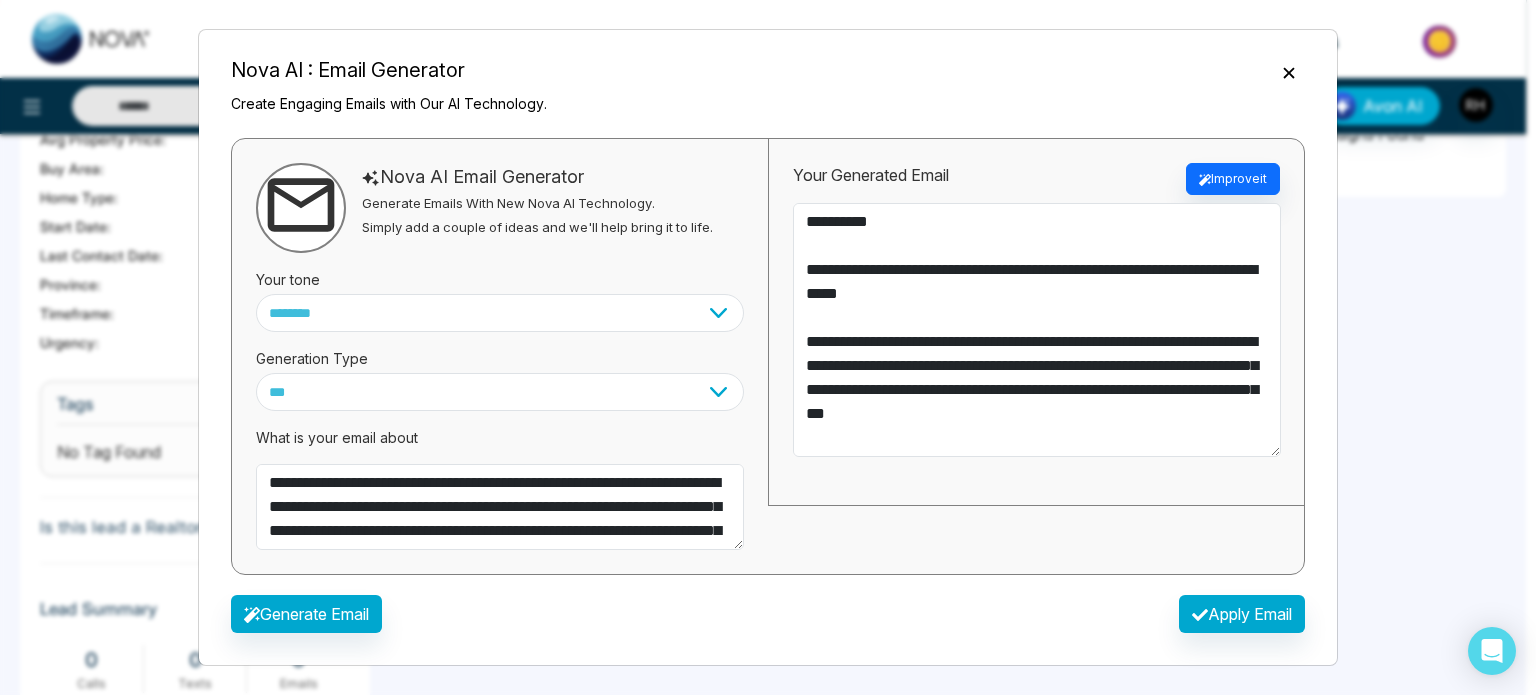 click on "**********" at bounding box center (500, 356) 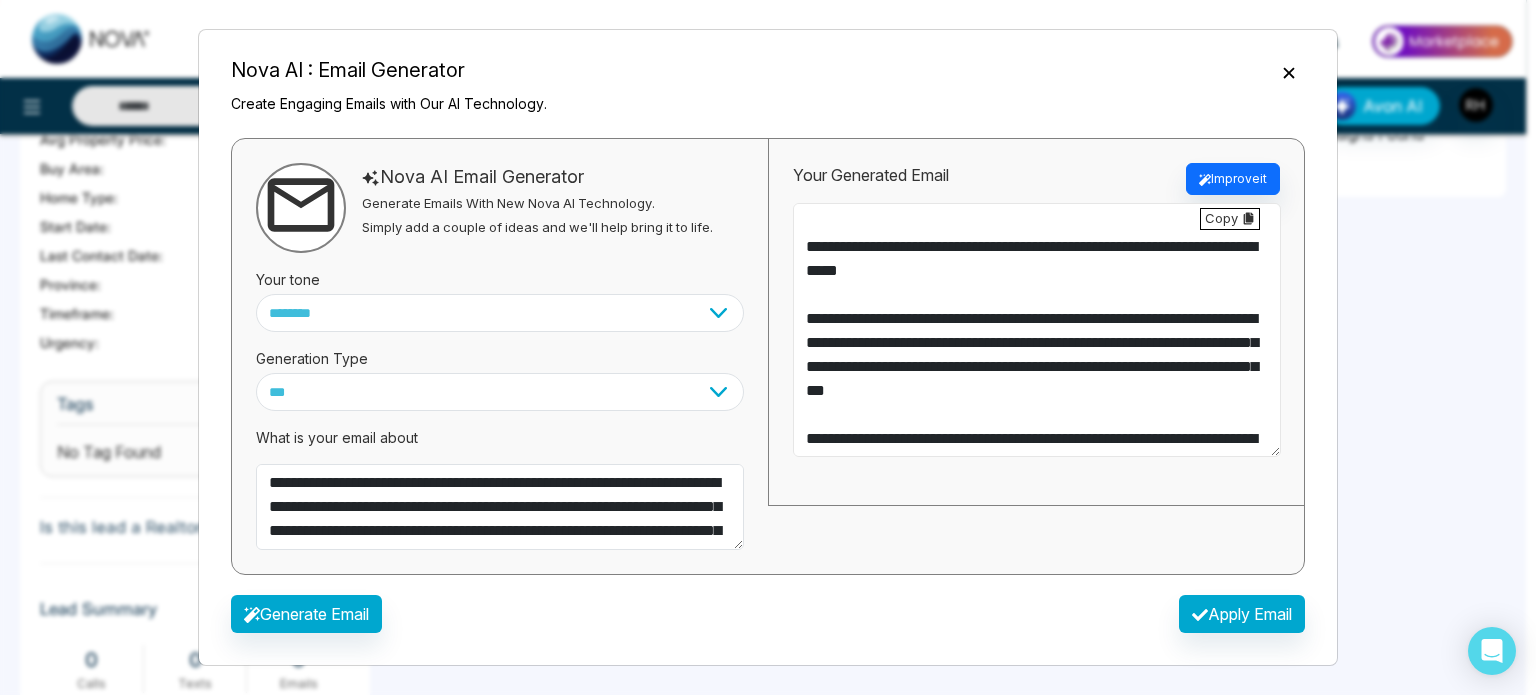 scroll, scrollTop: 40, scrollLeft: 0, axis: vertical 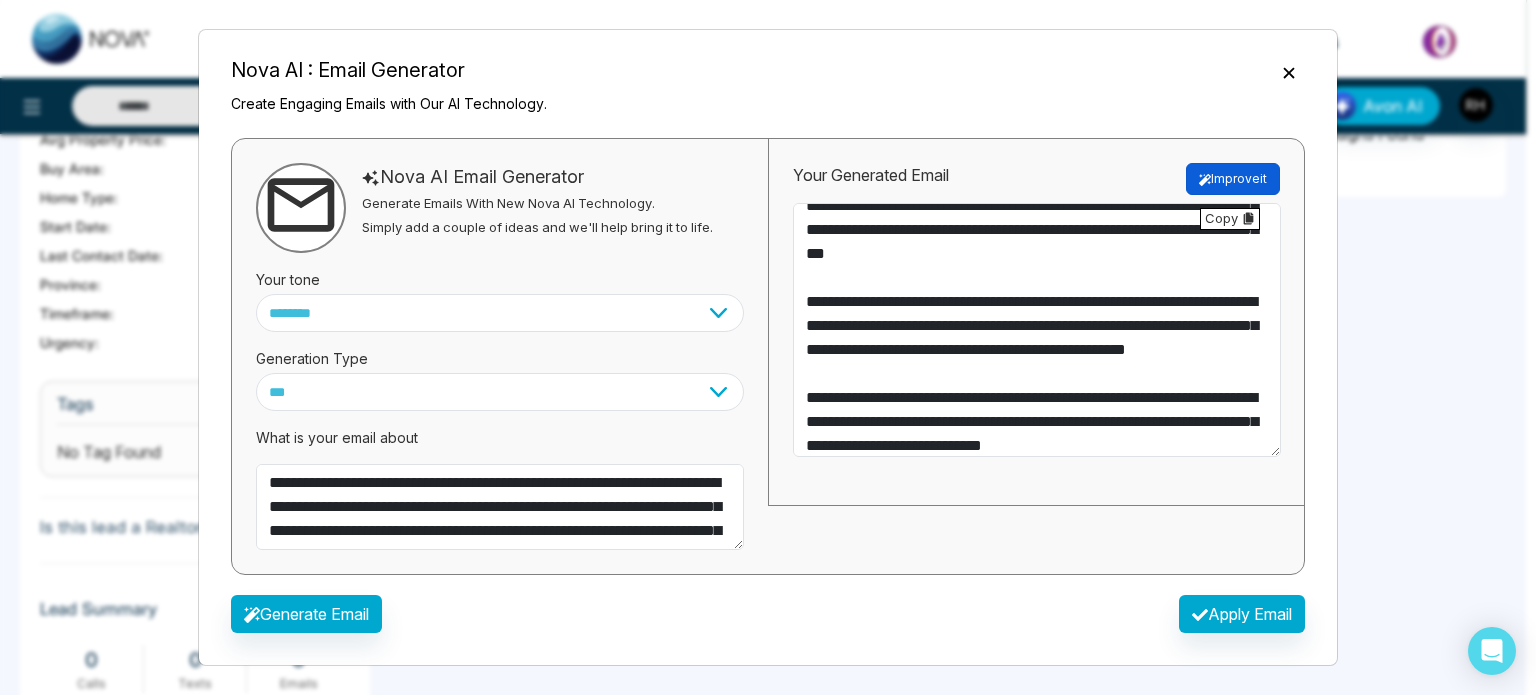 click on "Improve  it" at bounding box center [1233, 179] 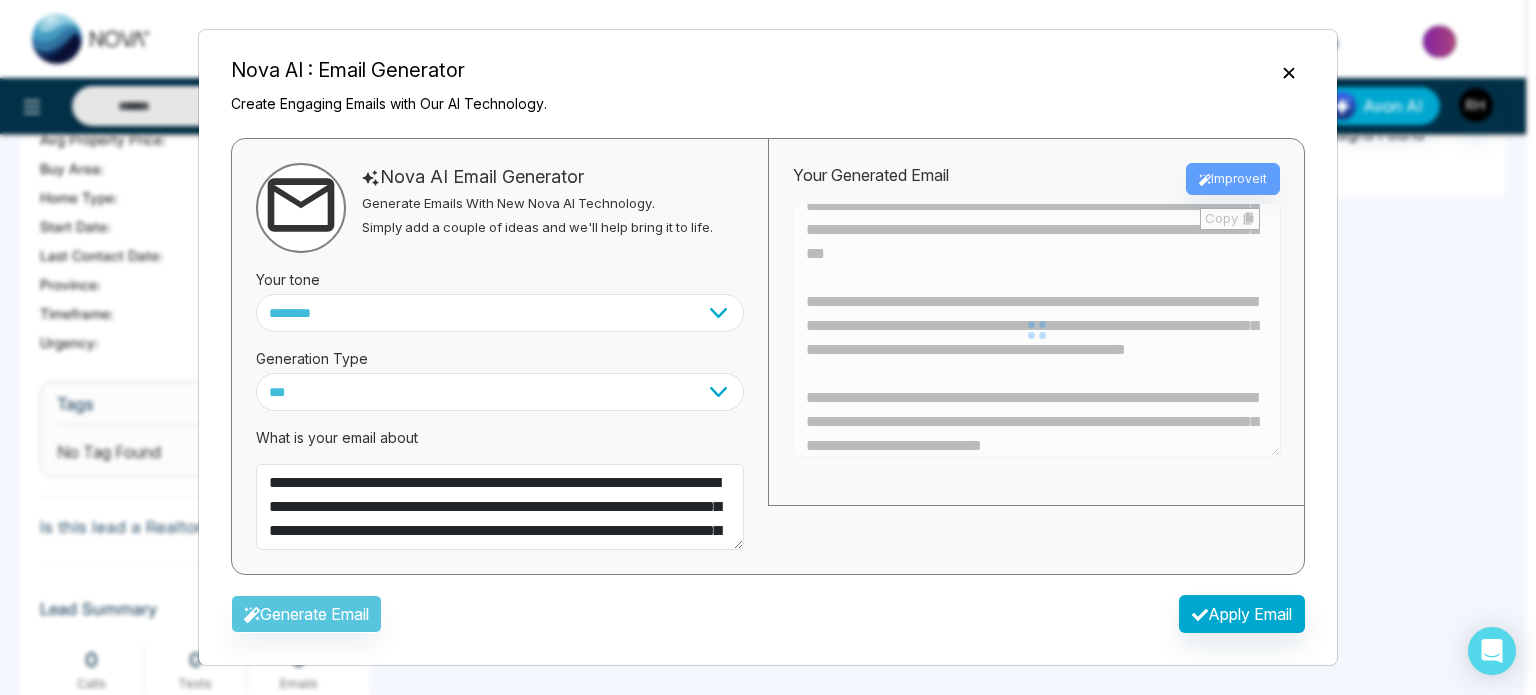type on "**********" 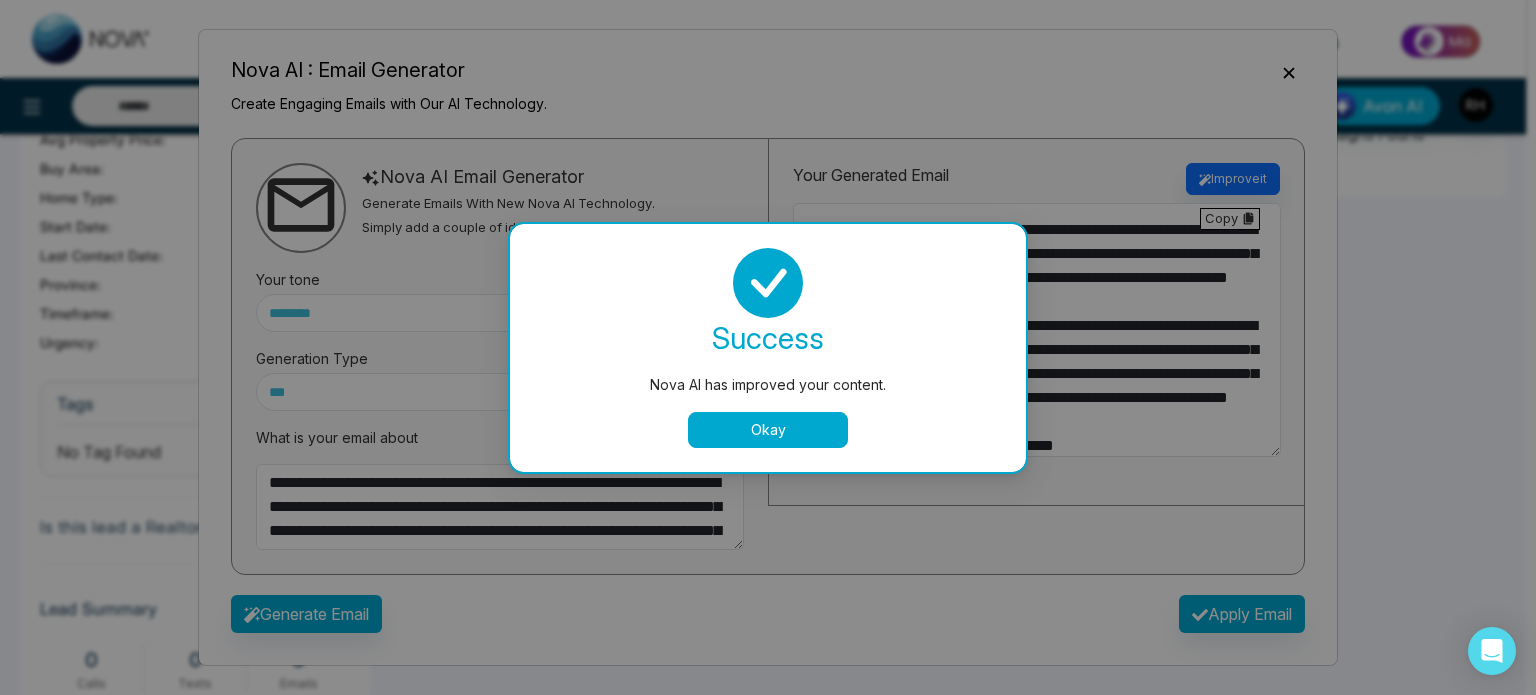 click on "Okay" at bounding box center [768, 430] 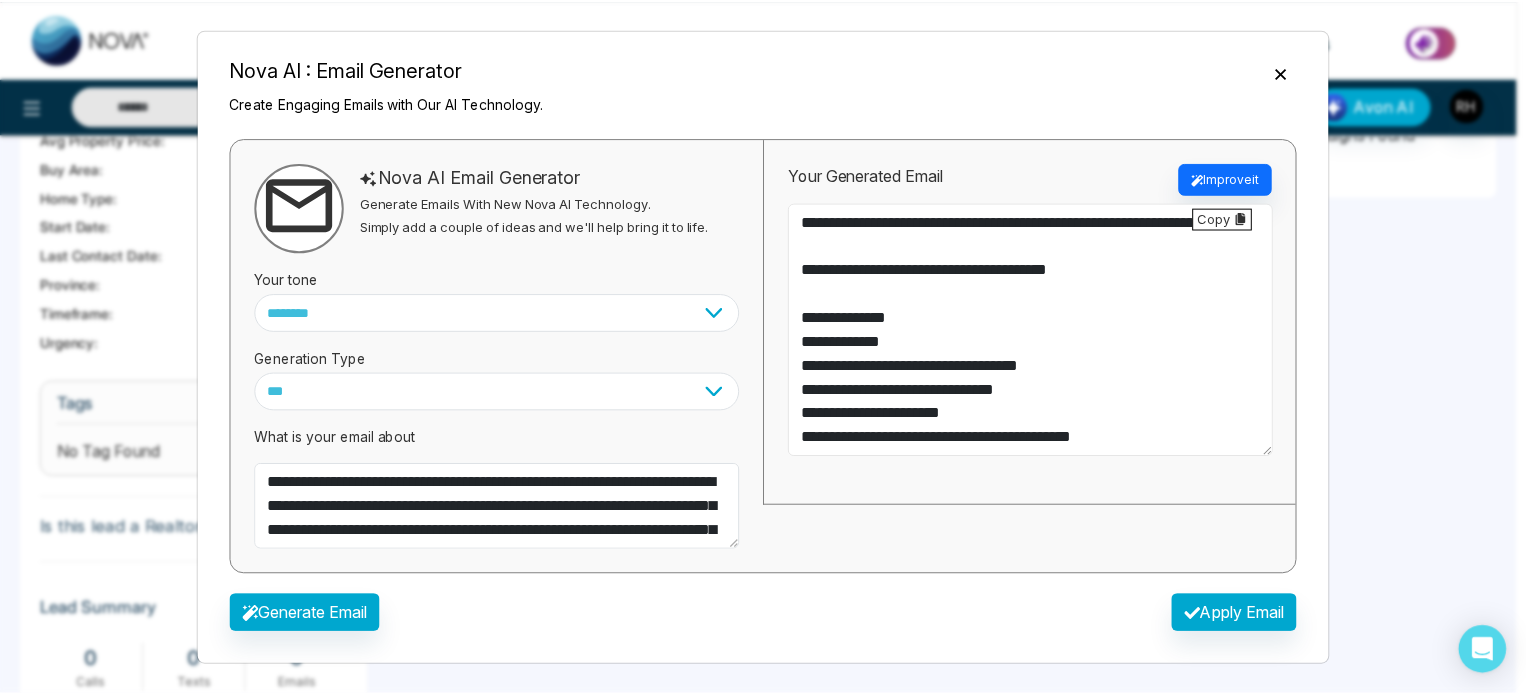 scroll, scrollTop: 384, scrollLeft: 0, axis: vertical 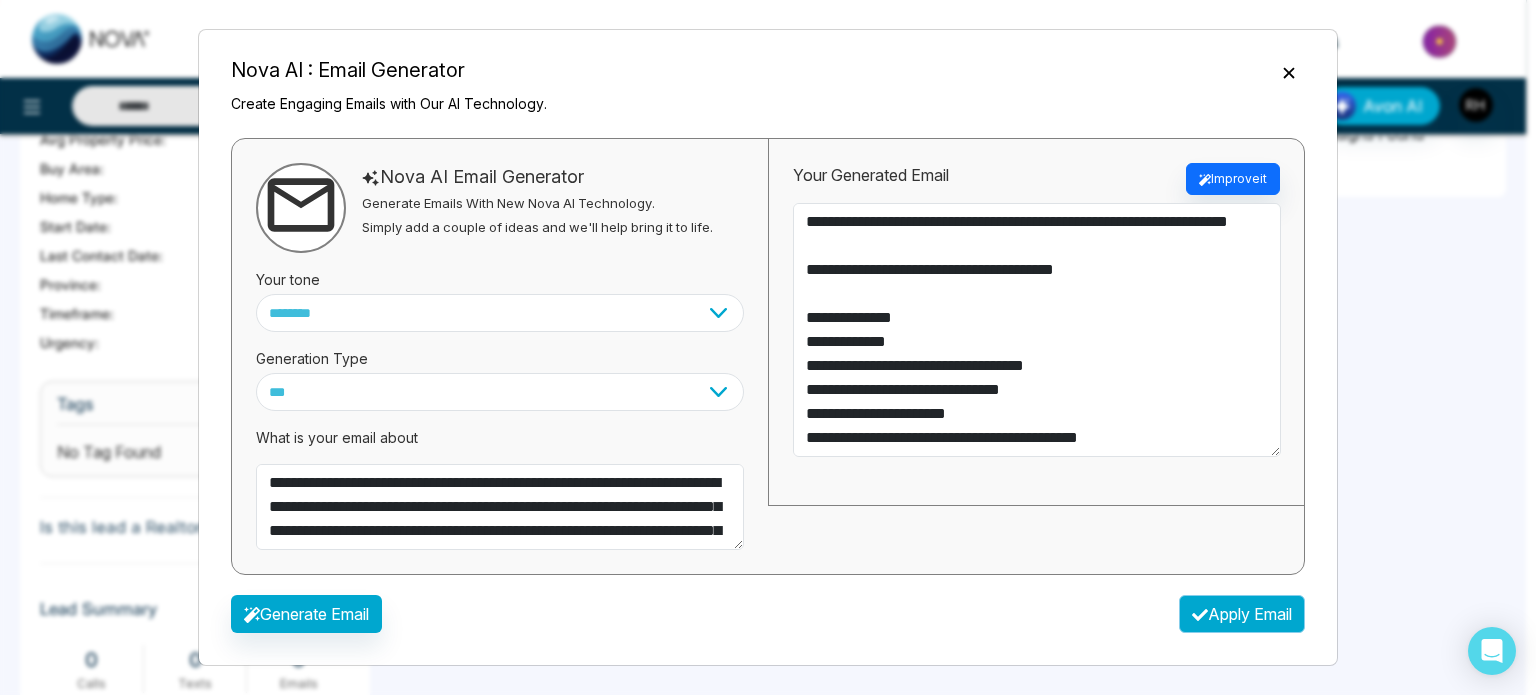 click on "Apply Email" at bounding box center [1242, 614] 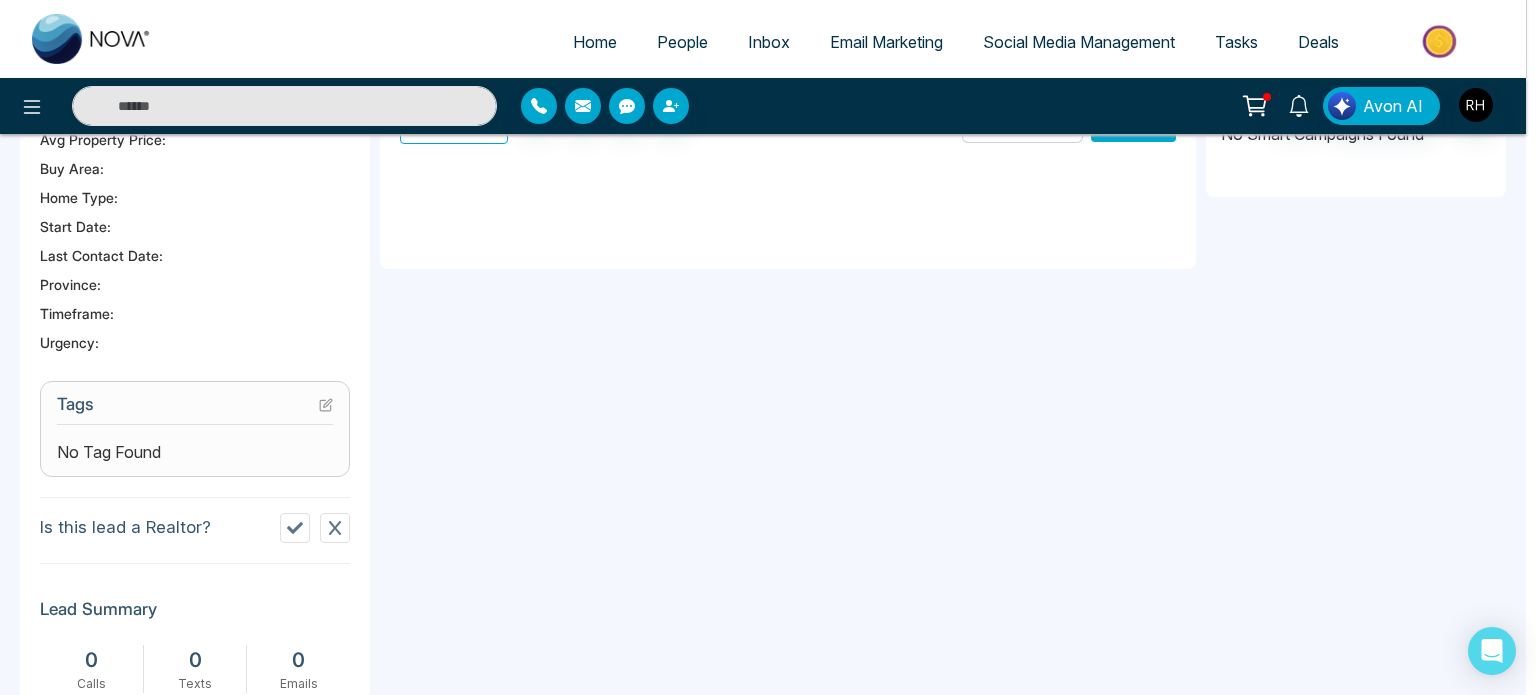 type on "**********" 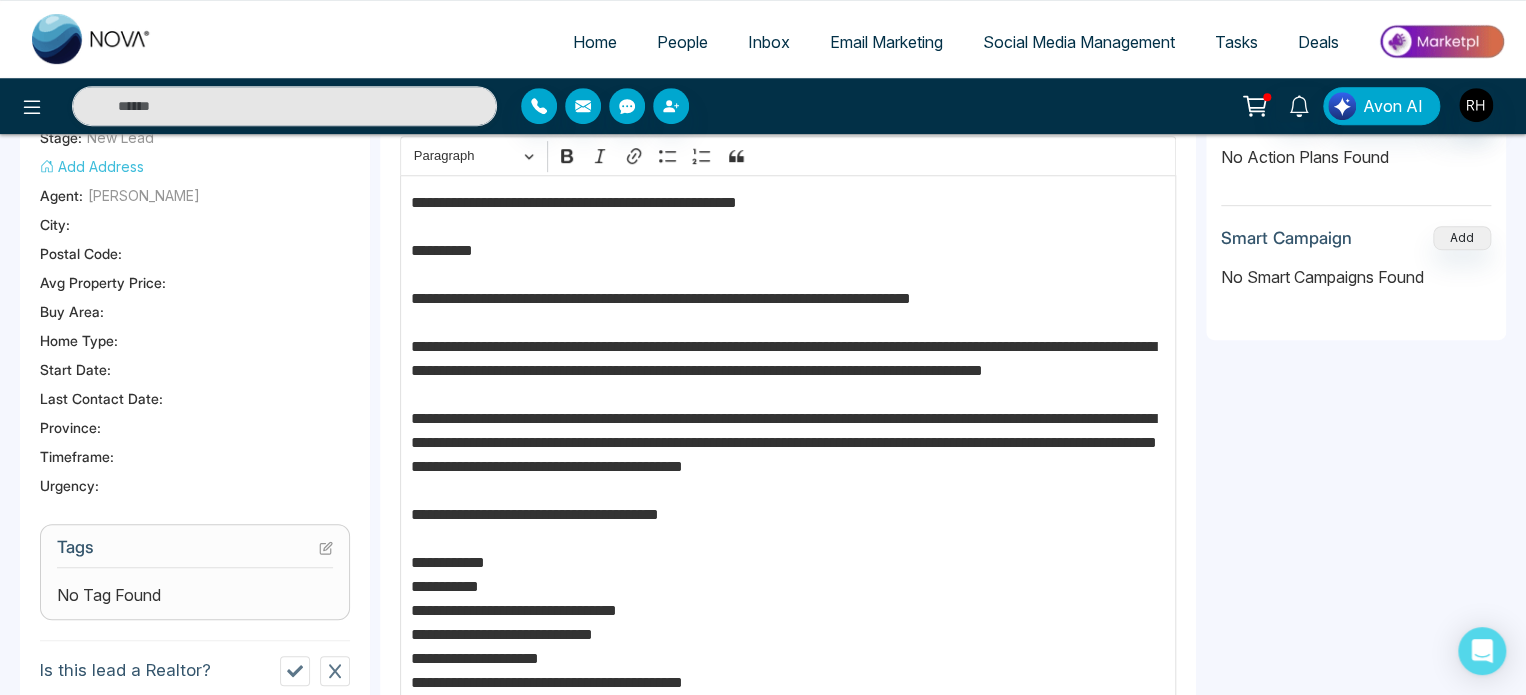 scroll, scrollTop: 428, scrollLeft: 0, axis: vertical 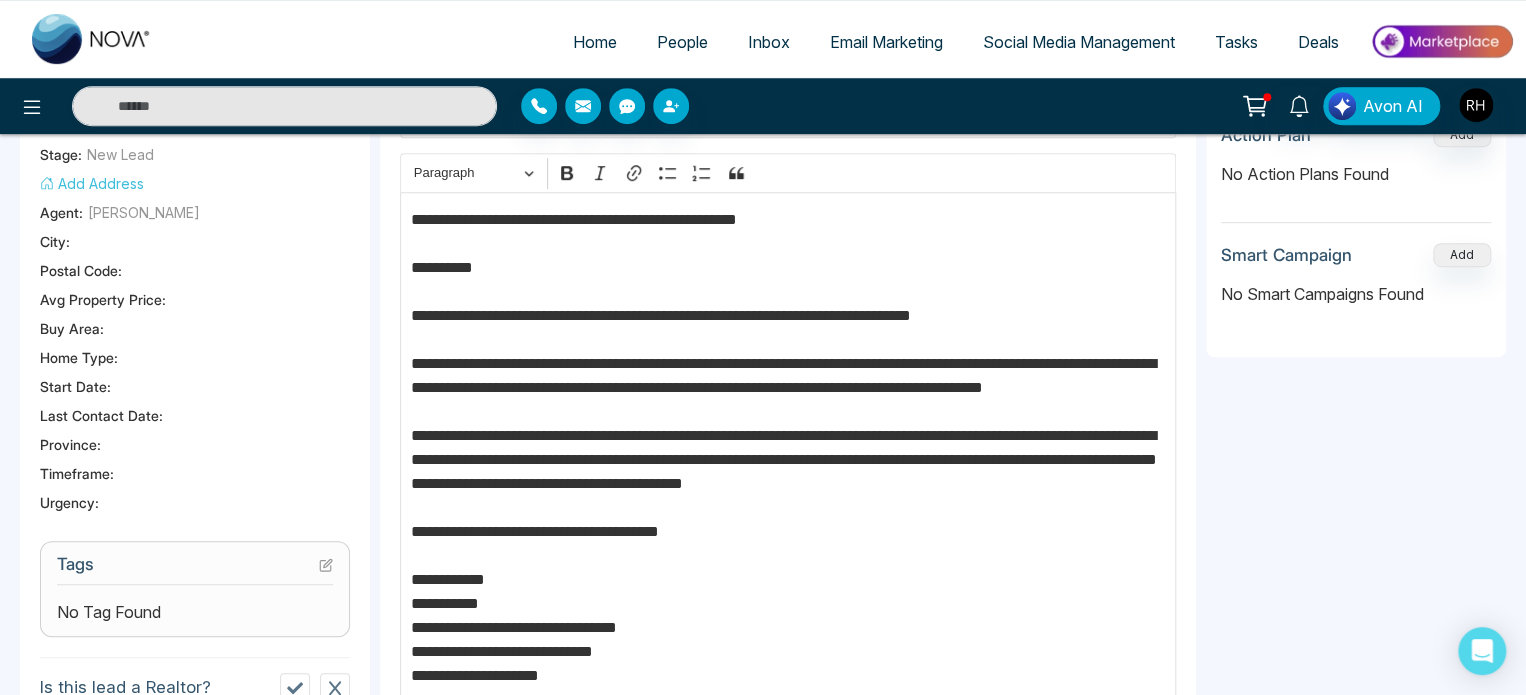 click on "**********" at bounding box center [788, 472] 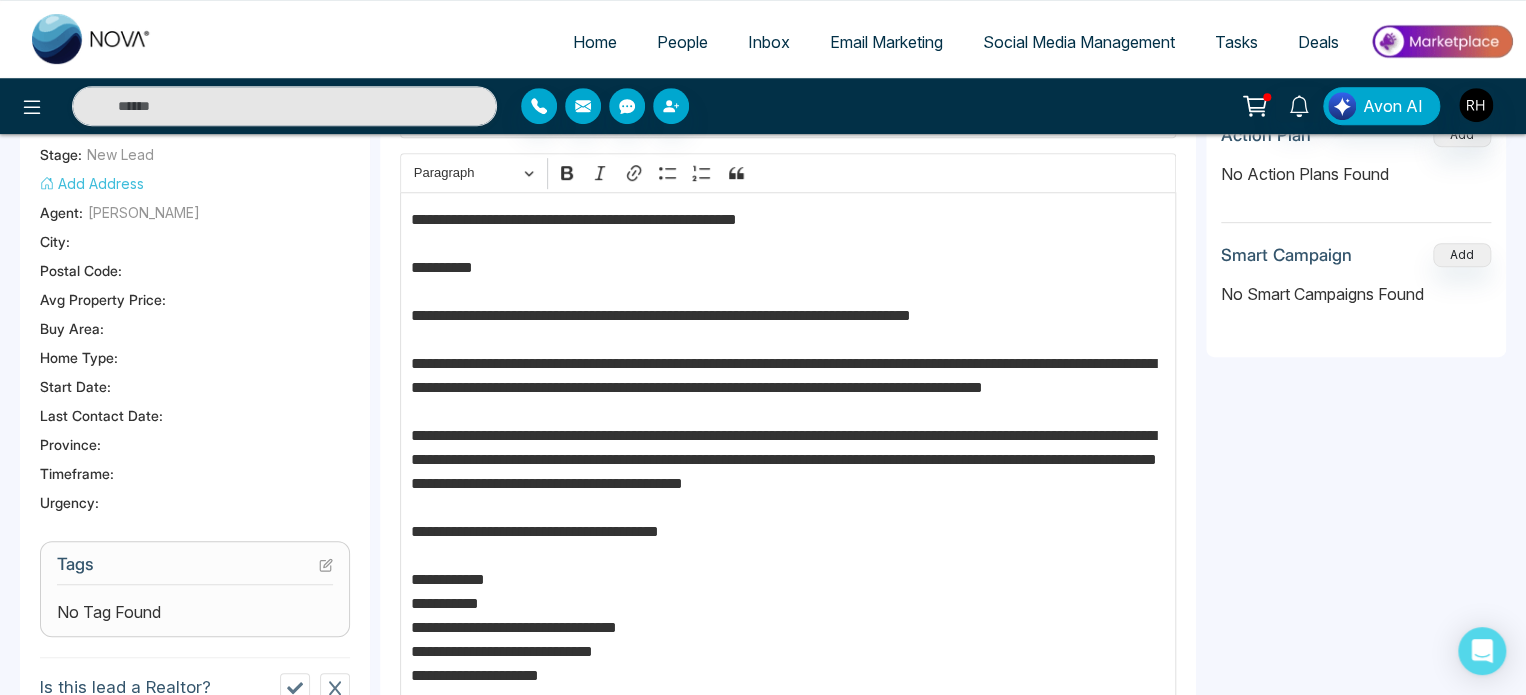 click on "**********" at bounding box center [788, 472] 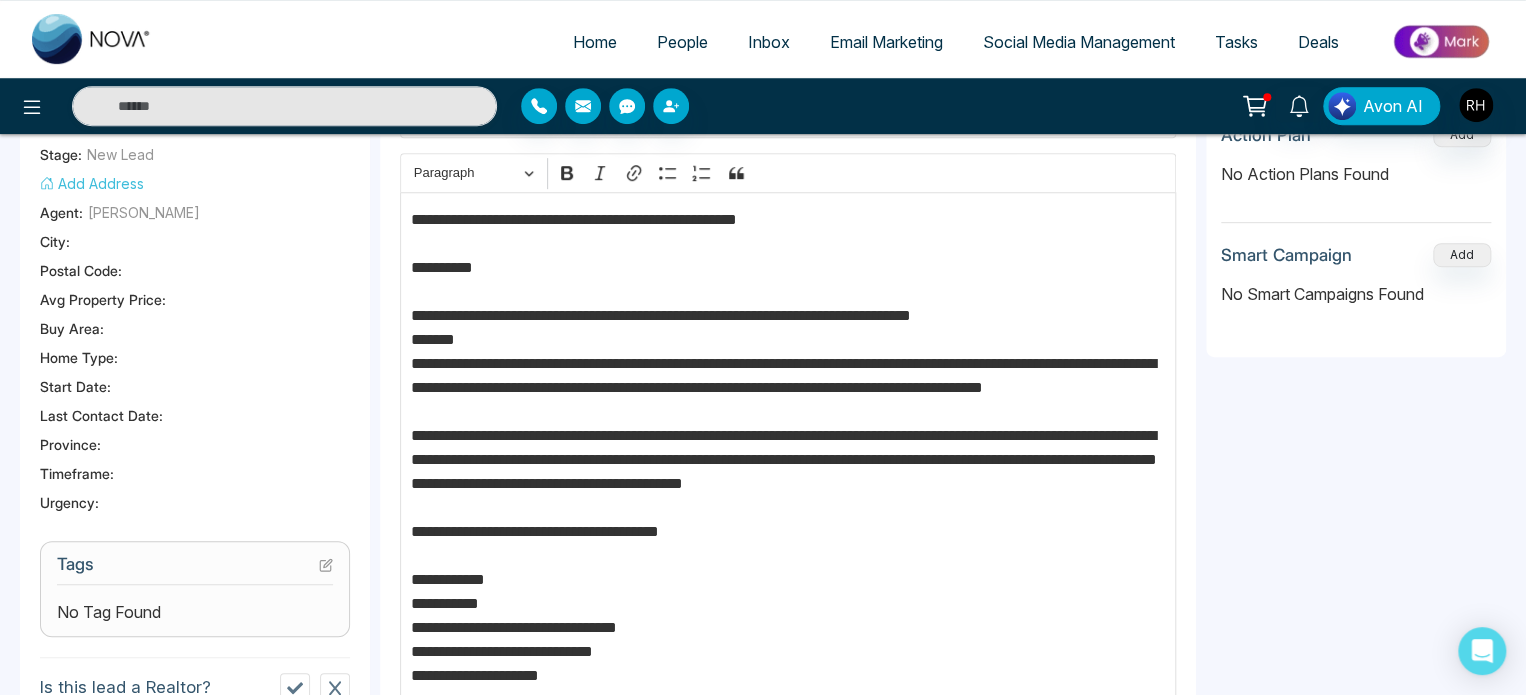 click on "**********" at bounding box center [788, 472] 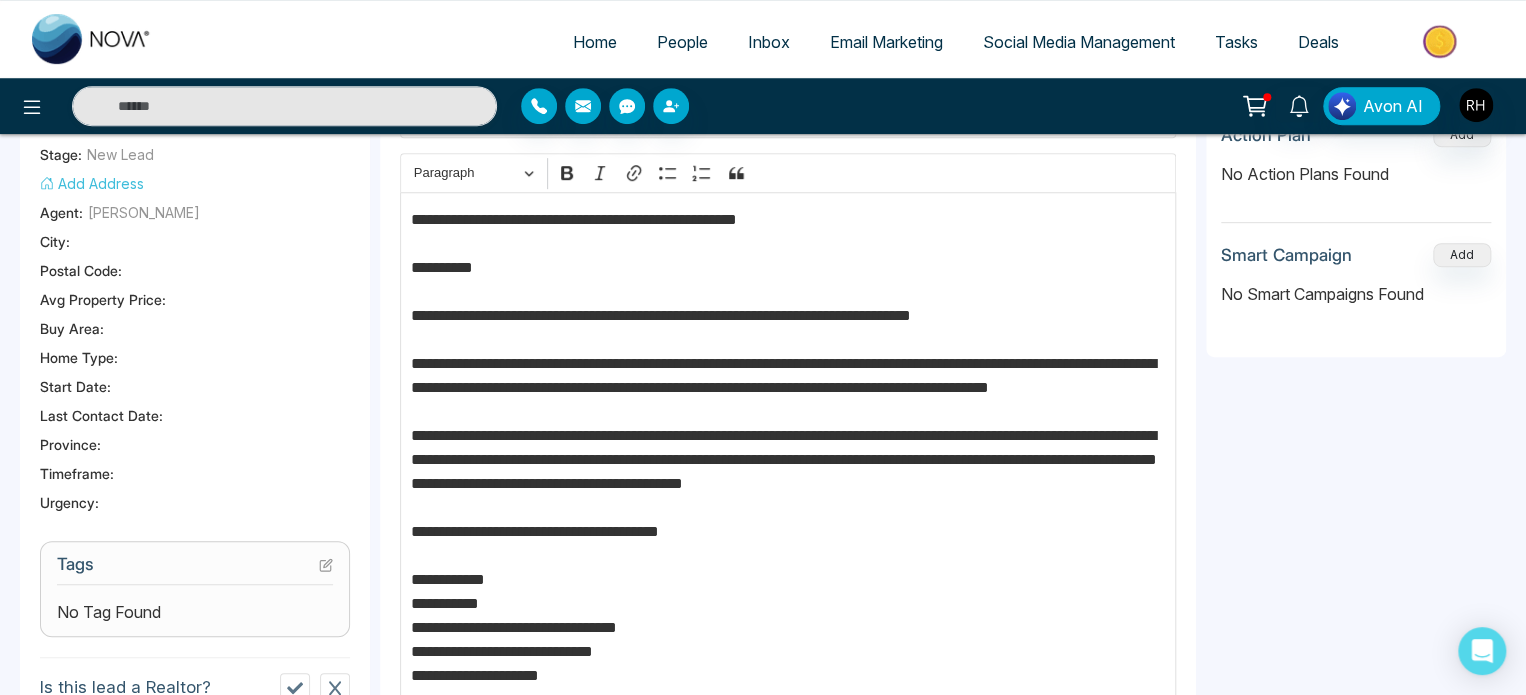 click on "**********" at bounding box center [788, 472] 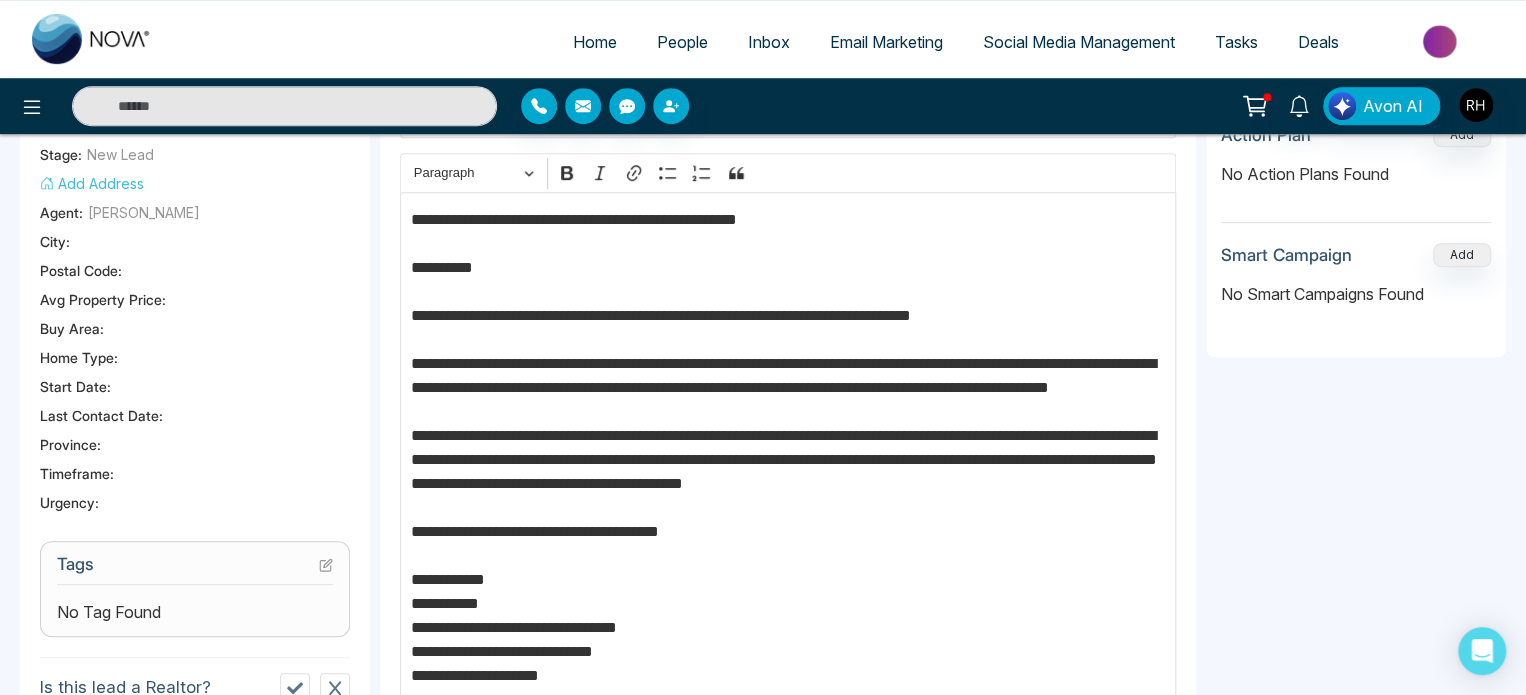 click on "**********" at bounding box center [788, 472] 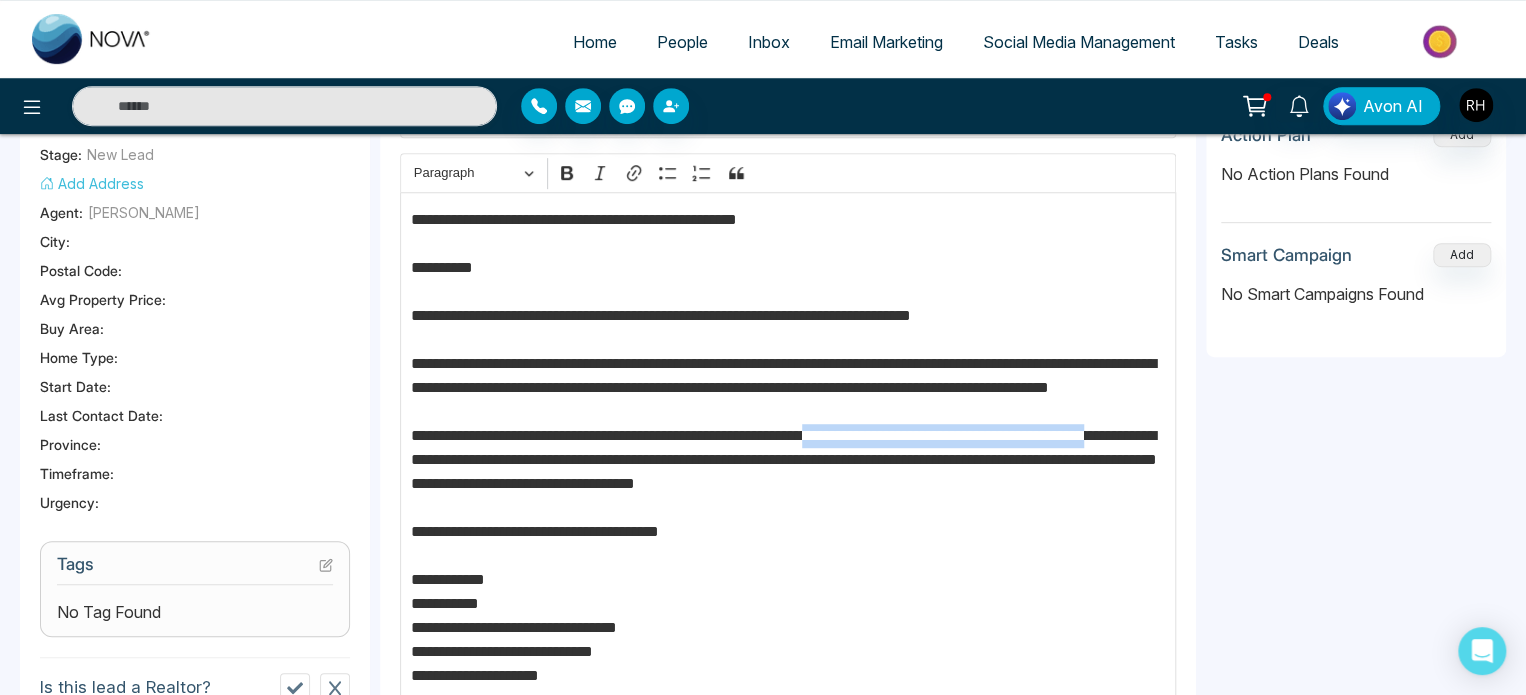 drag, startPoint x: 889, startPoint y: 454, endPoint x: 512, endPoint y: 488, distance: 378.53006 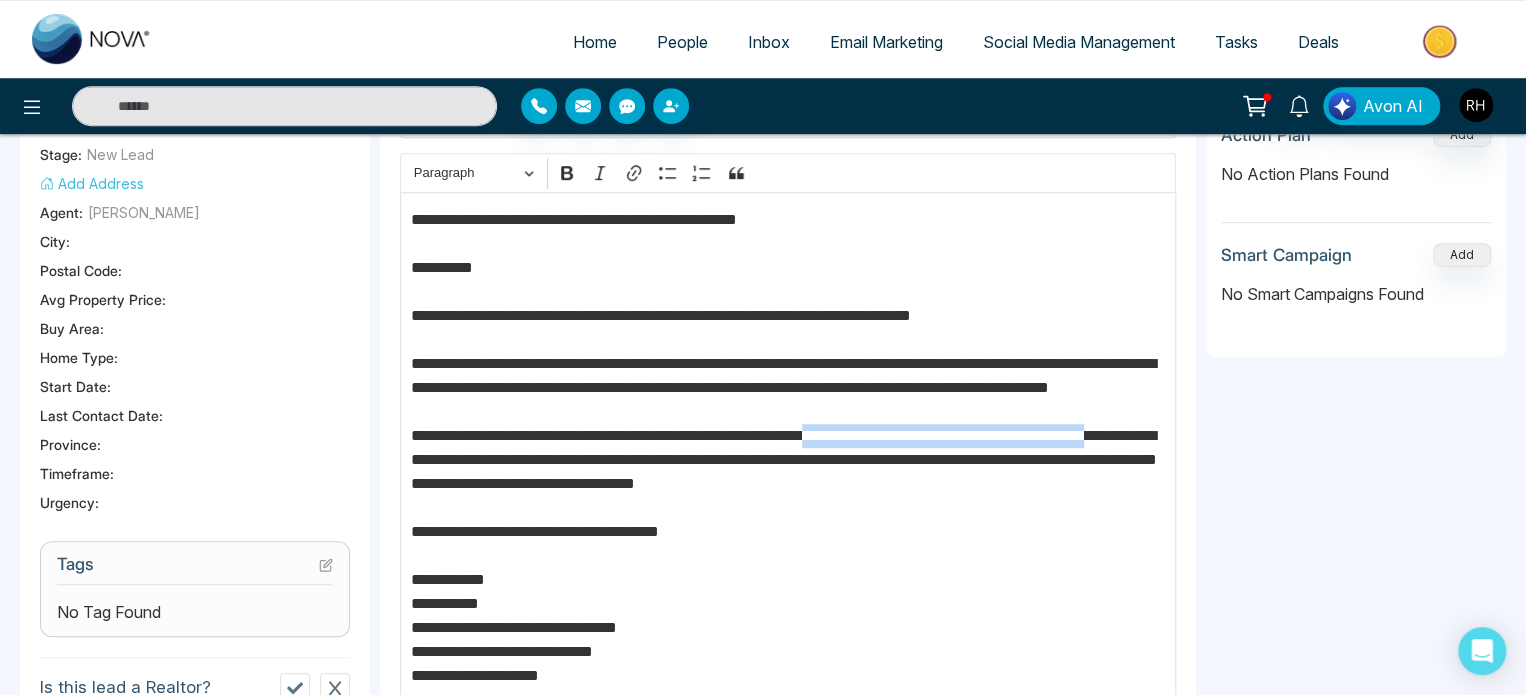 click on "**********" at bounding box center (788, 472) 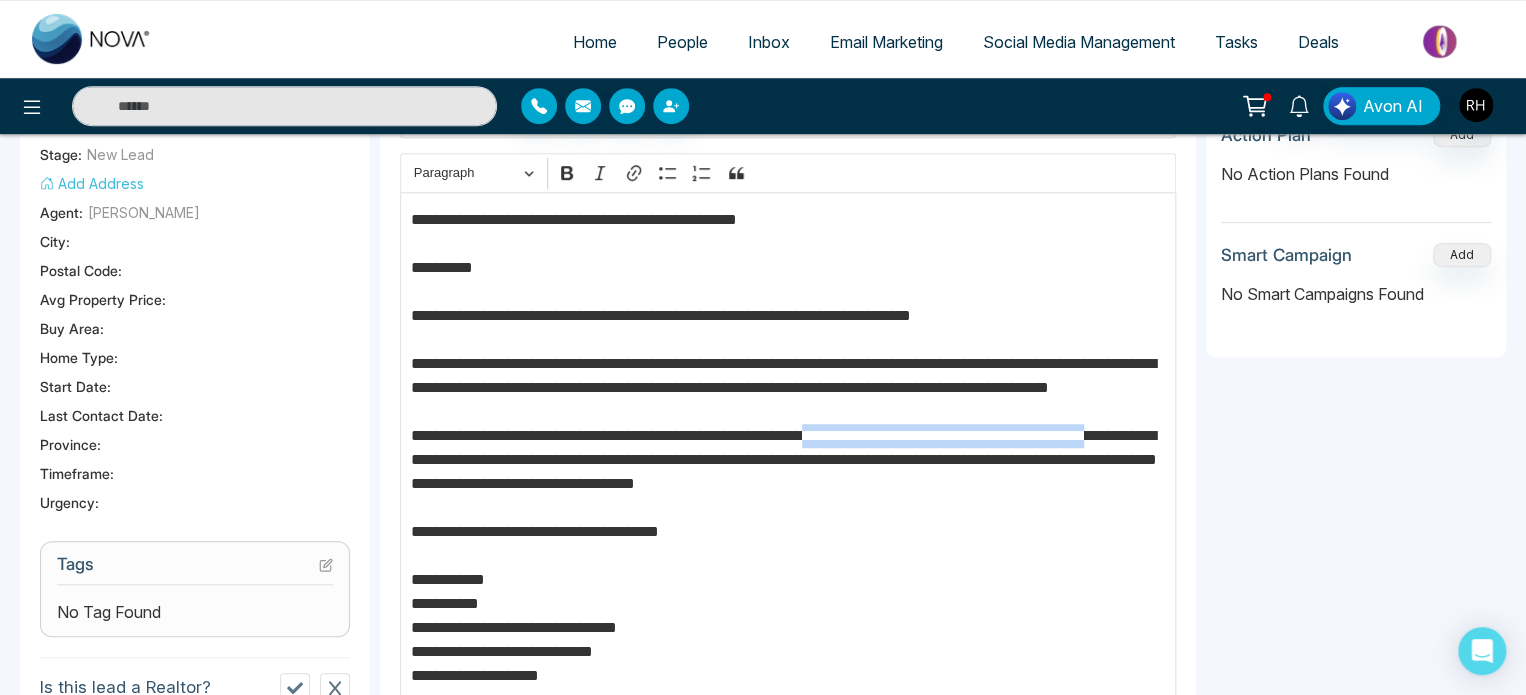 click on "**********" at bounding box center [788, 472] 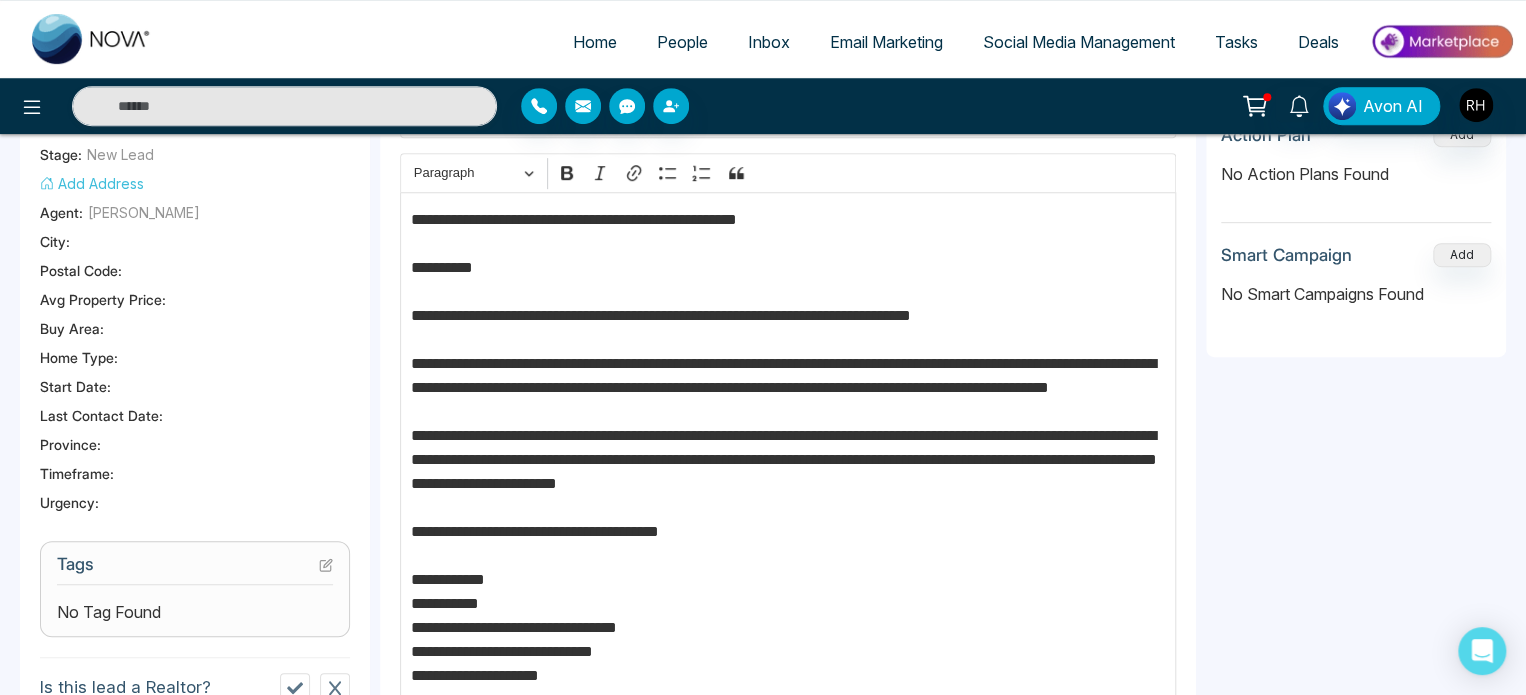 click on "**********" at bounding box center [788, 472] 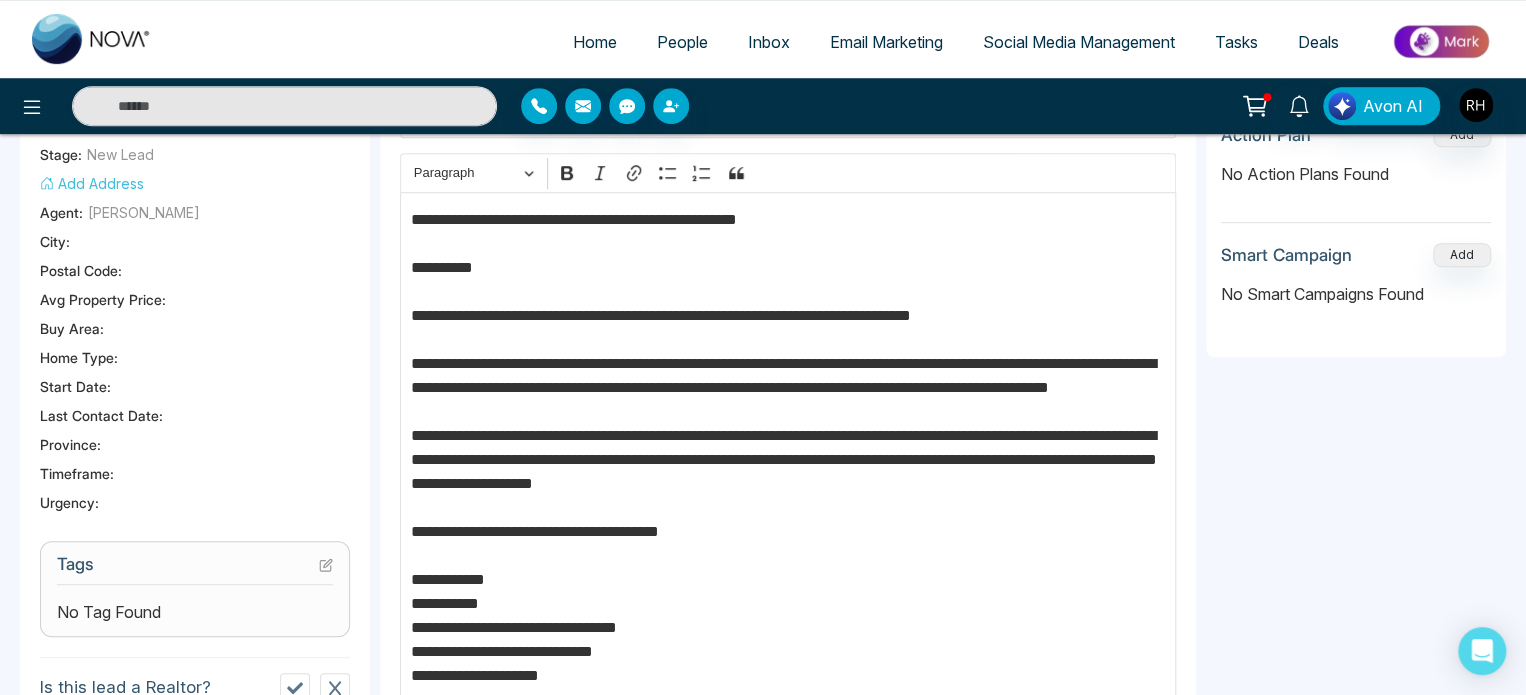 click on "**********" at bounding box center [788, 472] 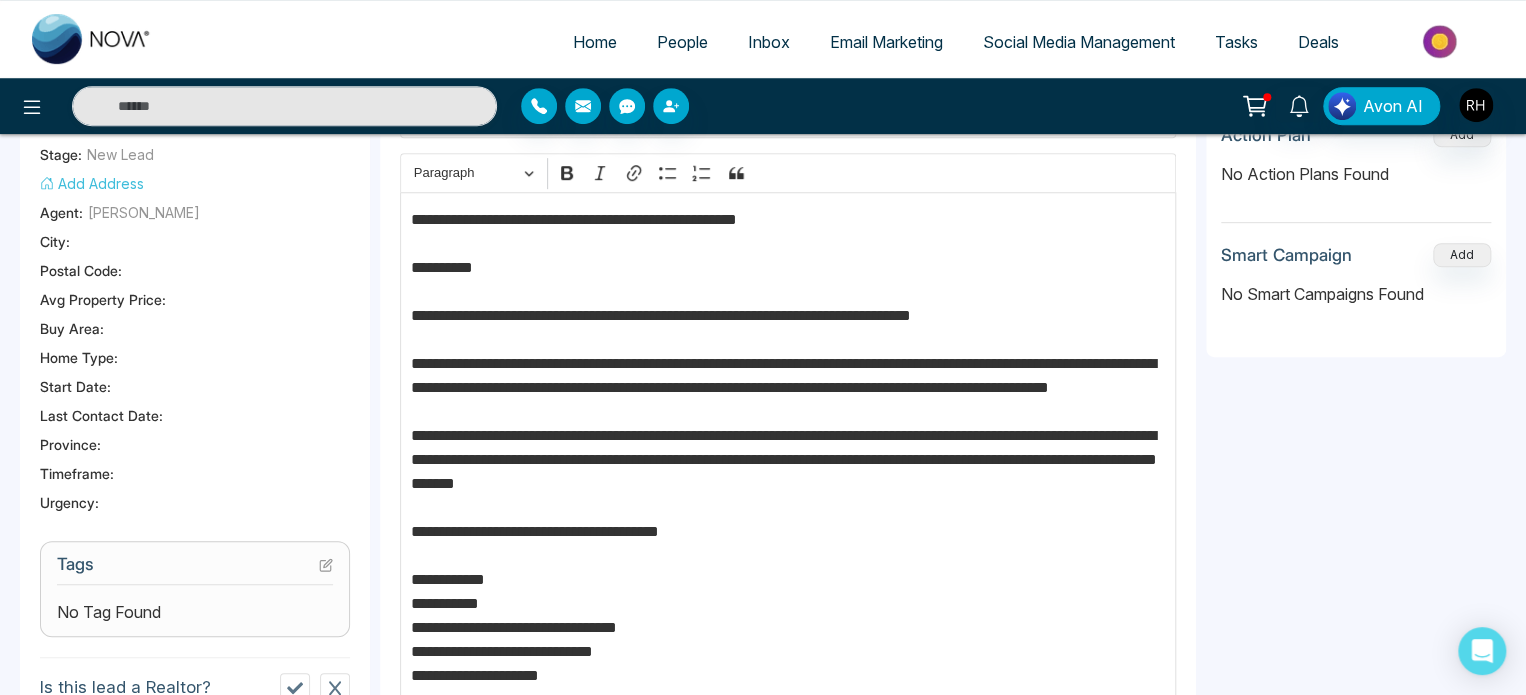 click on "**********" at bounding box center (788, 472) 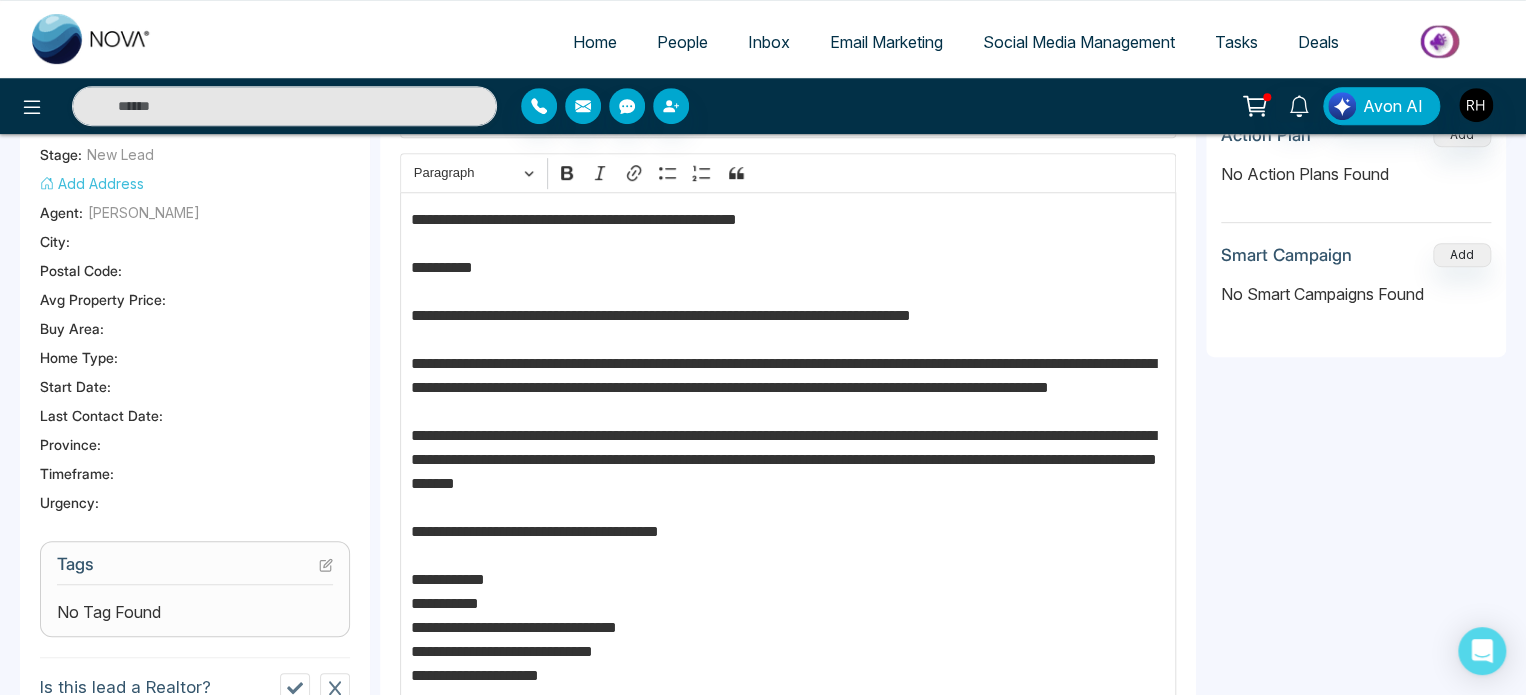 click on "**********" at bounding box center (788, 472) 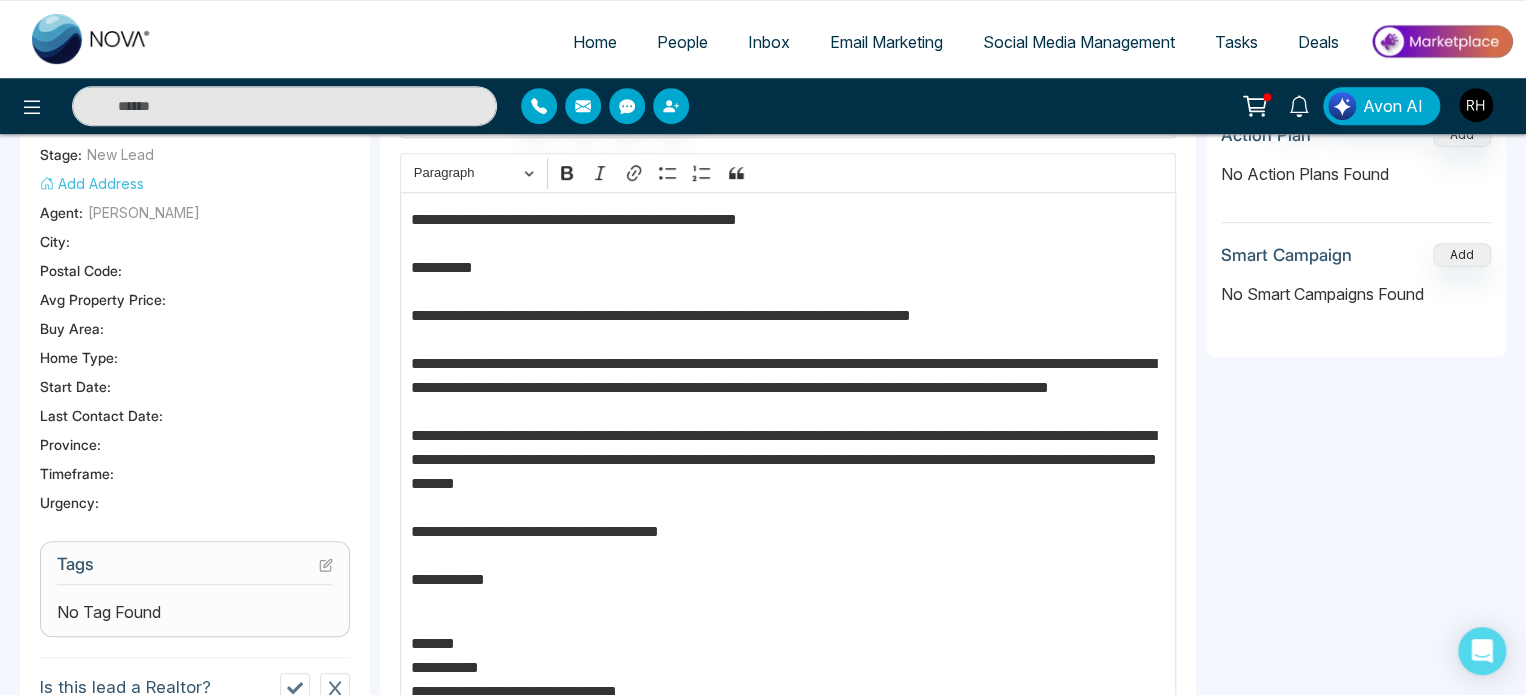 scroll, scrollTop: 961, scrollLeft: 0, axis: vertical 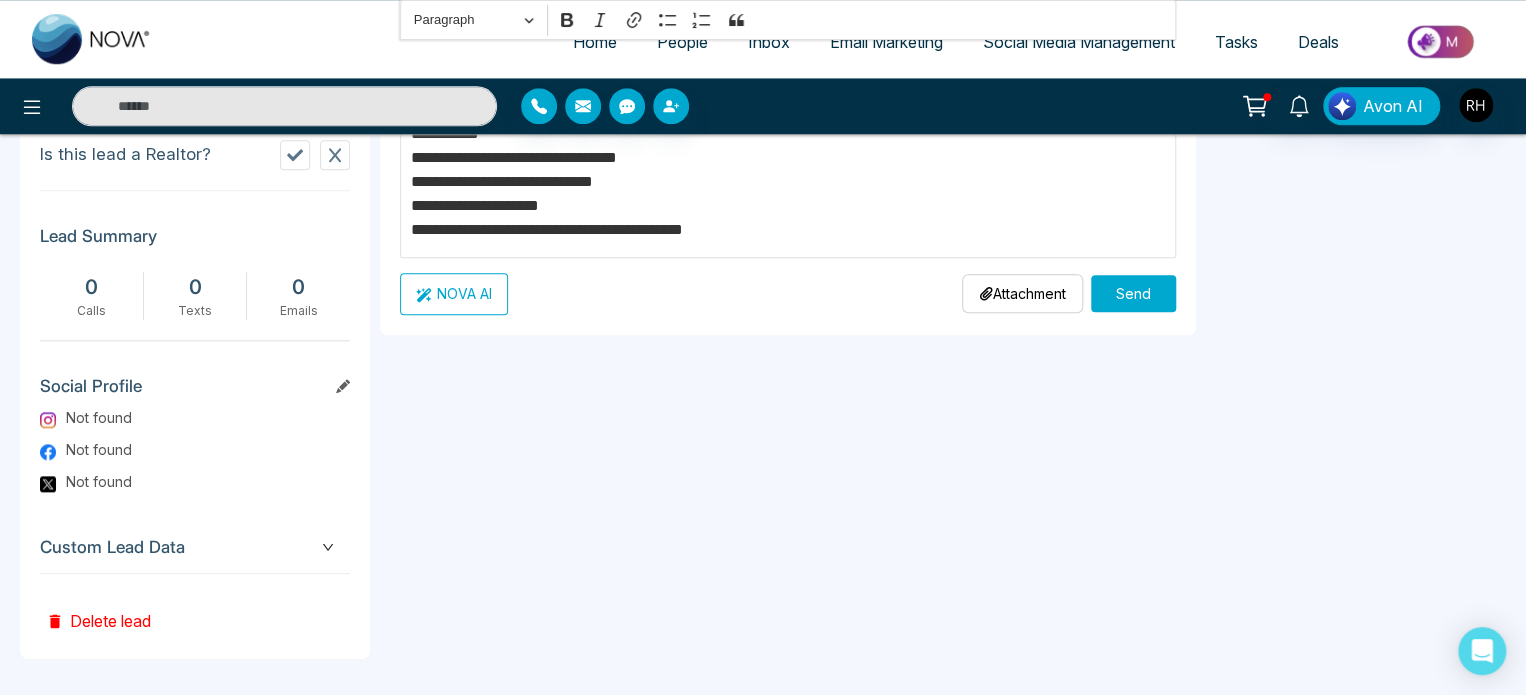 click on "**********" at bounding box center (788, 170) 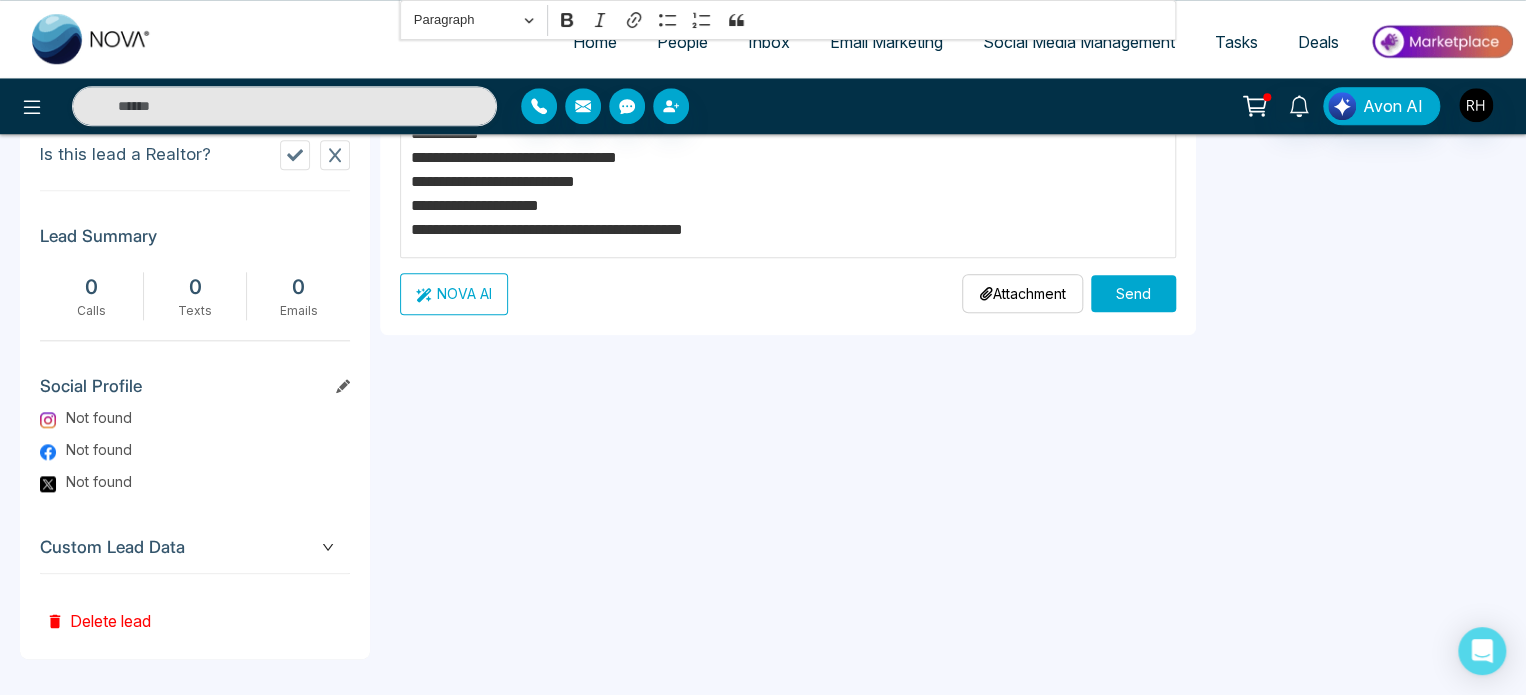 click on "**********" at bounding box center (788, 170) 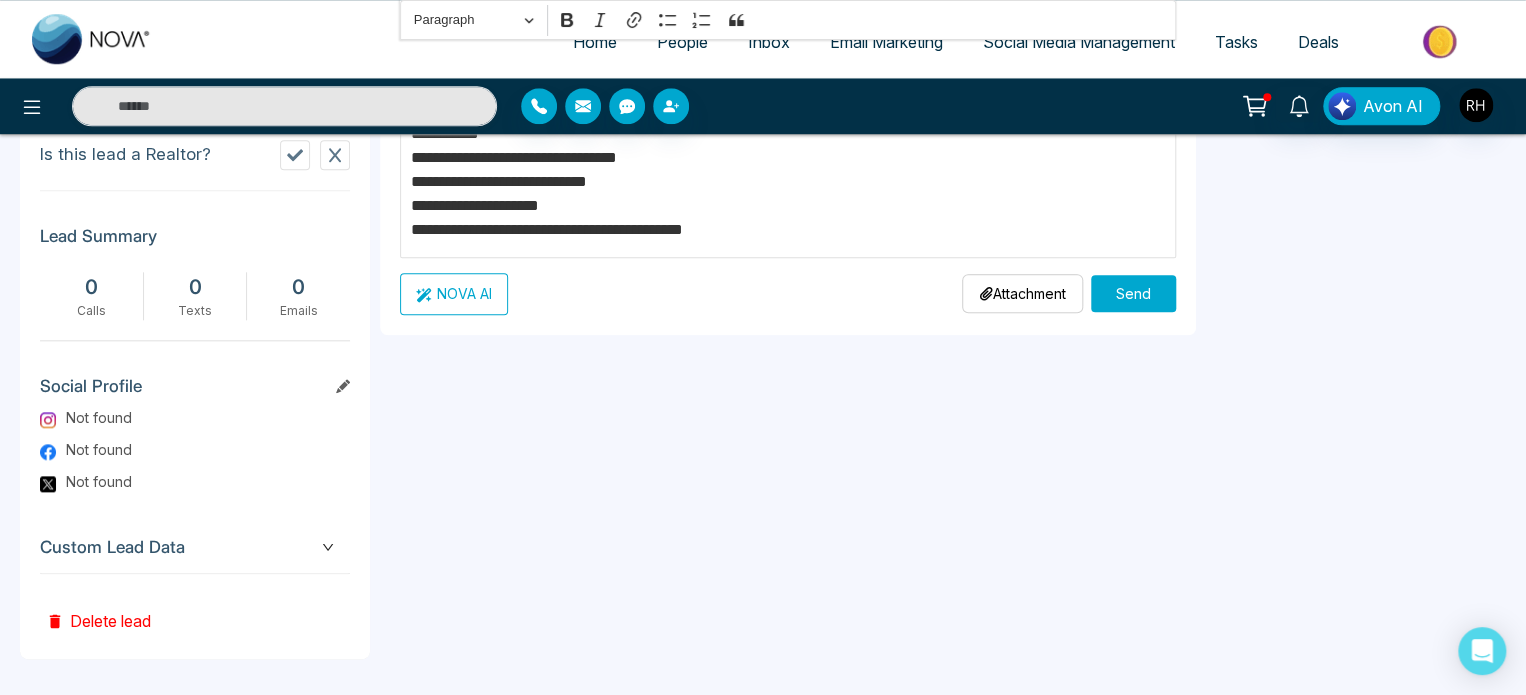click on "**********" at bounding box center (788, 170) 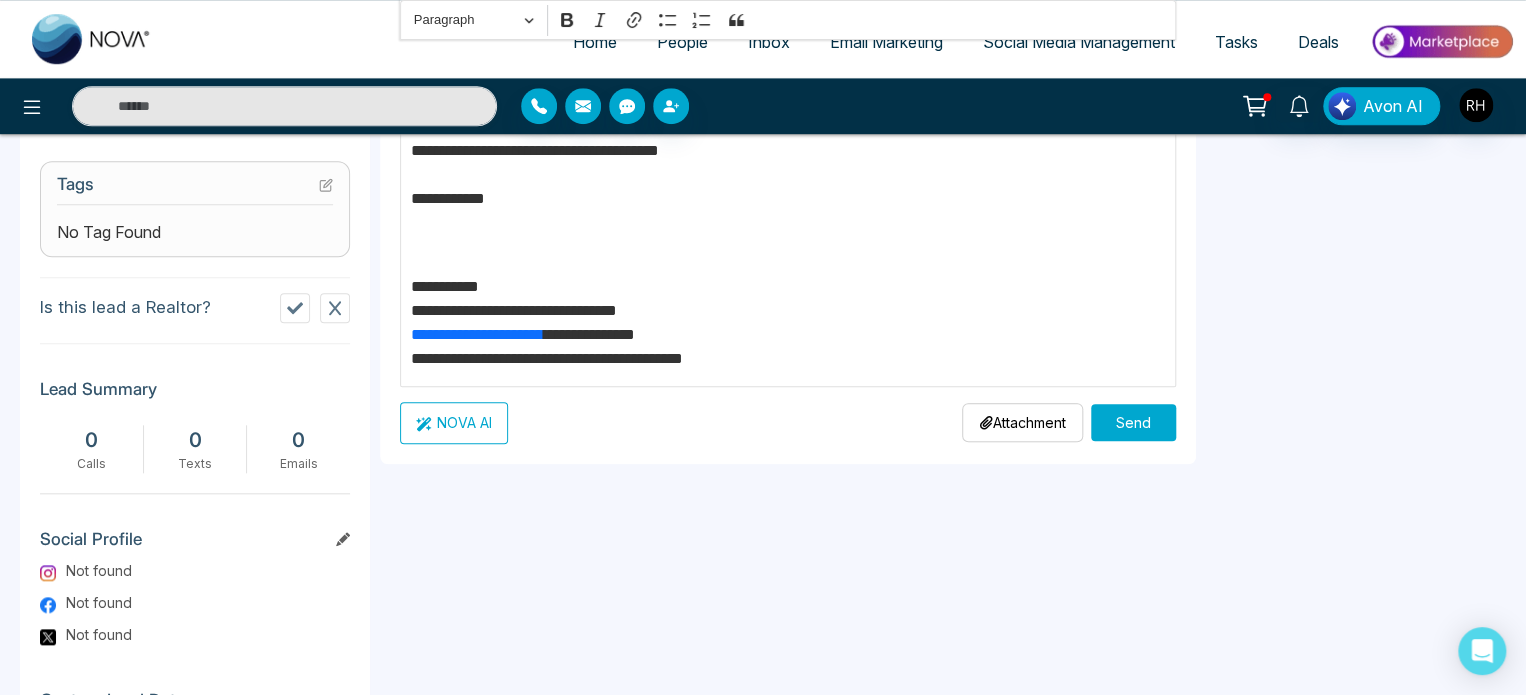 scroll, scrollTop: 761, scrollLeft: 0, axis: vertical 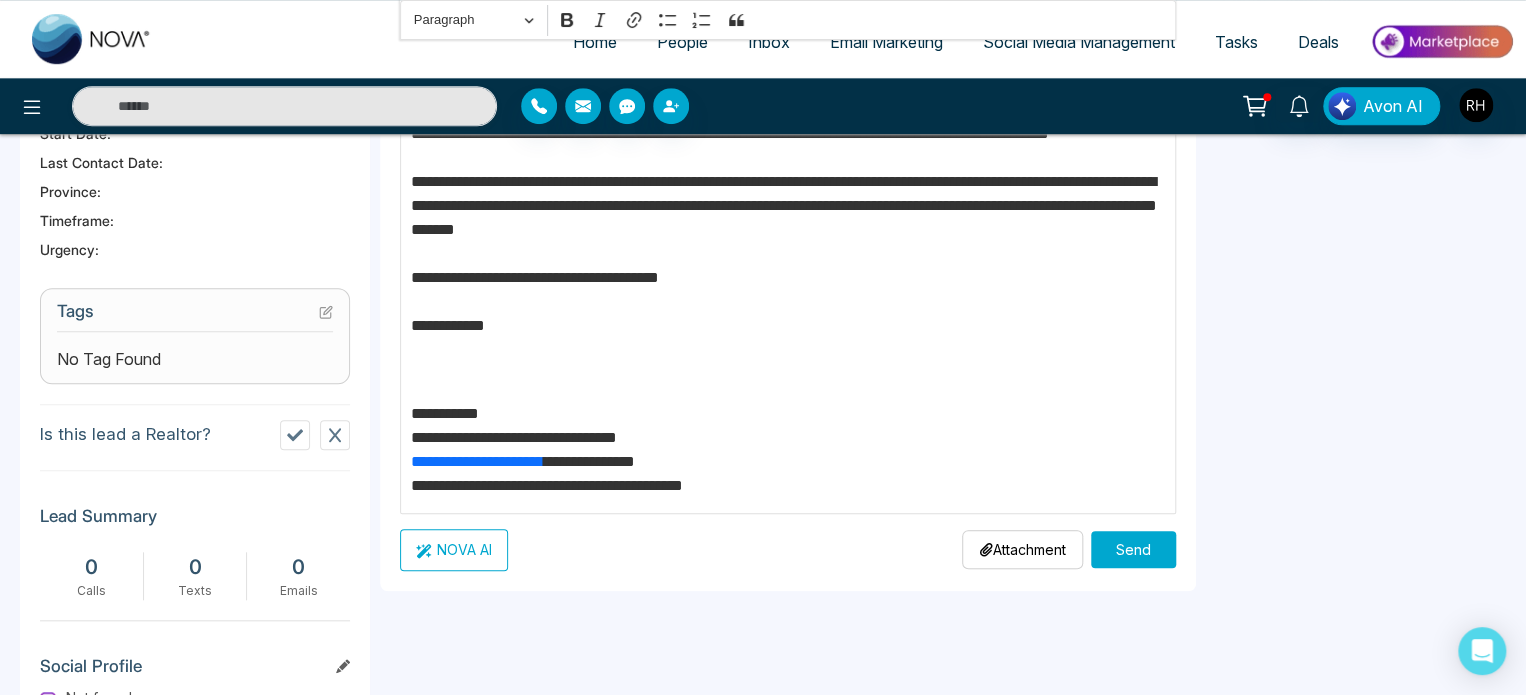 click on "**********" at bounding box center [788, 438] 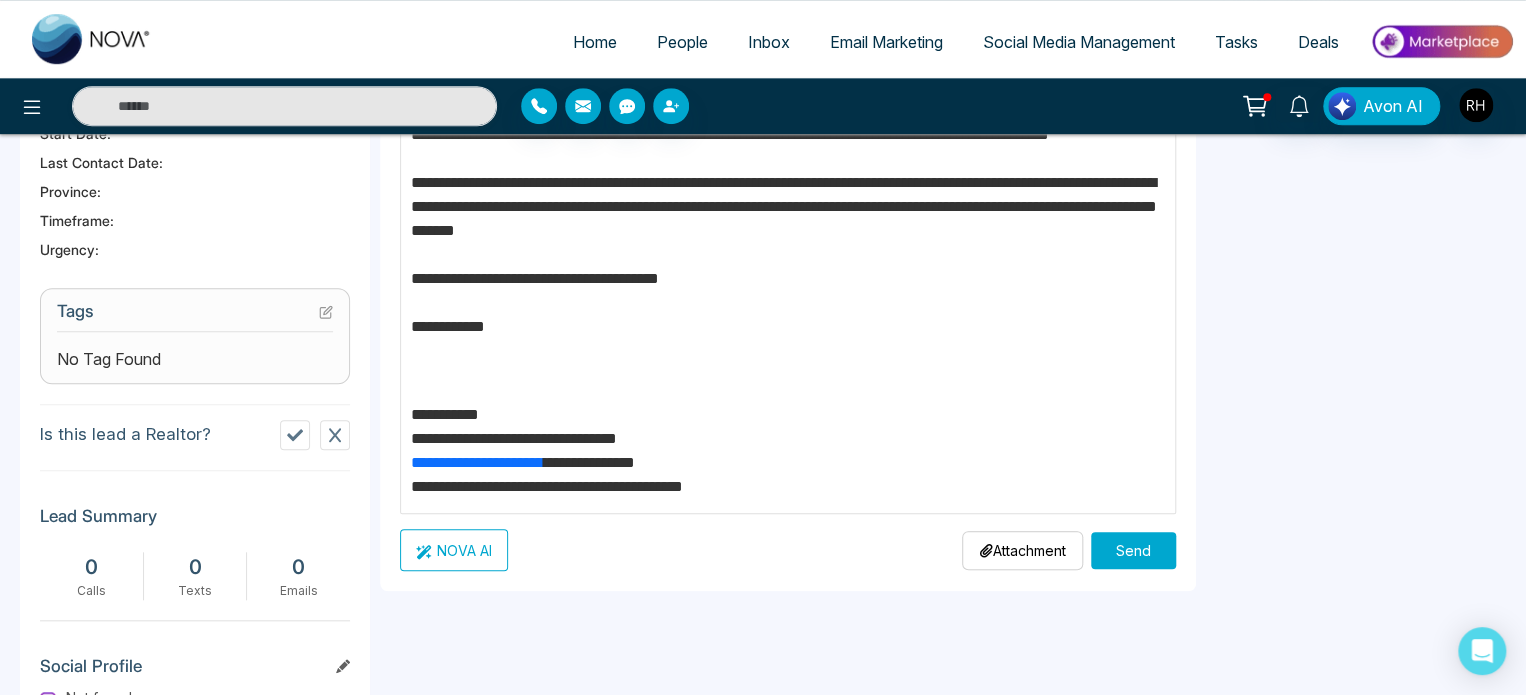scroll, scrollTop: 73, scrollLeft: 0, axis: vertical 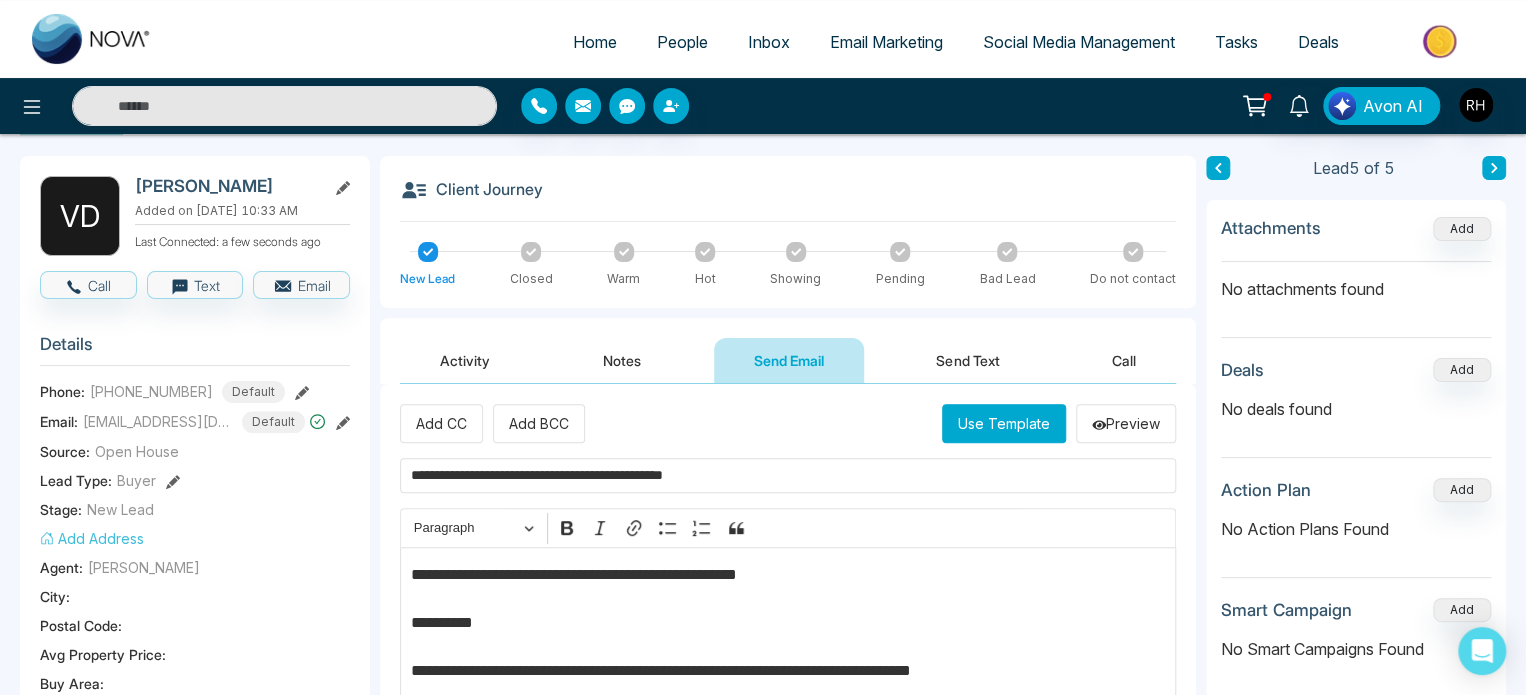 click on "**********" at bounding box center (788, 767) 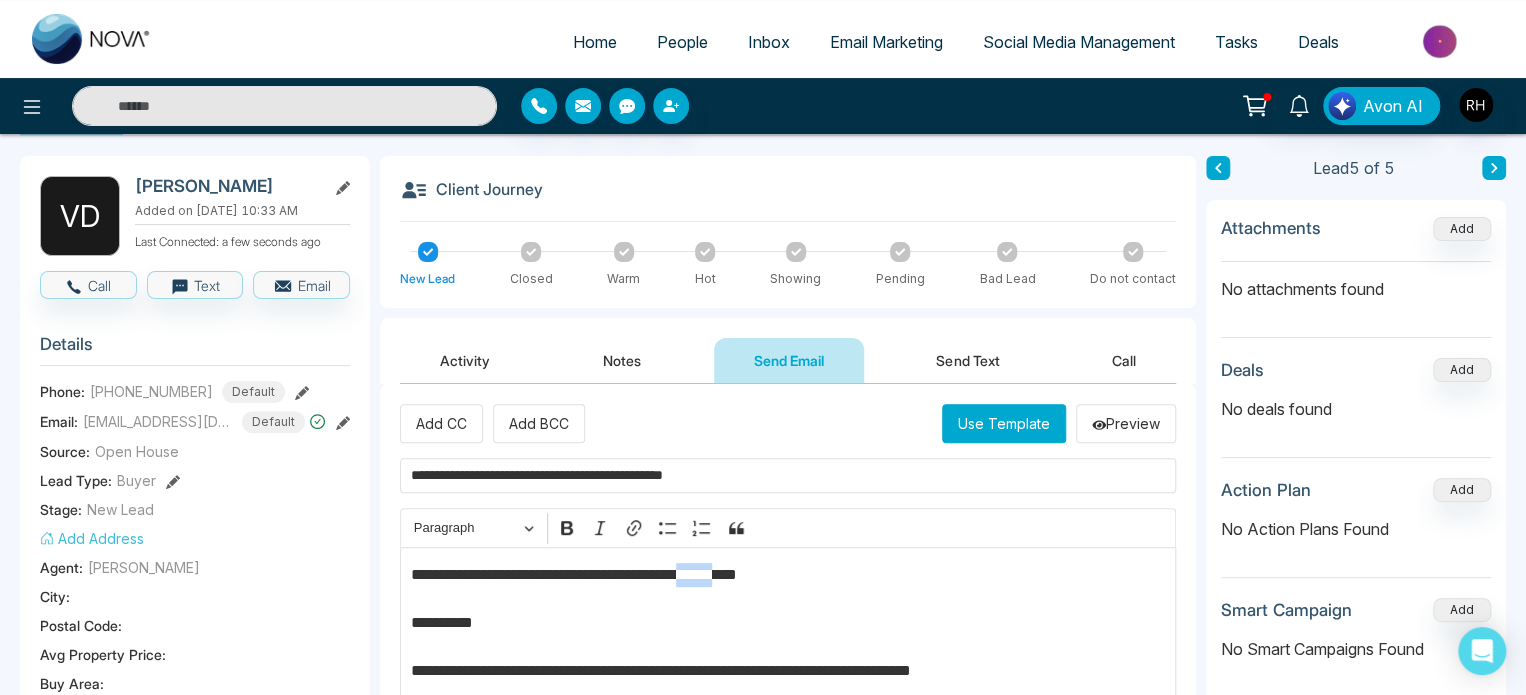click on "**********" at bounding box center (788, 767) 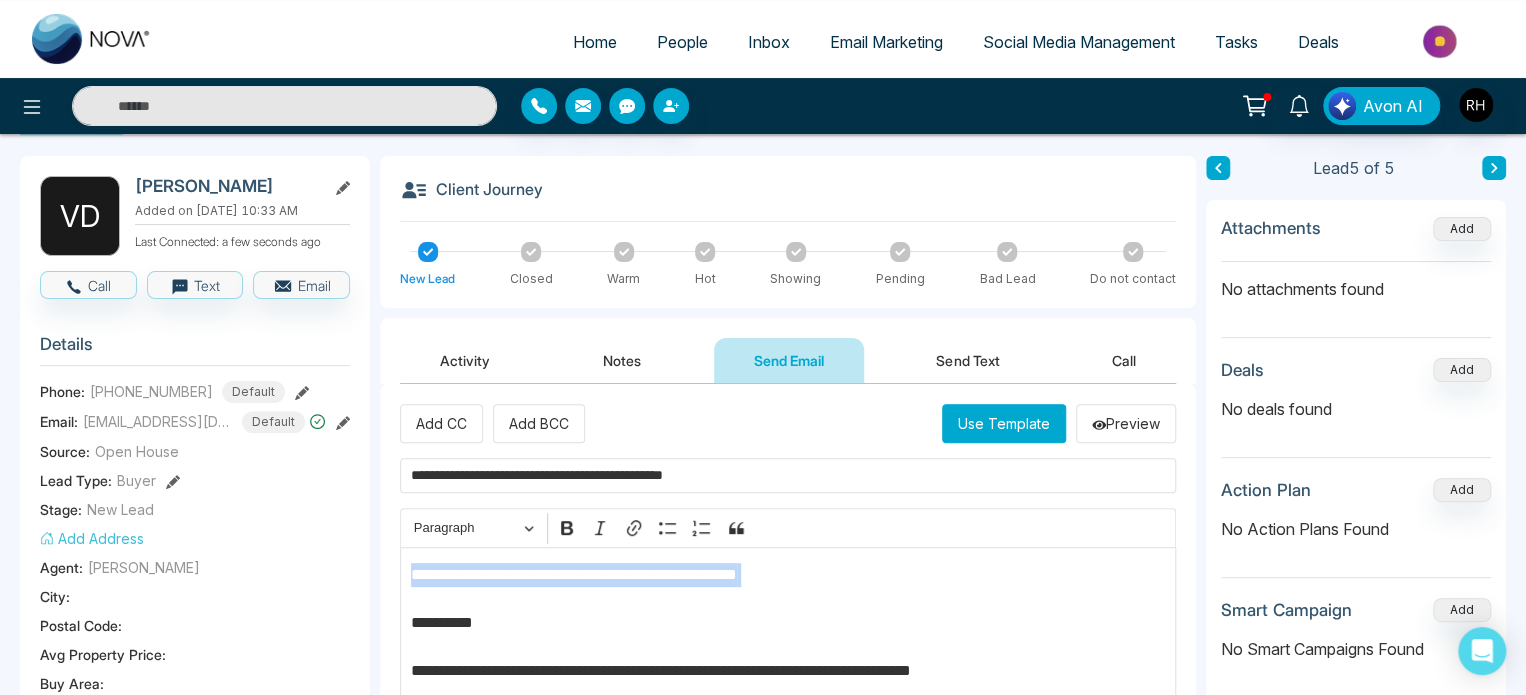 click on "**********" at bounding box center [788, 767] 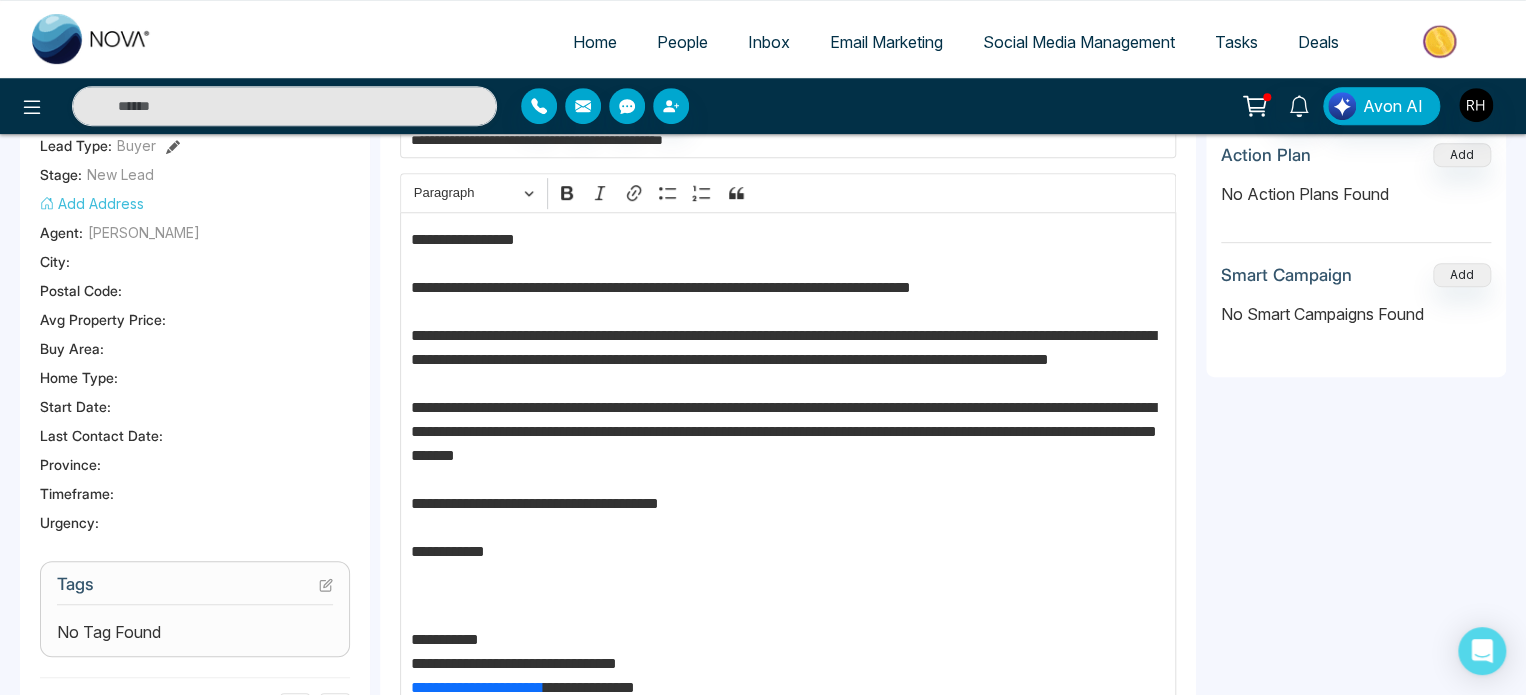 scroll, scrollTop: 961, scrollLeft: 0, axis: vertical 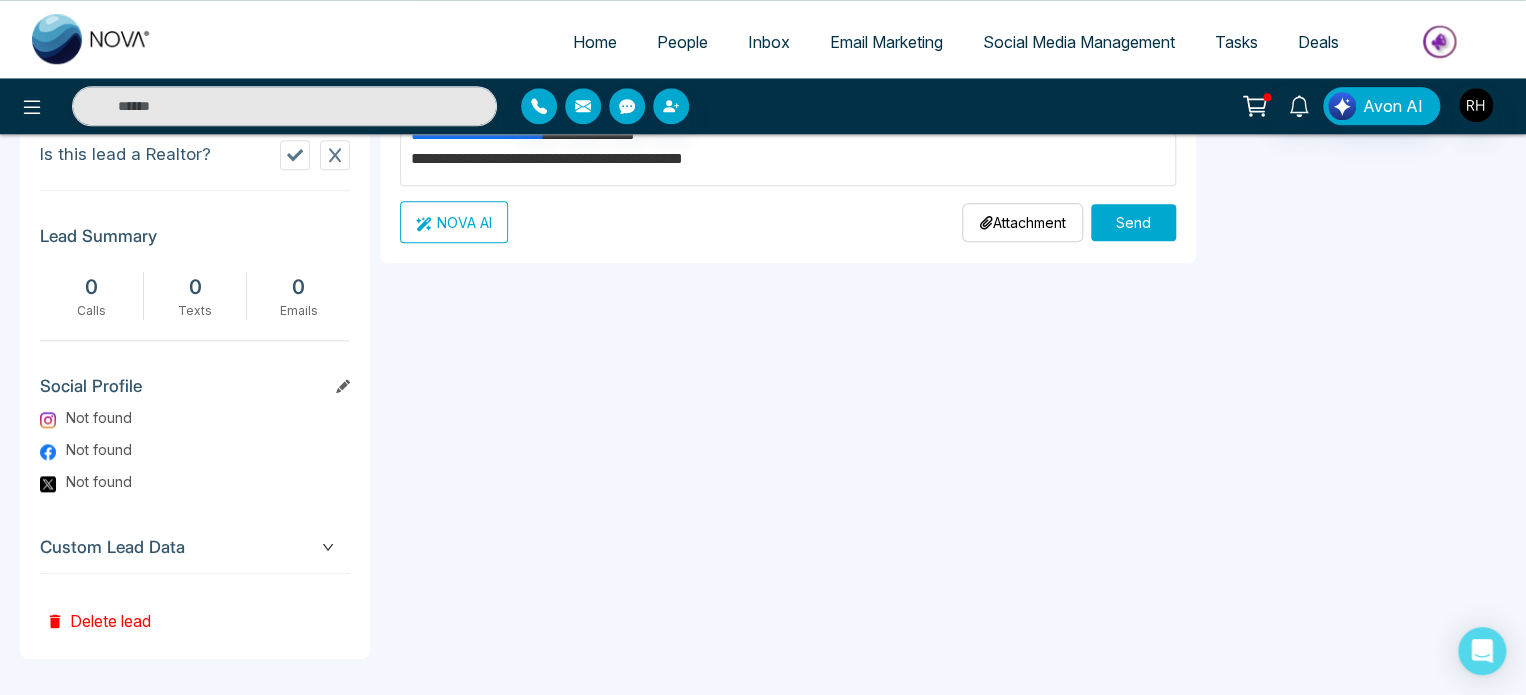 click on "Send" at bounding box center [1133, 222] 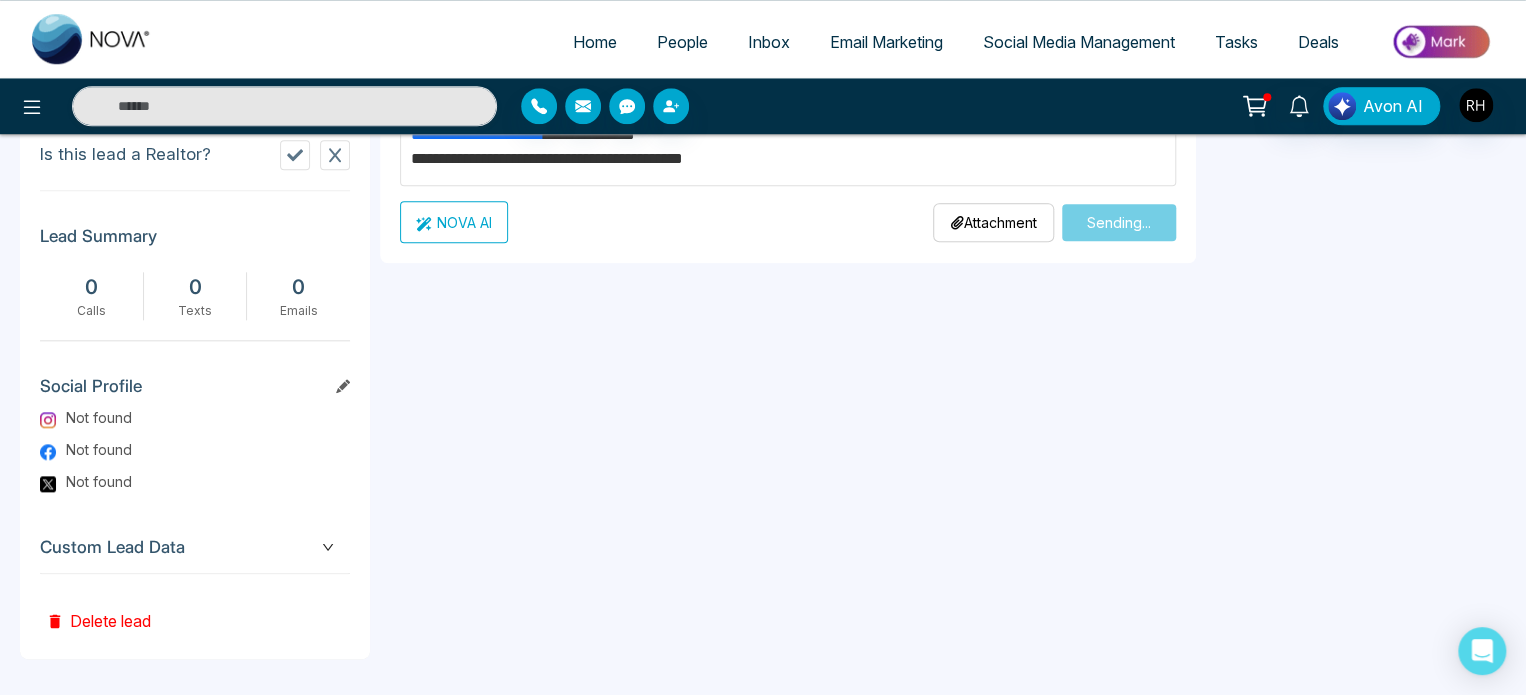 type 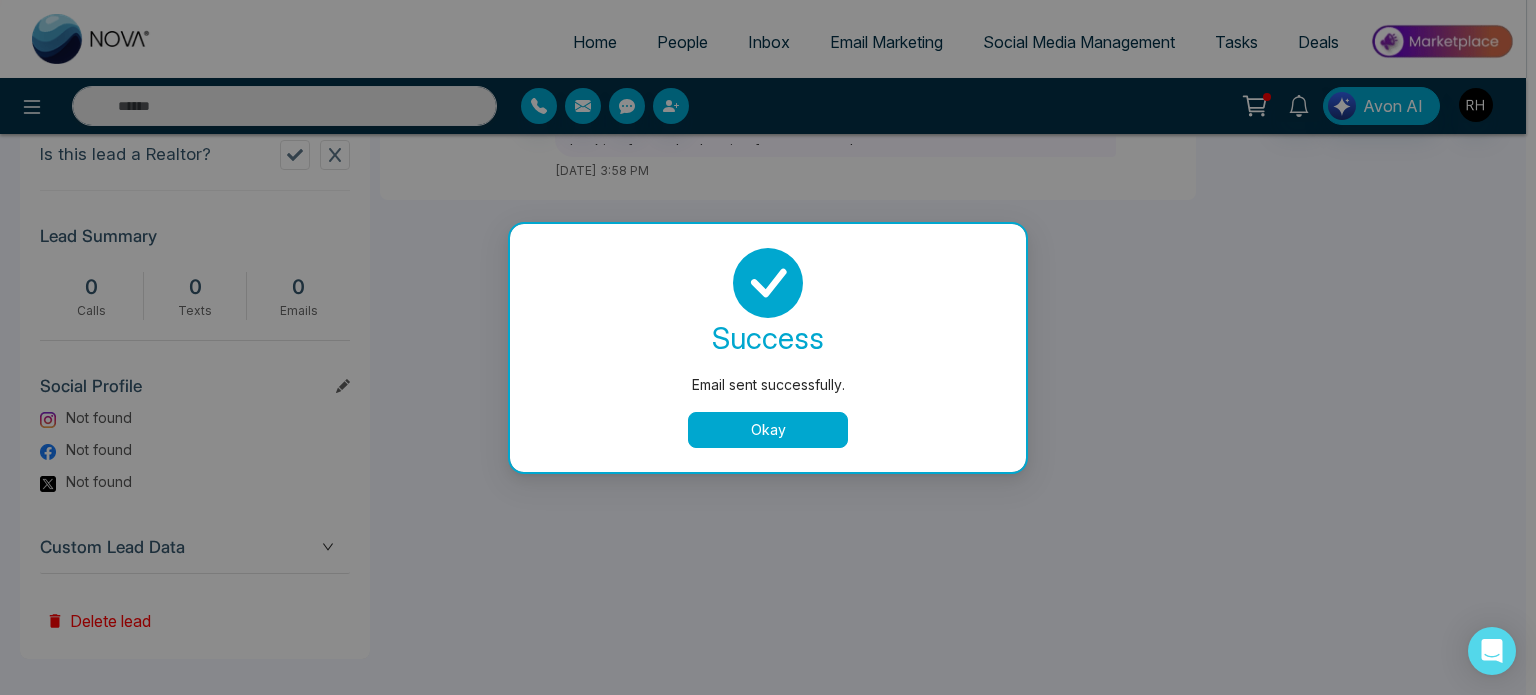 click on "Okay" at bounding box center (768, 430) 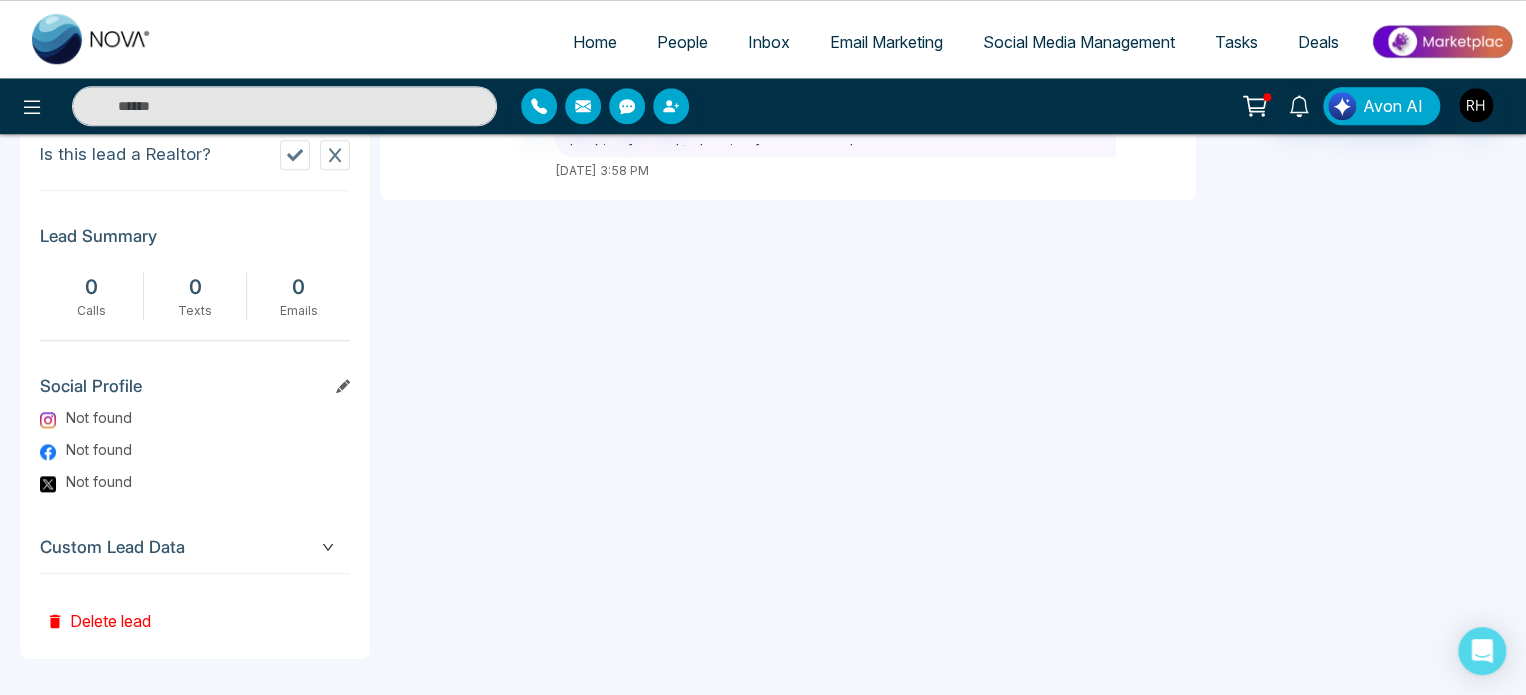 click 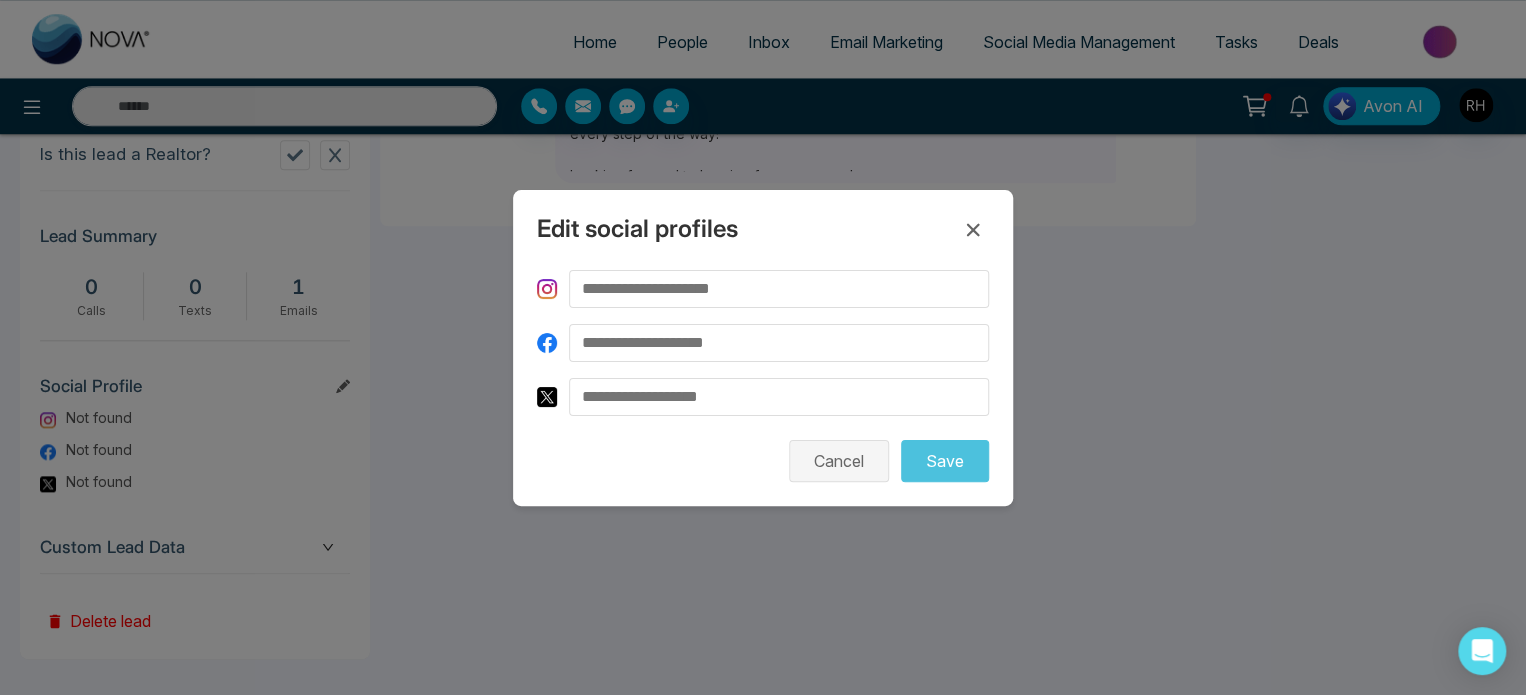 click on "Cancel" at bounding box center [839, 461] 